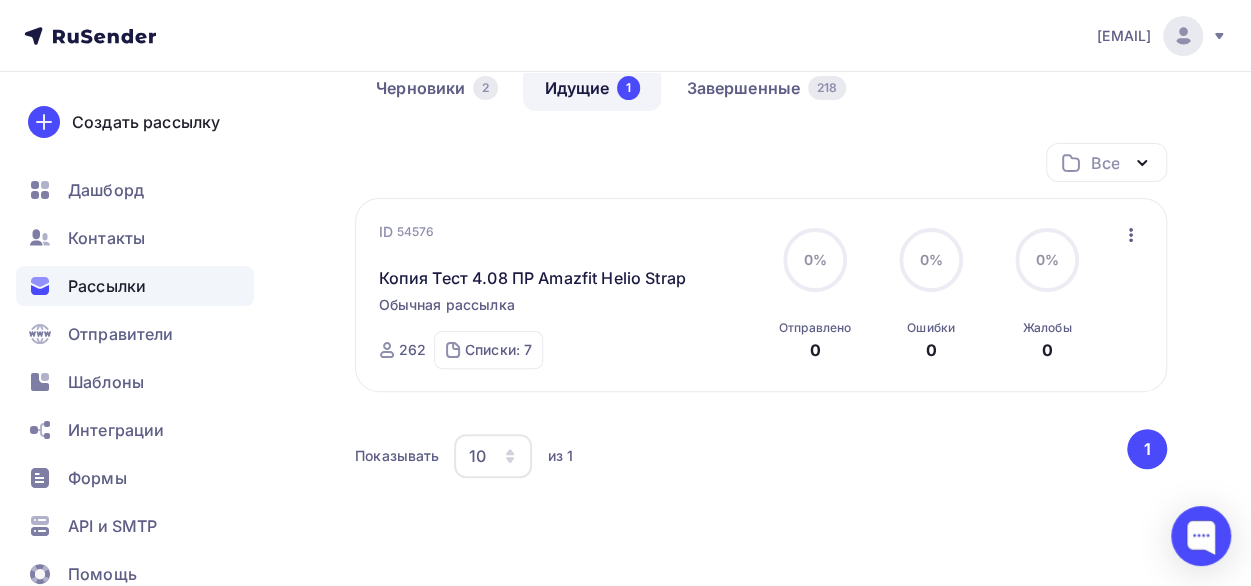 scroll, scrollTop: 0, scrollLeft: 0, axis: both 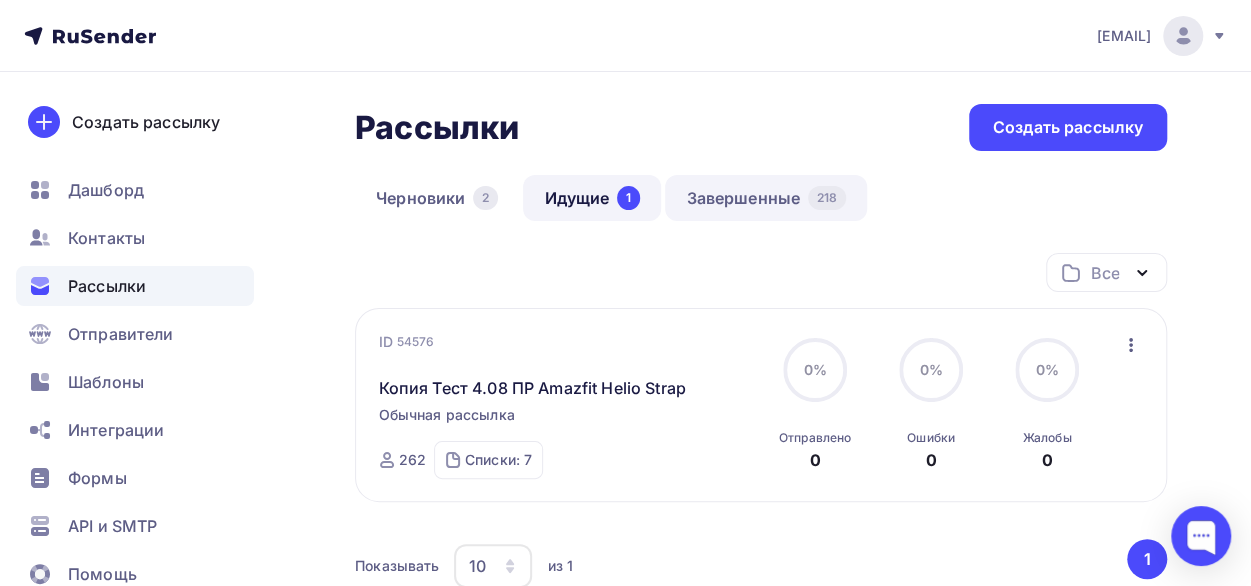click on "Завершенные
218" at bounding box center (766, 198) 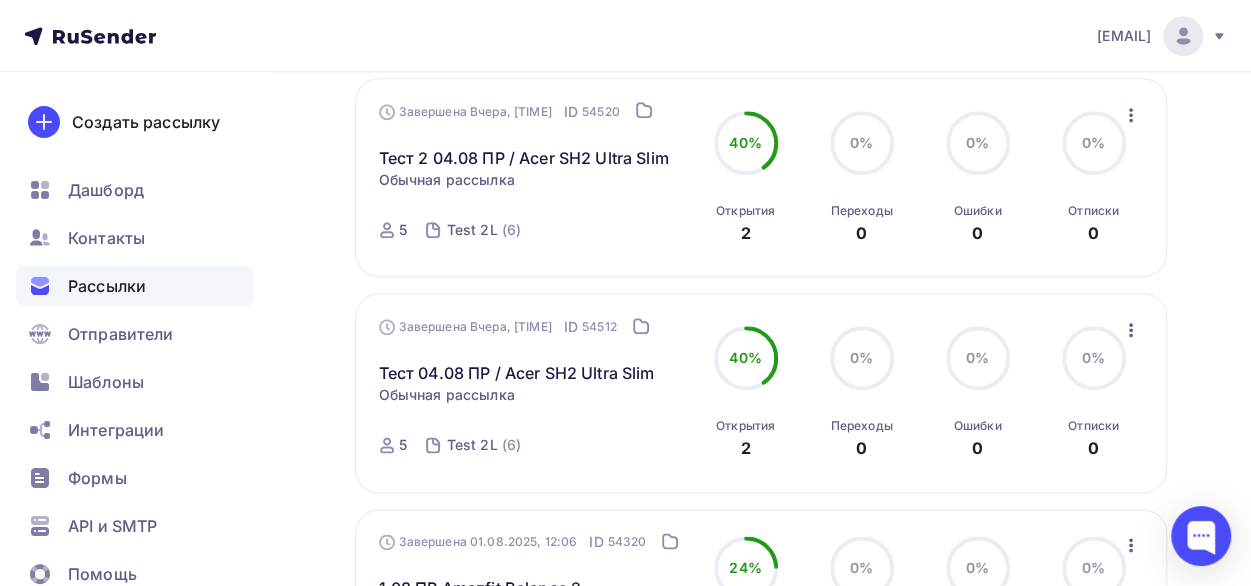 scroll, scrollTop: 1200, scrollLeft: 0, axis: vertical 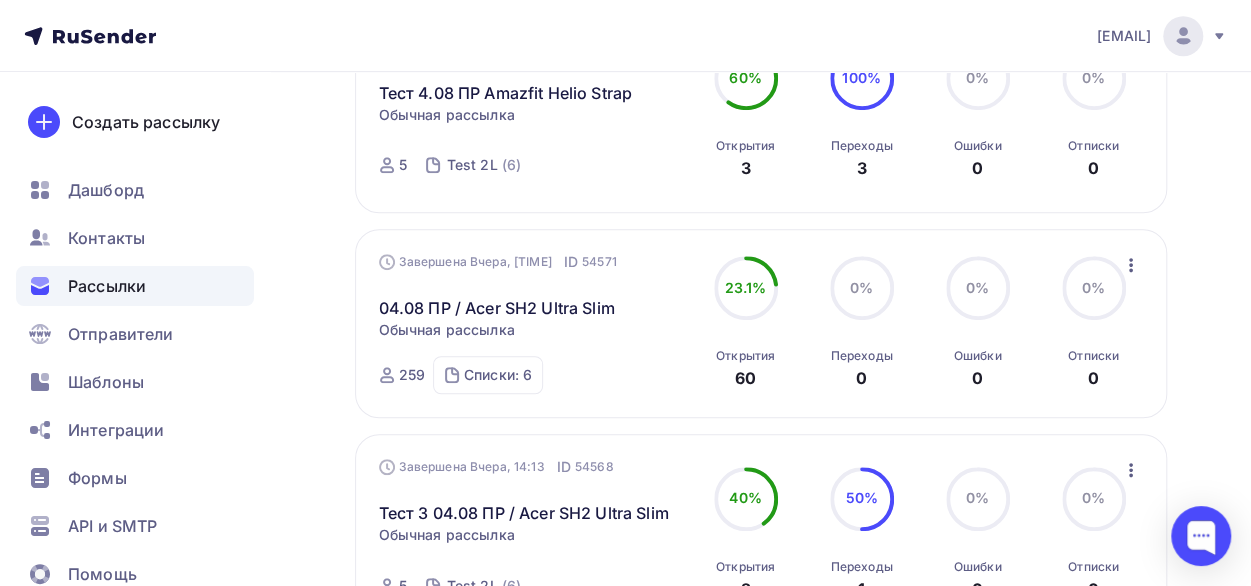 click 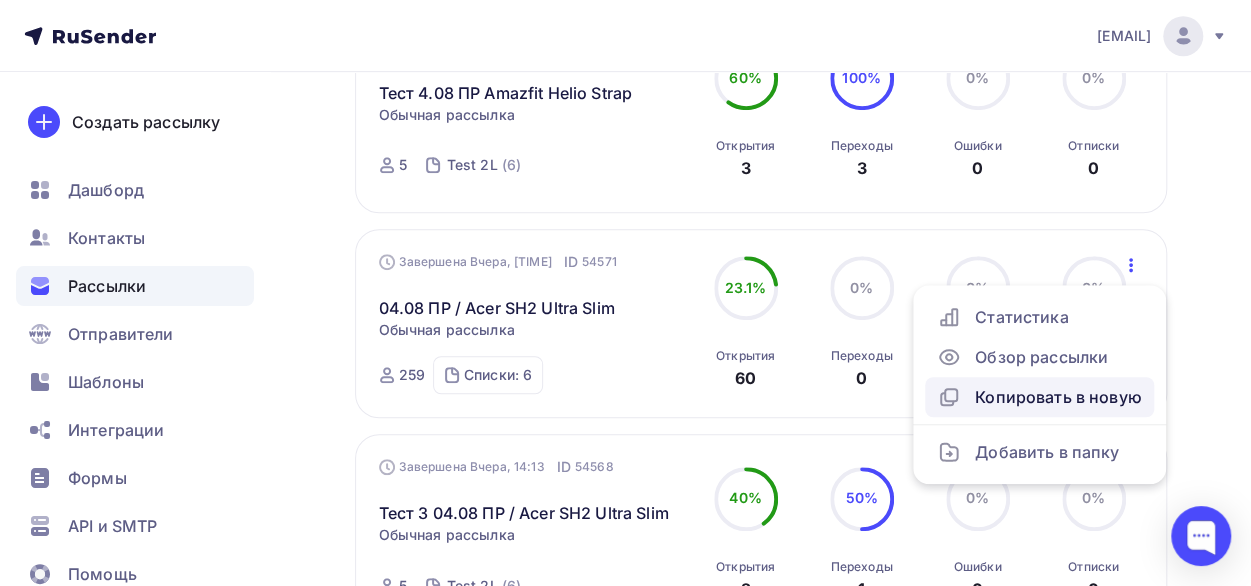click on "Копировать в новую" at bounding box center (1039, 397) 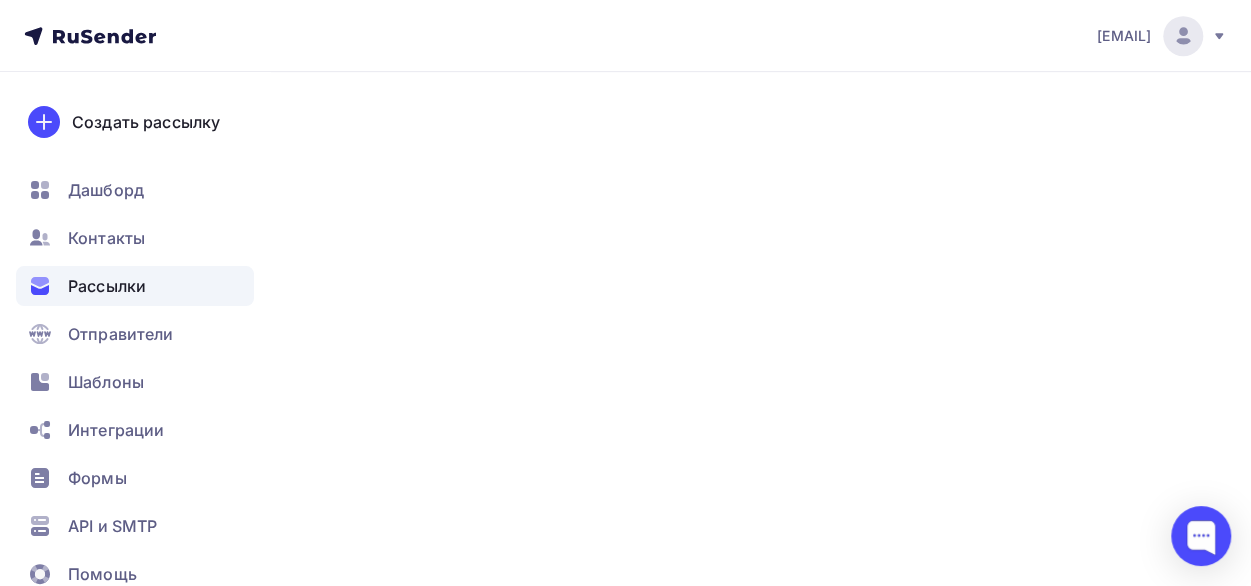 scroll, scrollTop: 0, scrollLeft: 0, axis: both 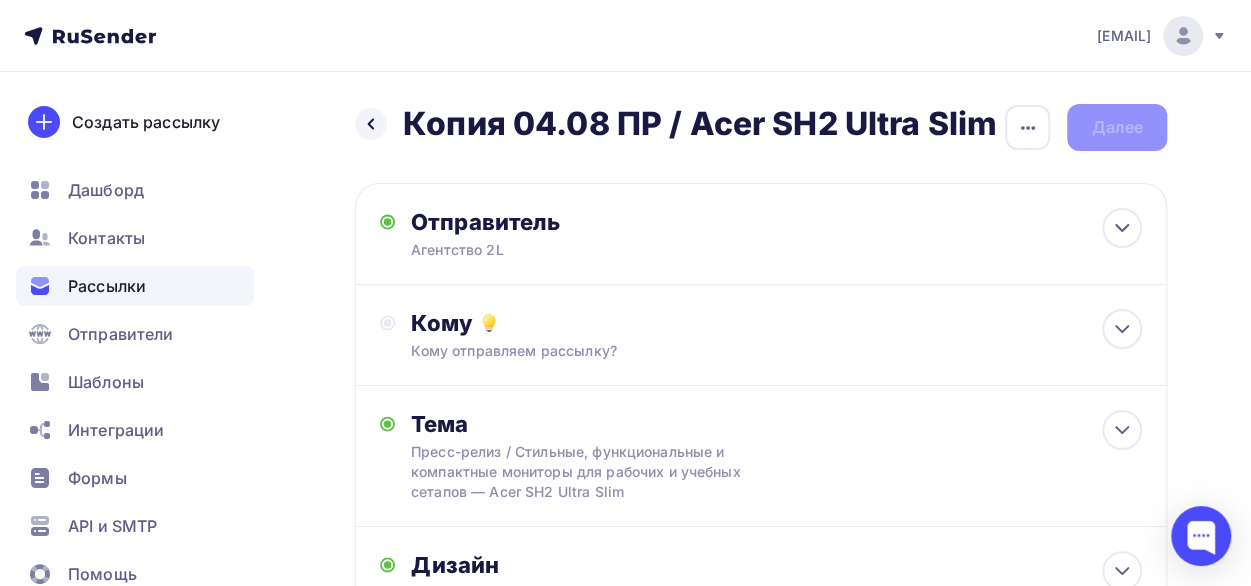 click on "Копия 04.08 ПР / Acer SH2 Ultra Slim" at bounding box center [700, 124] 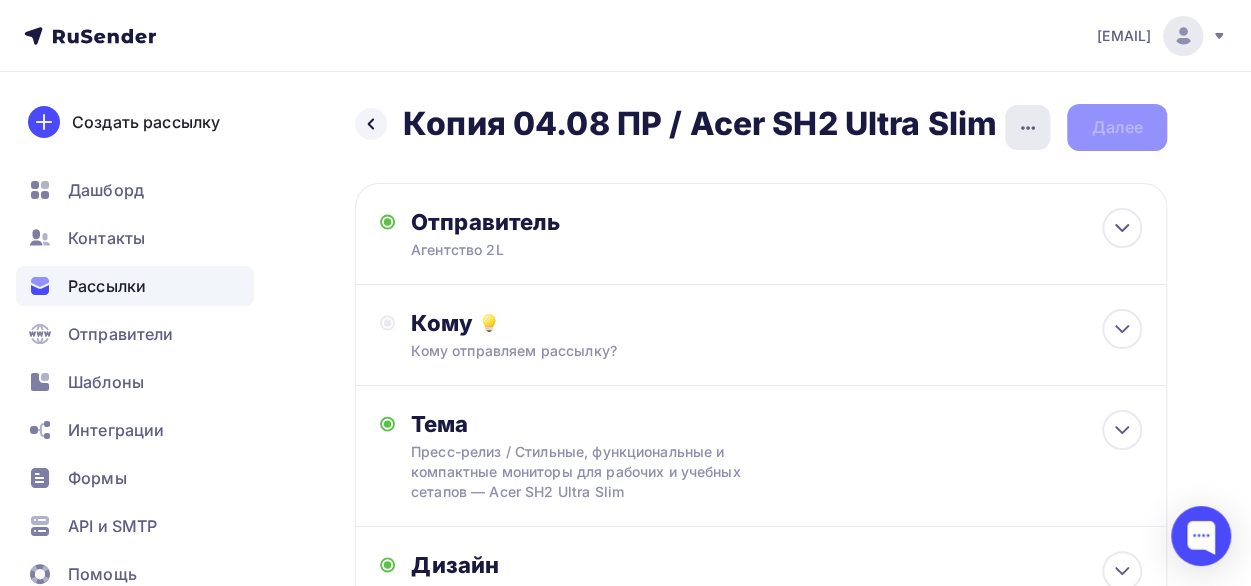 click at bounding box center (1027, 127) 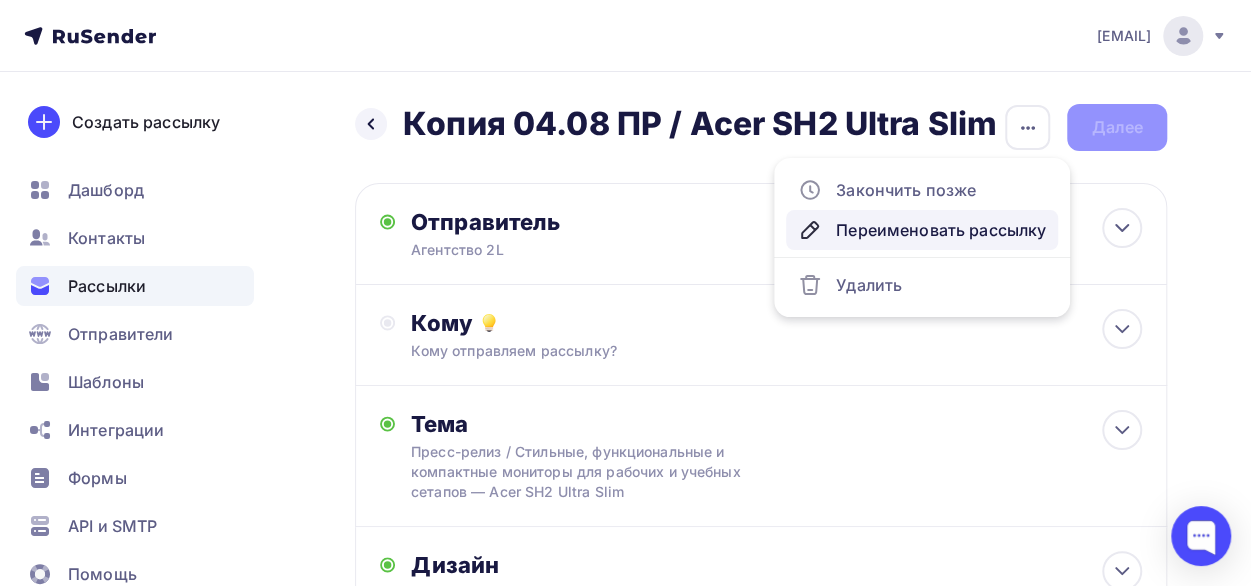 click on "Переименовать рассылку" at bounding box center [922, 230] 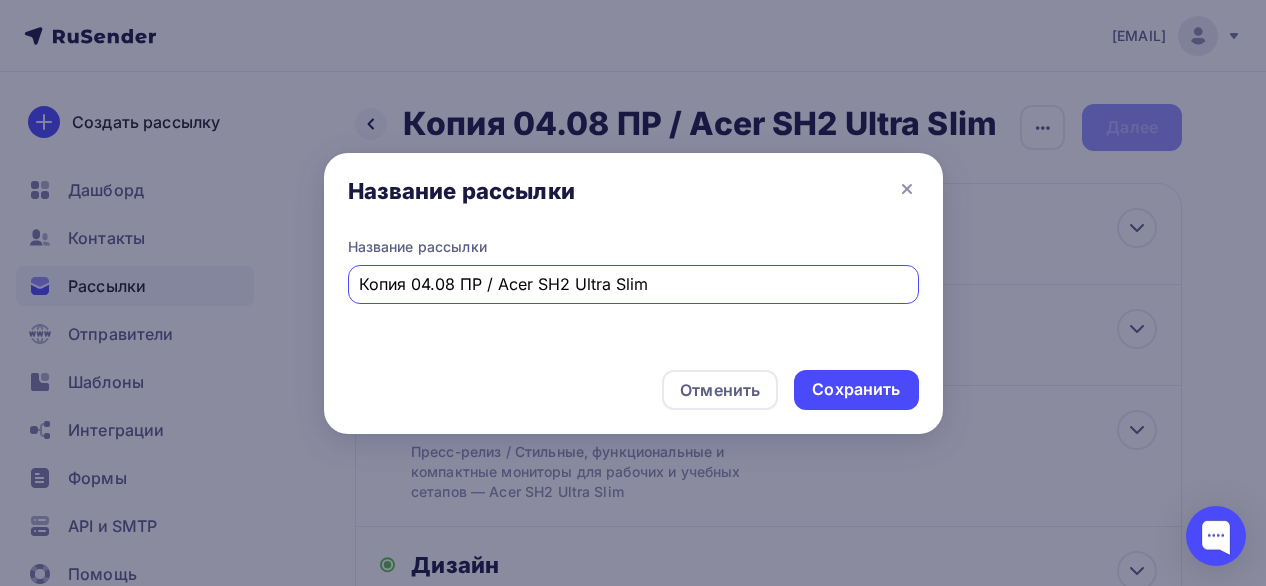 click on "Копия 04.08 ПР / Acer SH2 Ultra Slim" at bounding box center (633, 284) 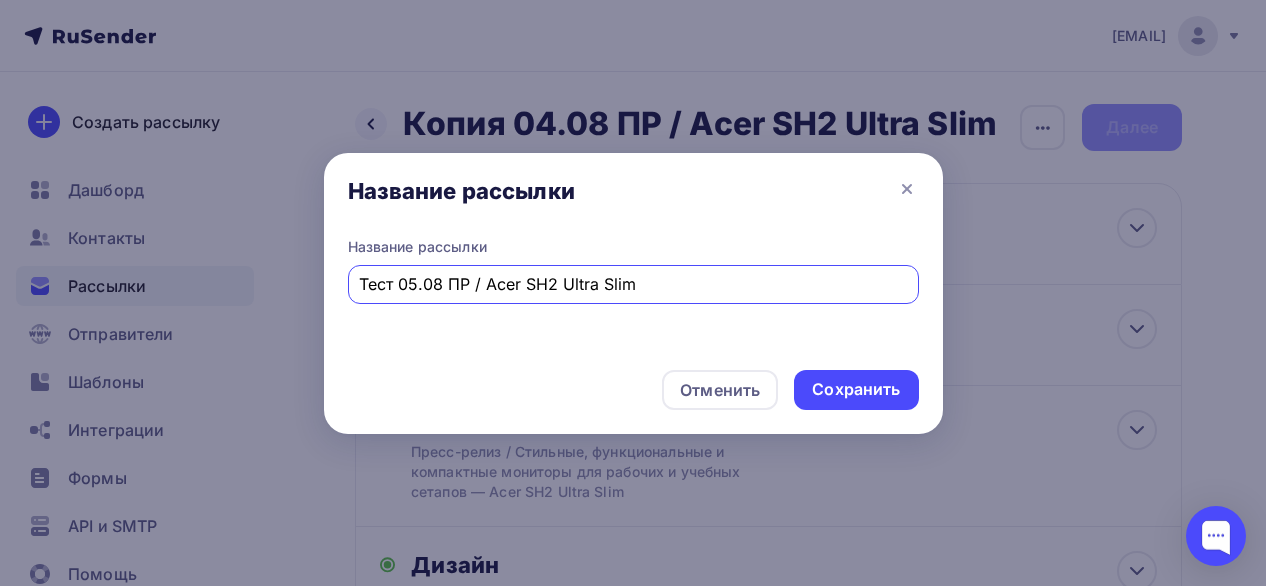 type on "Тест 05.08 ПР / Acer SH2 Ultra Slim" 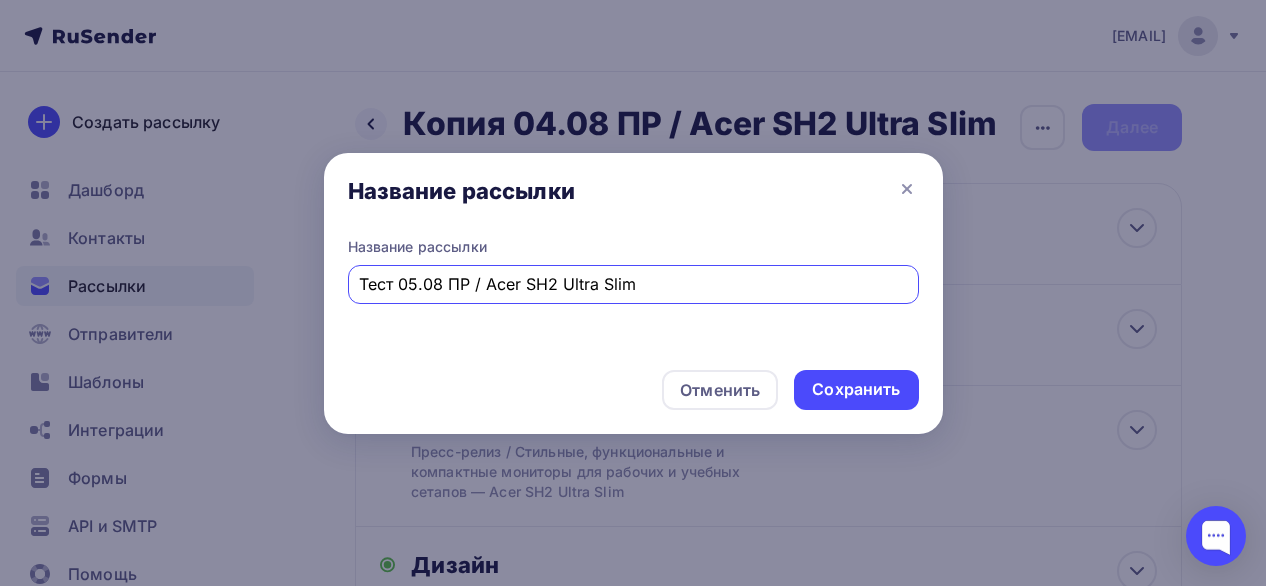 click on "Тест 05.08 ПР / Acer SH2 Ultra Slim" at bounding box center (633, 284) 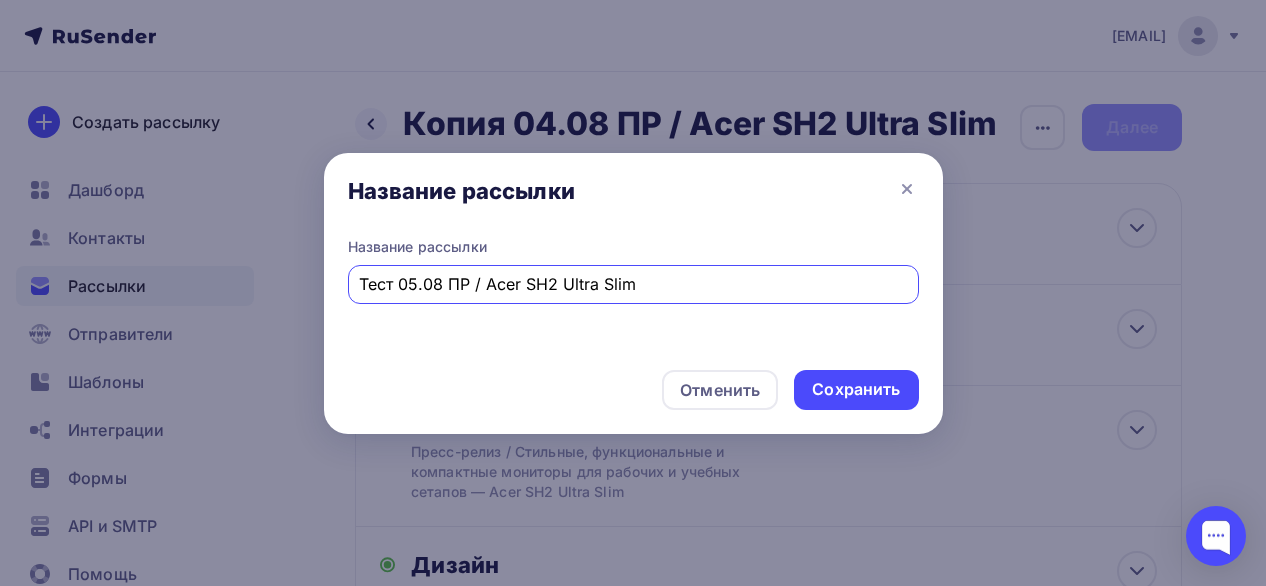 drag, startPoint x: 653, startPoint y: 283, endPoint x: 750, endPoint y: 292, distance: 97.41663 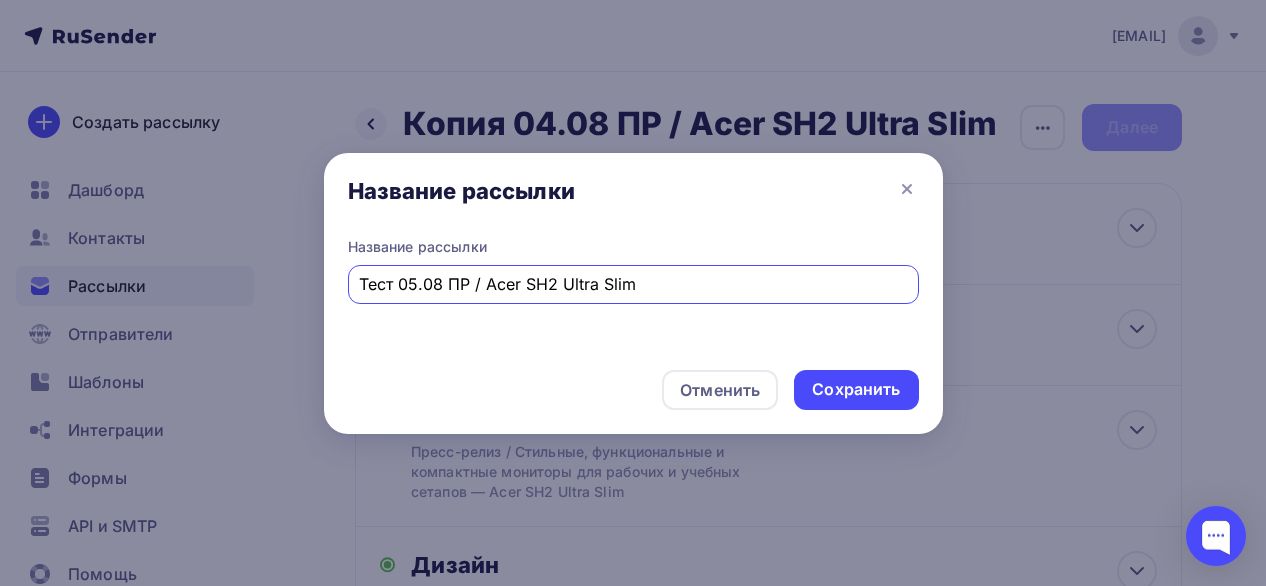 click on "Тест 05.08 ПР / Acer SH2 Ultra Slim" at bounding box center (633, 284) 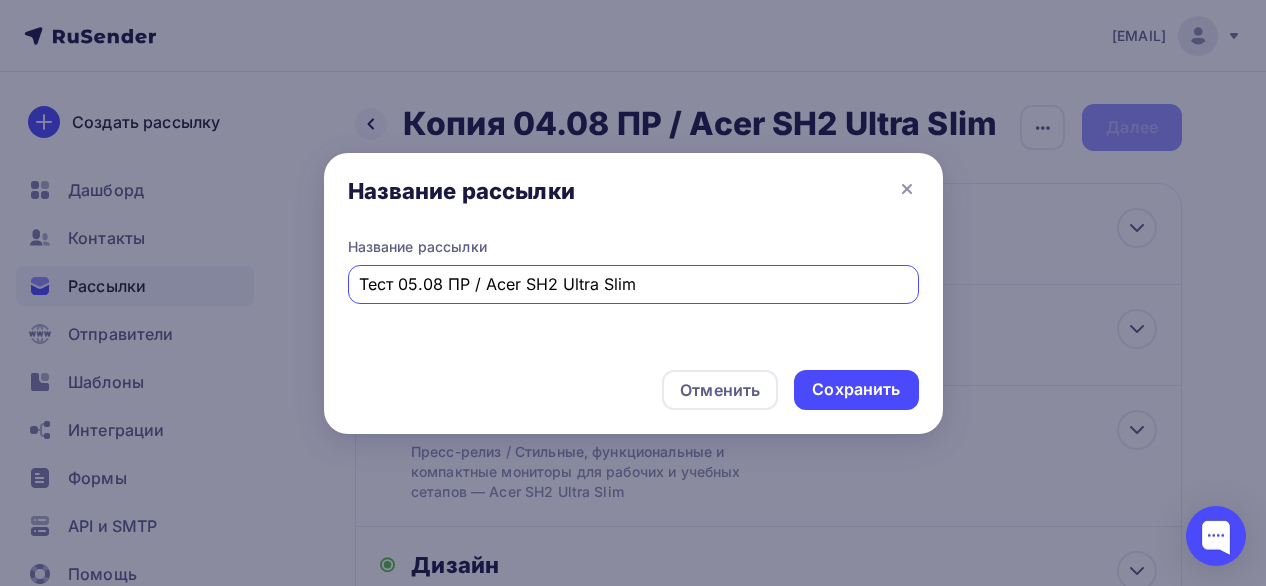 drag, startPoint x: 633, startPoint y: 289, endPoint x: 644, endPoint y: 289, distance: 11 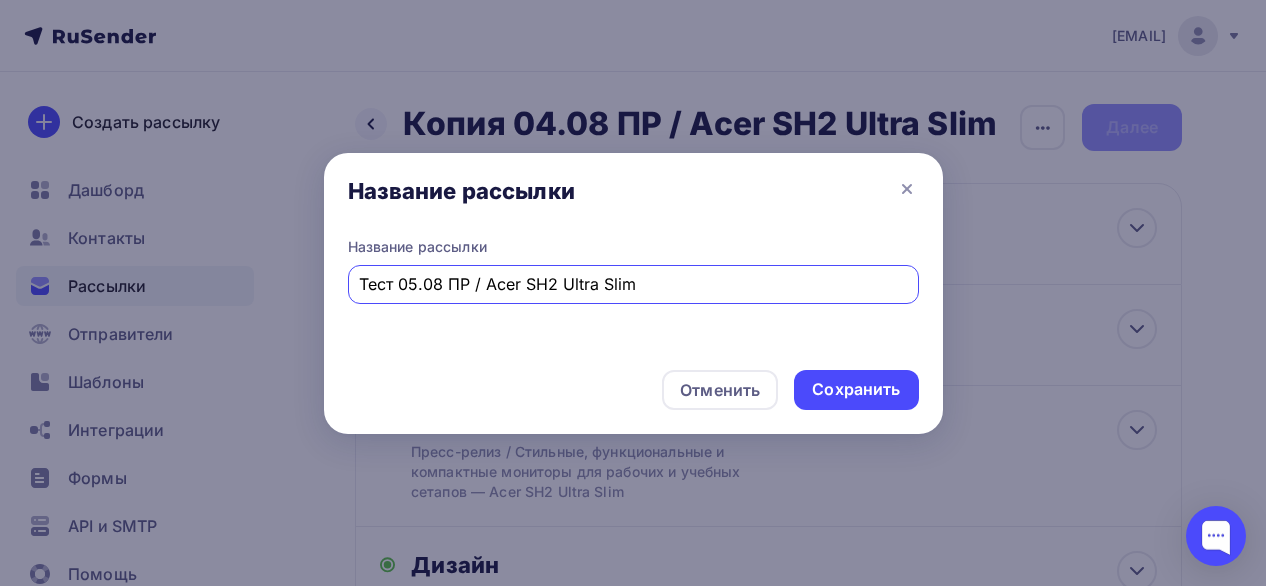 click on "Тест 05.08 ПР / Acer SH2 Ultra Slim" at bounding box center (633, 284) 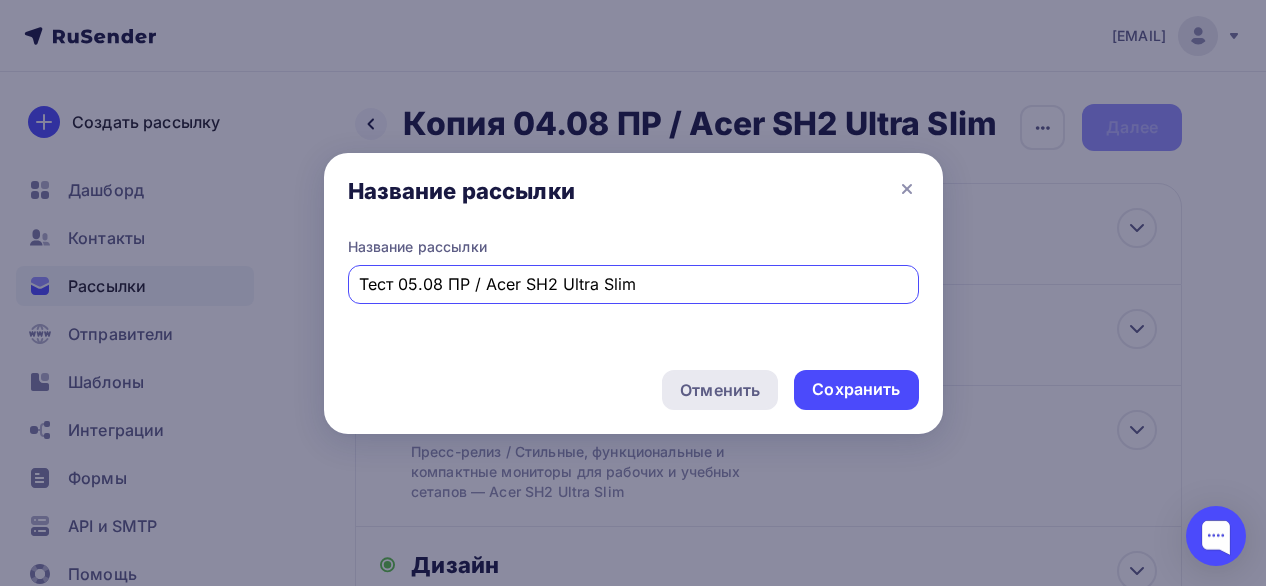 click on "Отменить" at bounding box center [720, 390] 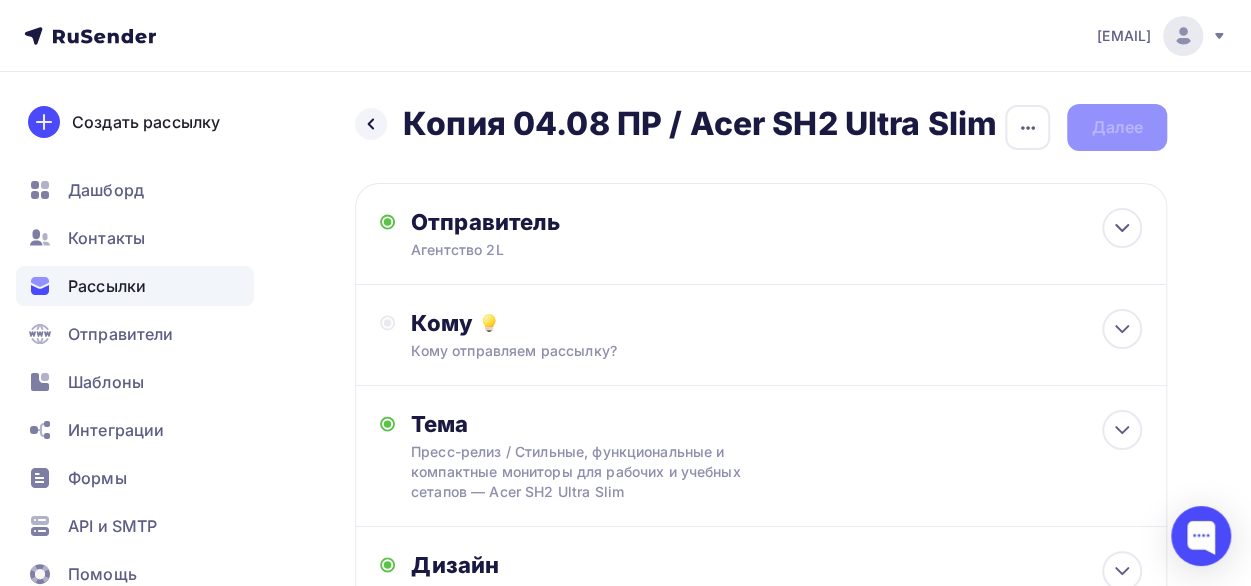 scroll, scrollTop: 100, scrollLeft: 0, axis: vertical 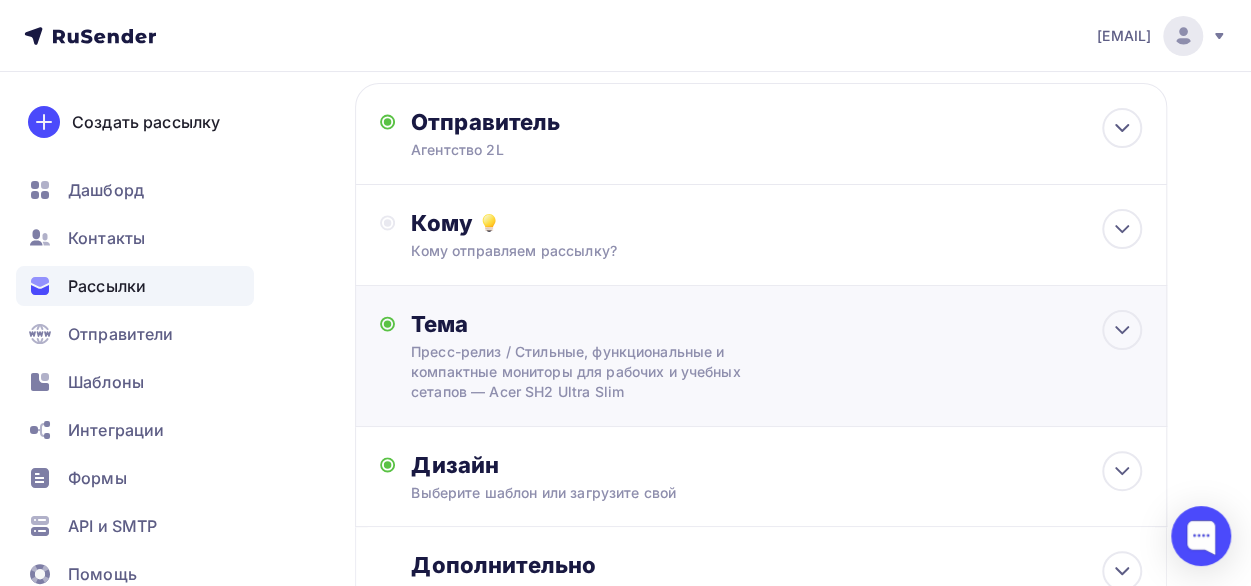 click on "Пресс-релиз / Стильные, функциональные и компактные мониторы для рабочих и учебных сетапов — Acer SH2 Ultra Slim" at bounding box center [589, 372] 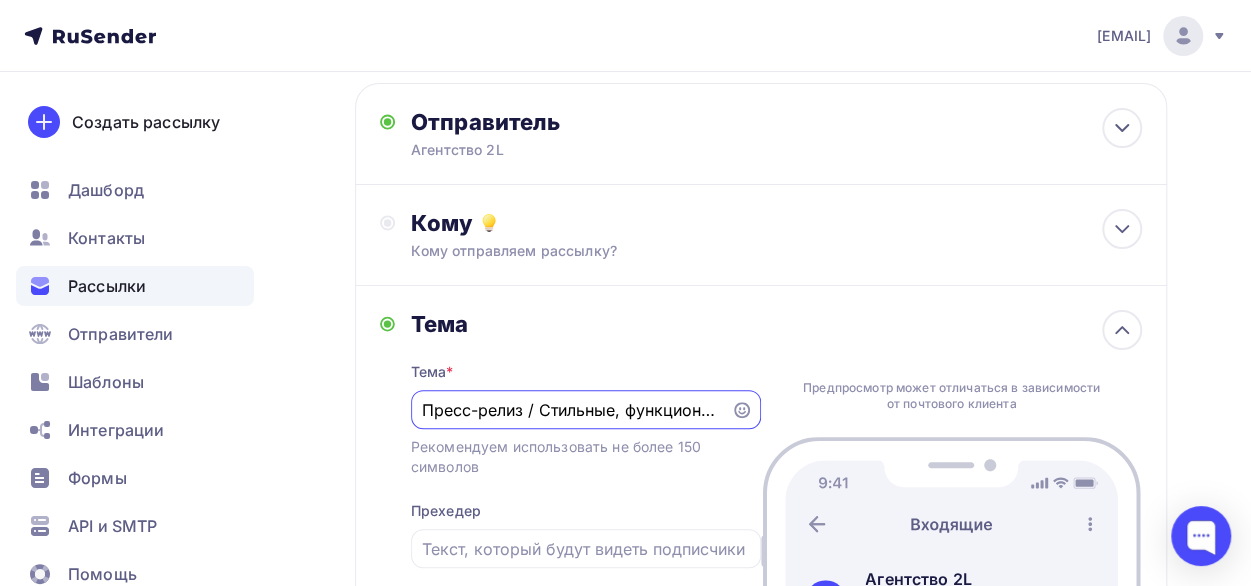 scroll, scrollTop: 72, scrollLeft: 0, axis: vertical 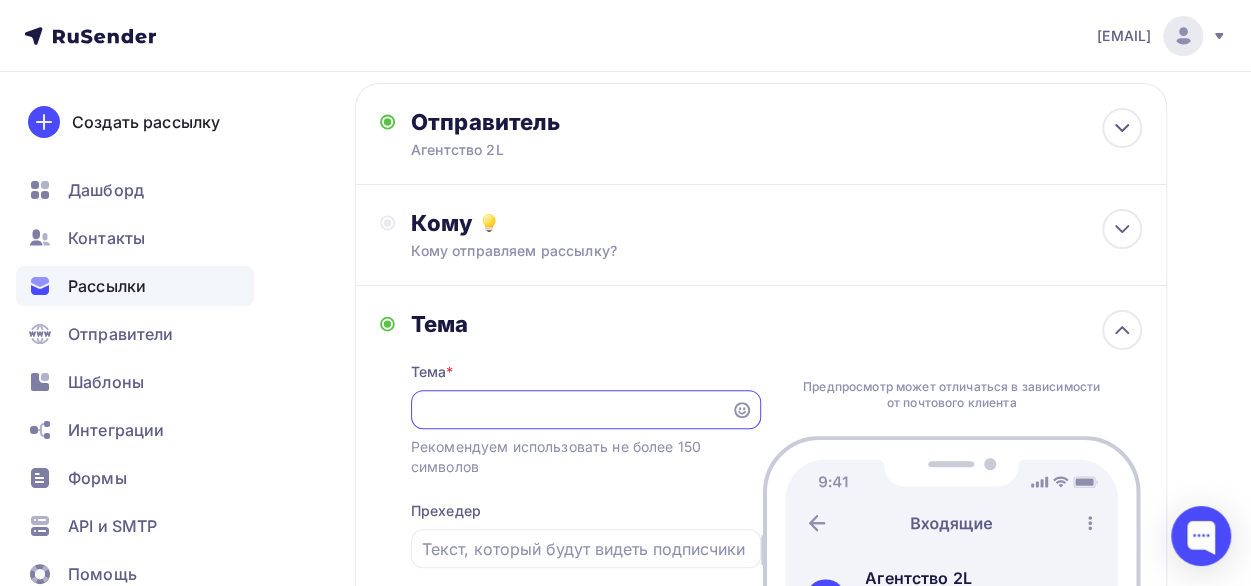 drag, startPoint x: 542, startPoint y: 411, endPoint x: 833, endPoint y: 411, distance: 291 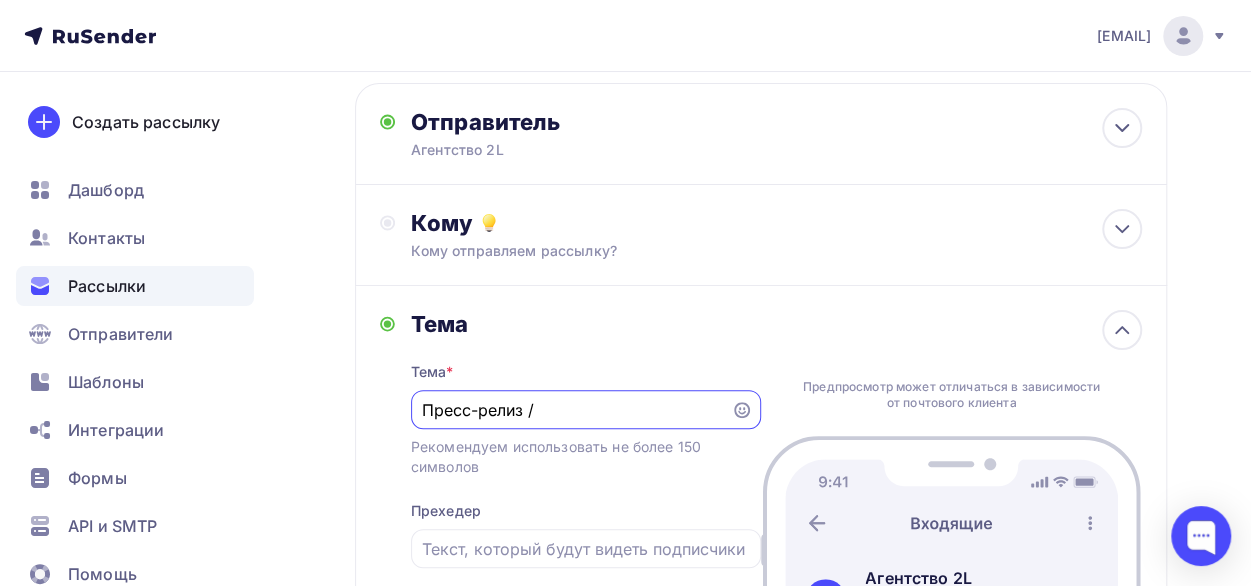 scroll, scrollTop: 0, scrollLeft: 0, axis: both 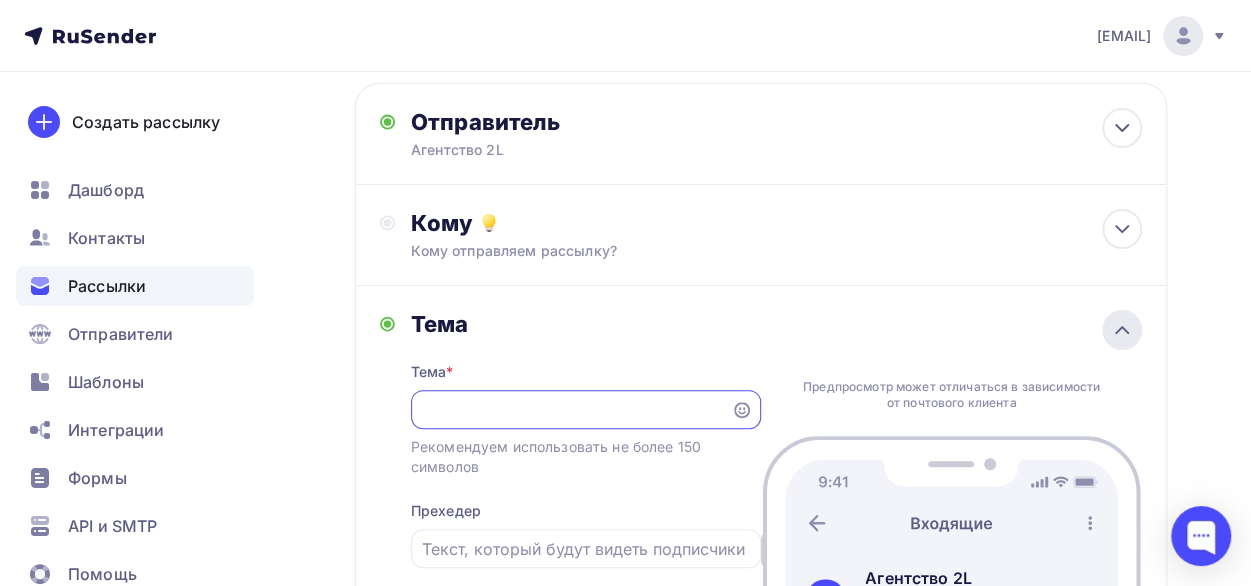 type on "Пресс-релиз / Стильный взгляд на продуктивность  с новыми моноблоками AOPEN" 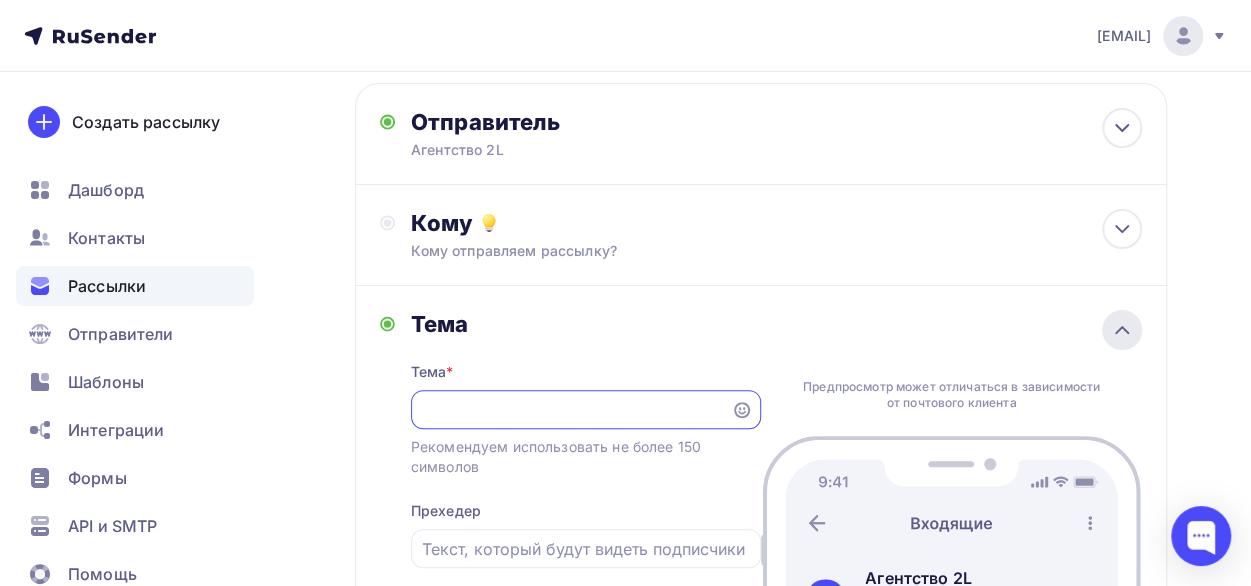 click 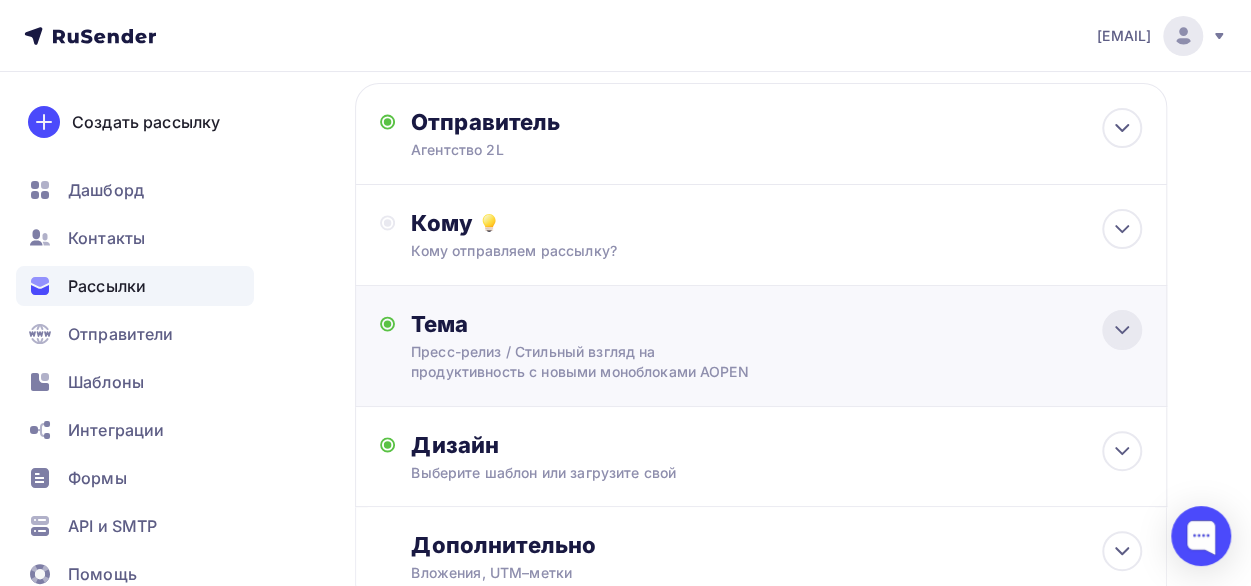 scroll, scrollTop: 0, scrollLeft: 0, axis: both 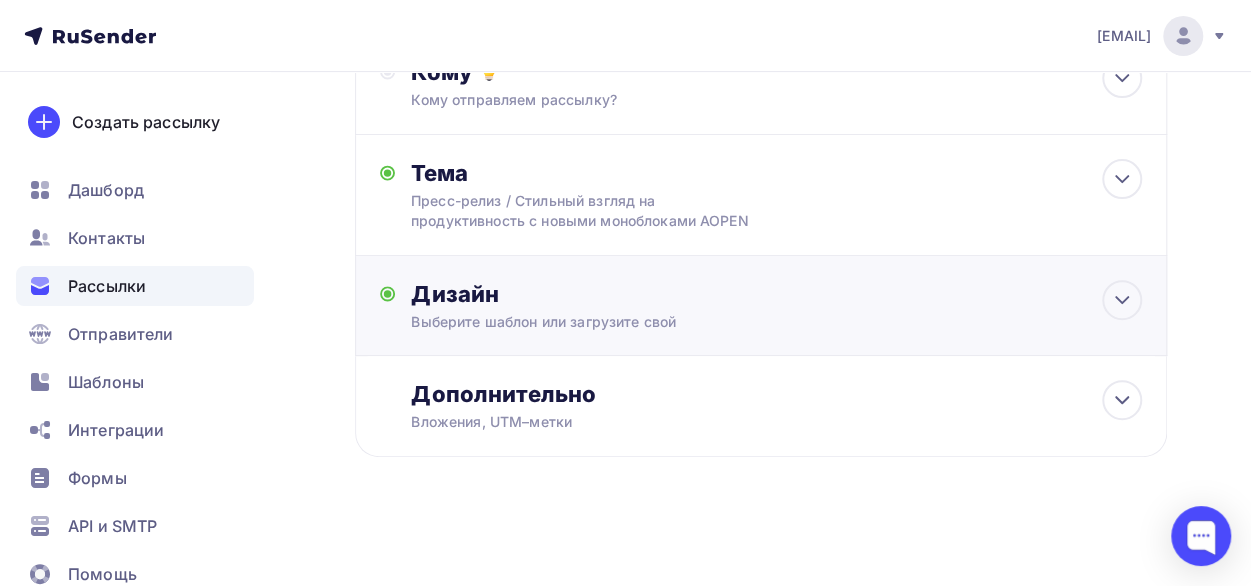 click on "Дизайн   Выберите шаблон или загрузите свой     Размер письма: 122 Kb     Заменить шаблон
Редактировать" at bounding box center [776, 306] 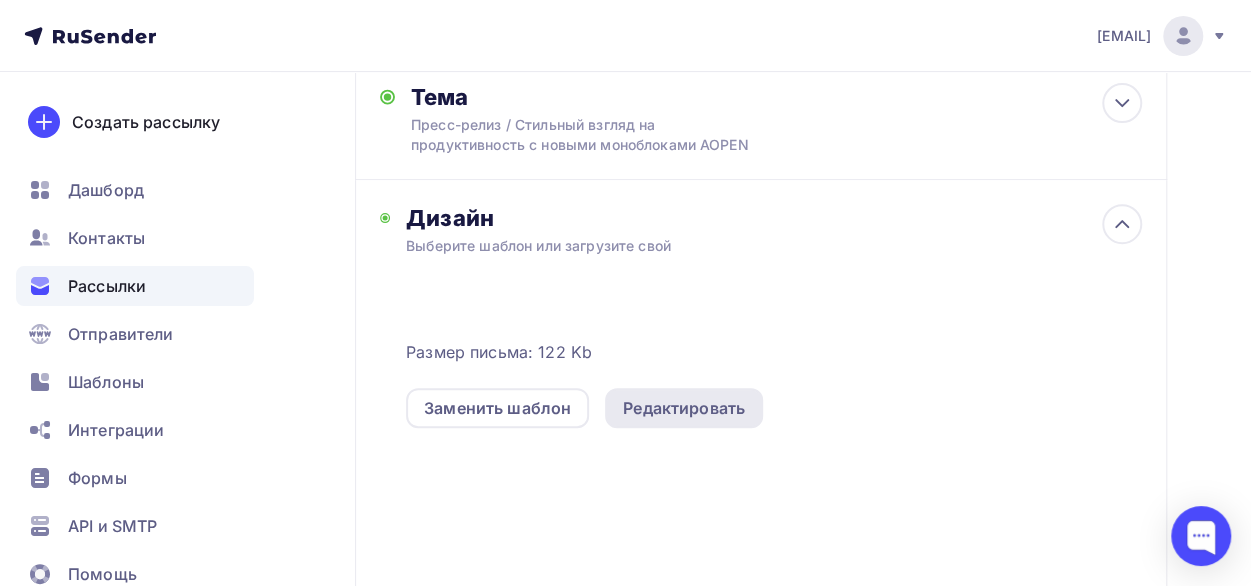 scroll, scrollTop: 352, scrollLeft: 0, axis: vertical 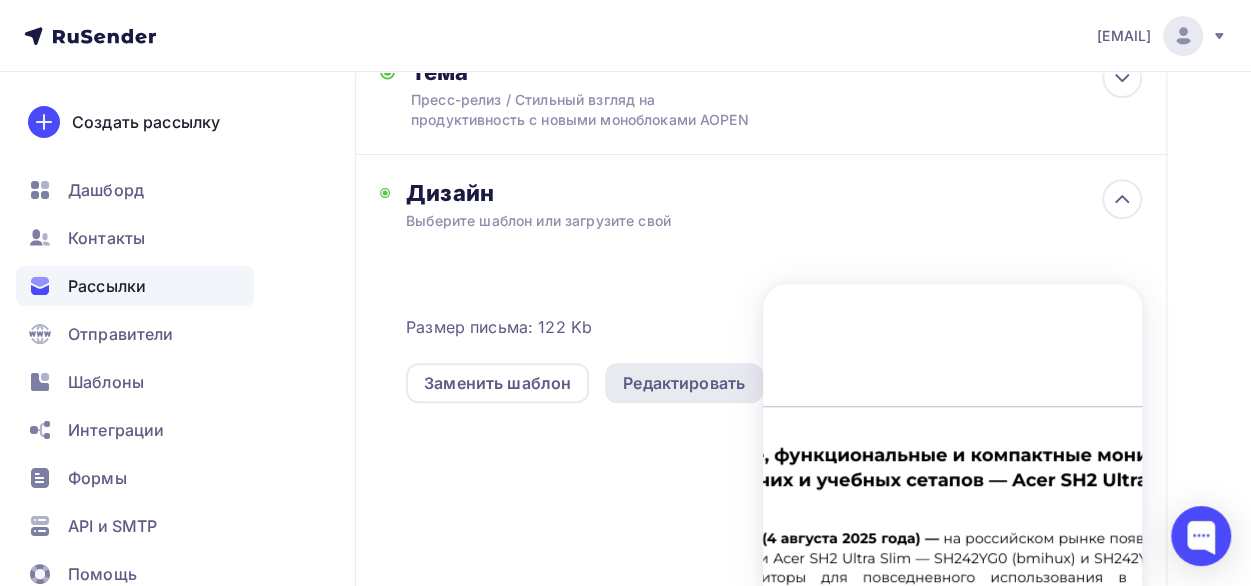 click on "Редактировать" at bounding box center [684, 383] 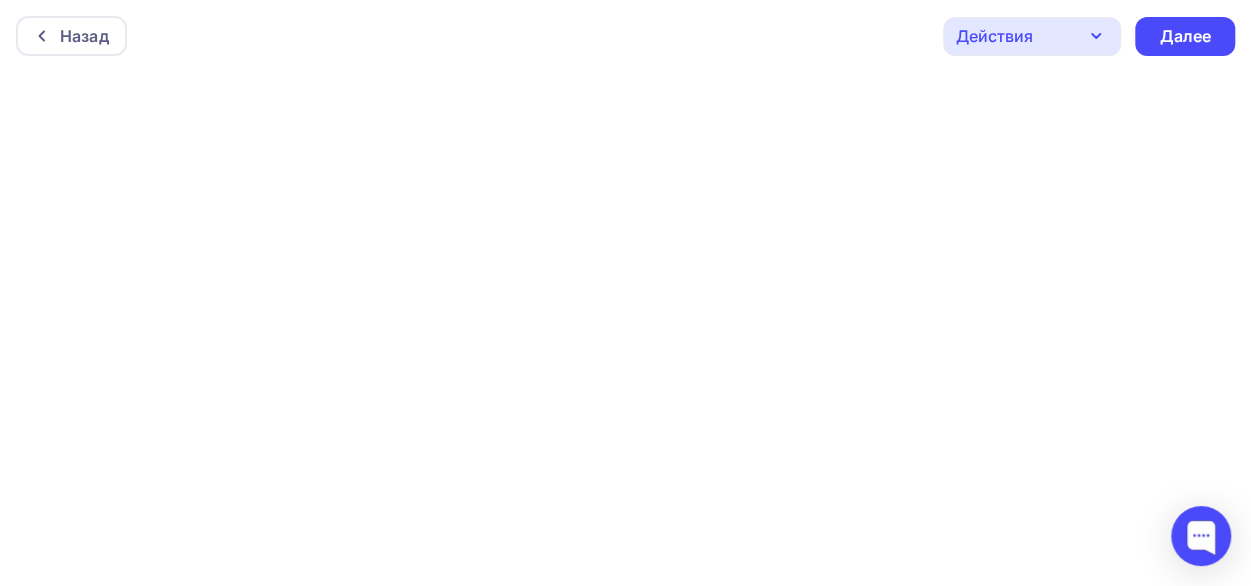 scroll, scrollTop: 5, scrollLeft: 0, axis: vertical 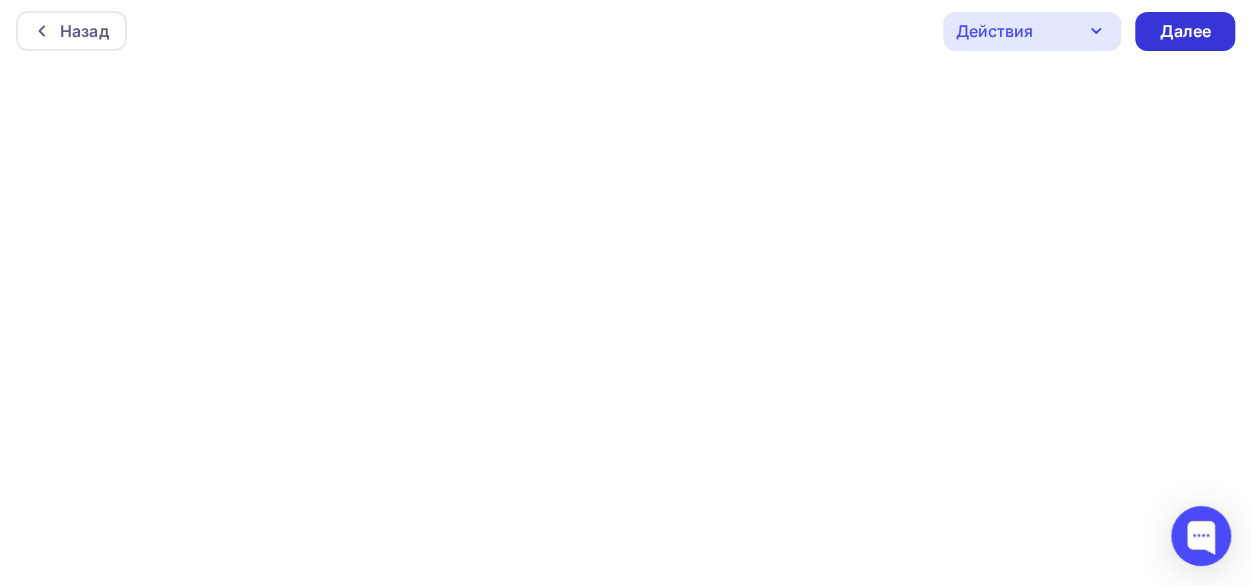 click on "Далее" at bounding box center (1185, 31) 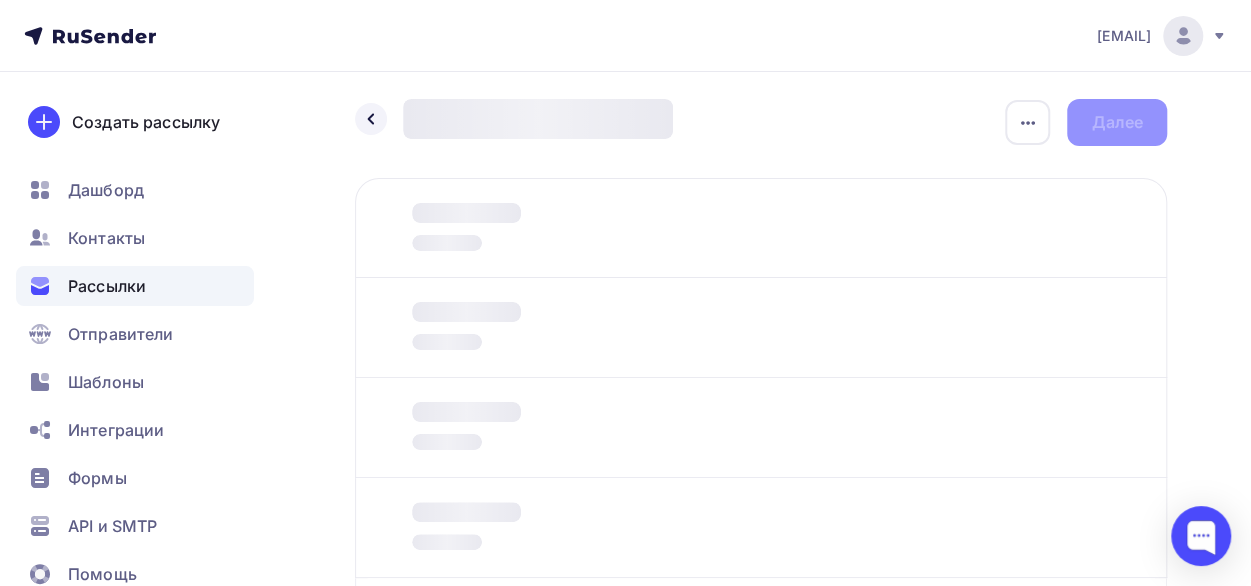 scroll, scrollTop: 0, scrollLeft: 0, axis: both 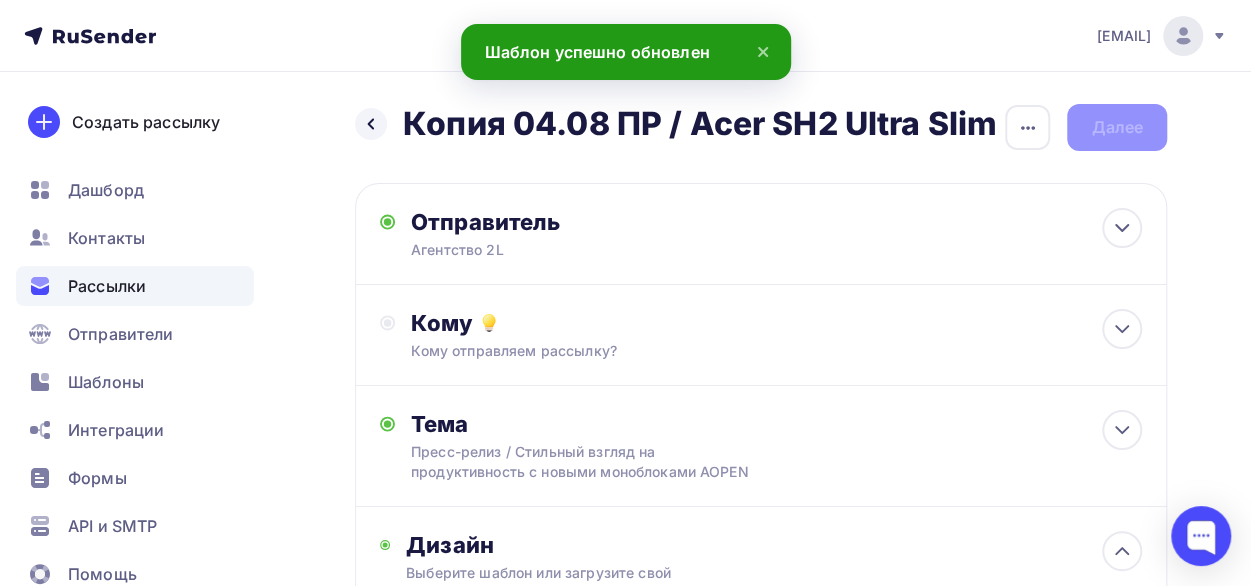 click on "Копия 04.08 ПР / Acer SH2 Ultra Slim" at bounding box center [700, 124] 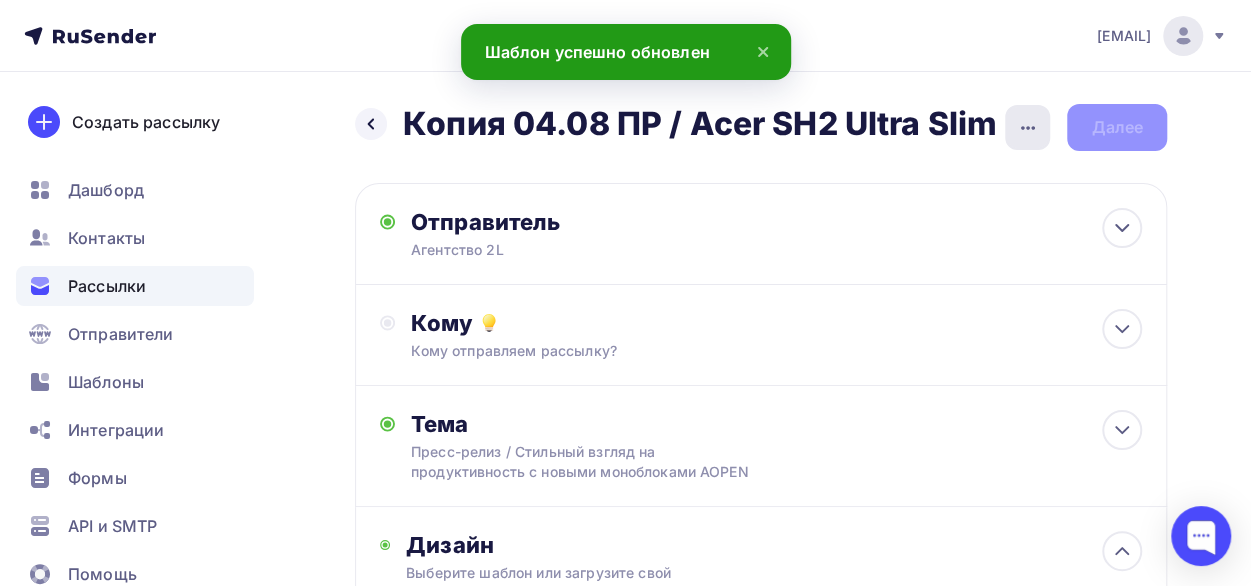 click 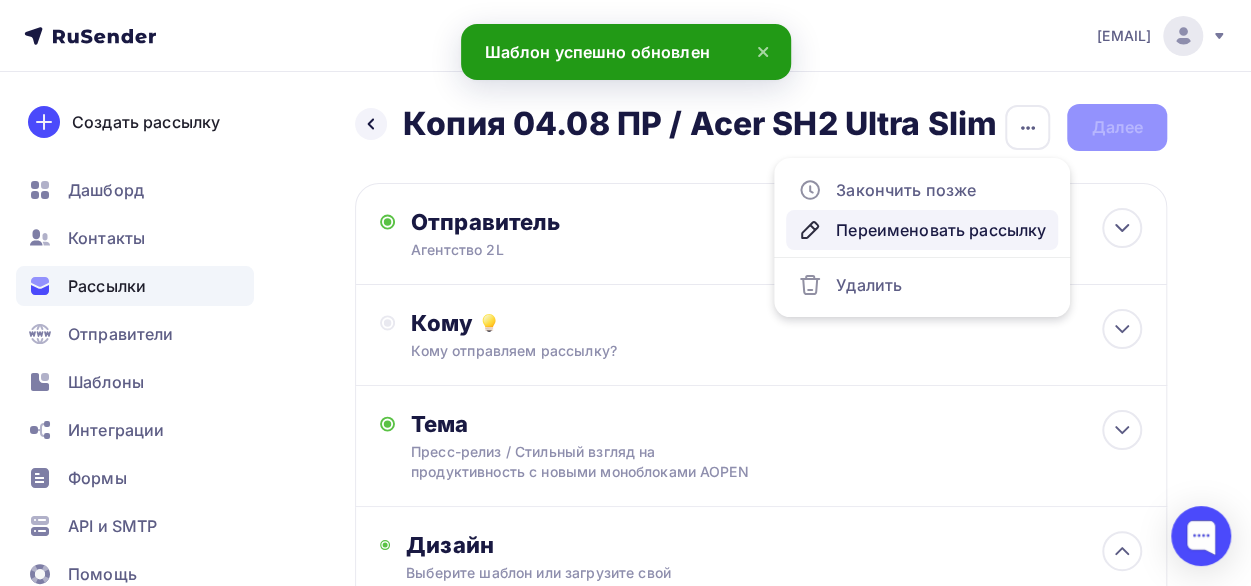 click on "Переименовать рассылку" at bounding box center (922, 230) 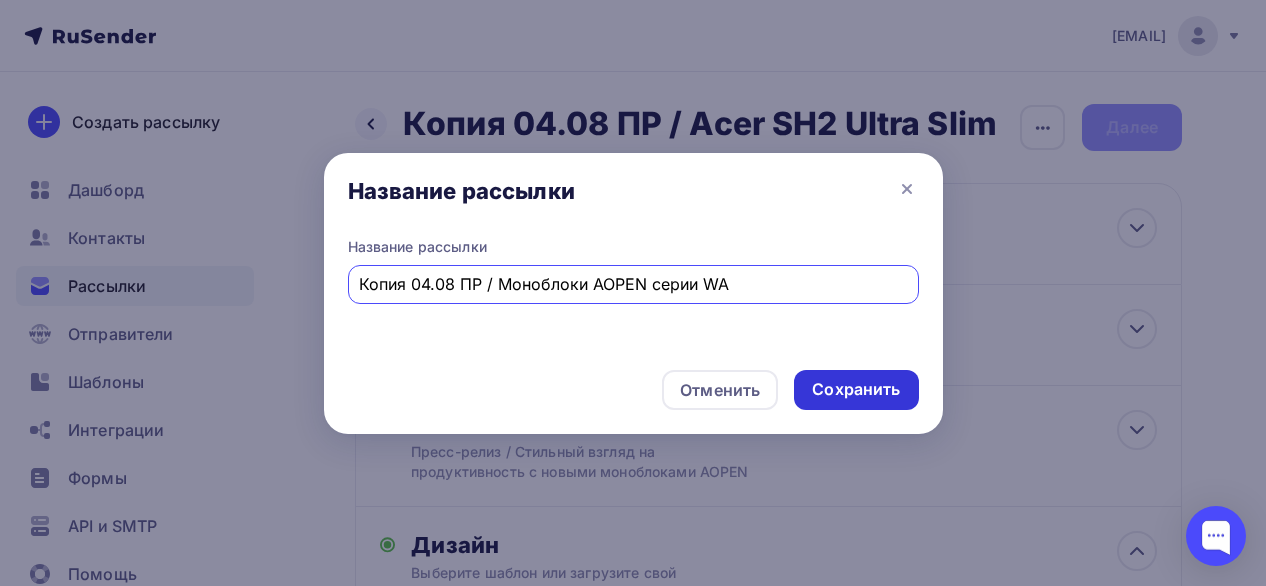 type on "Копия 04.08 ПР / Моноблоки AOPEN серии WA" 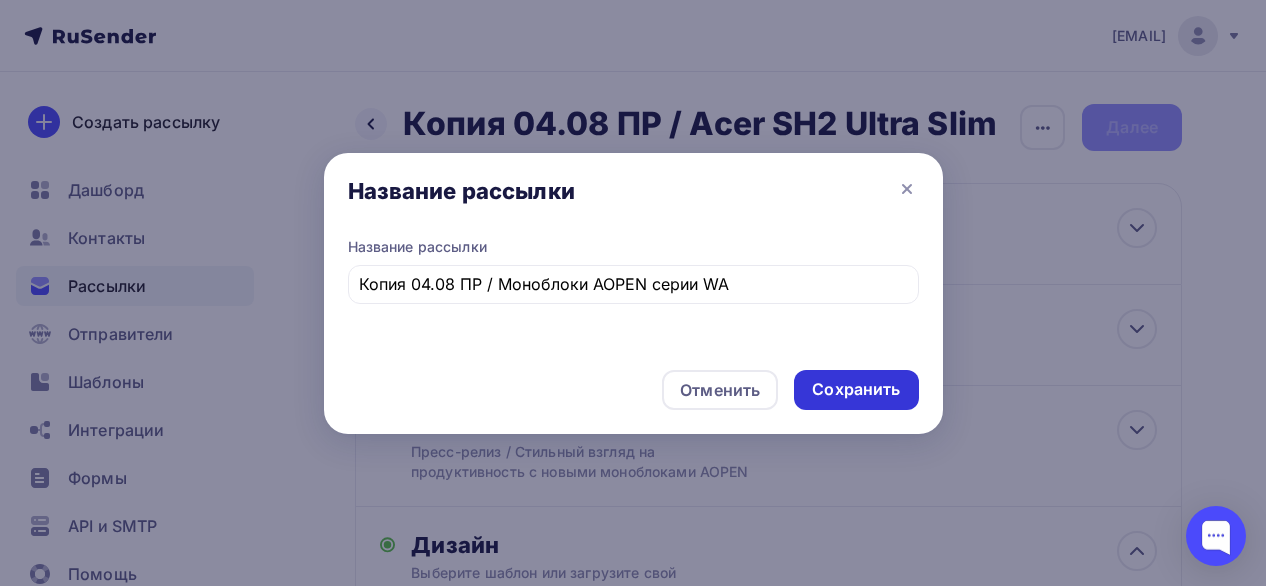 click on "Сохранить" at bounding box center [856, 389] 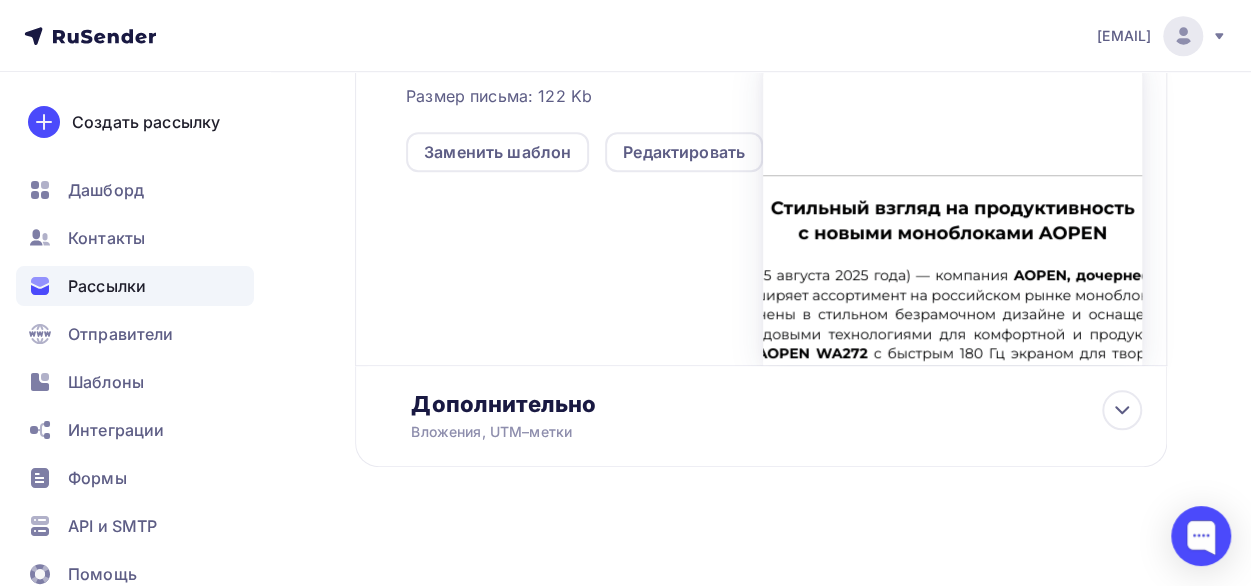 scroll, scrollTop: 628, scrollLeft: 0, axis: vertical 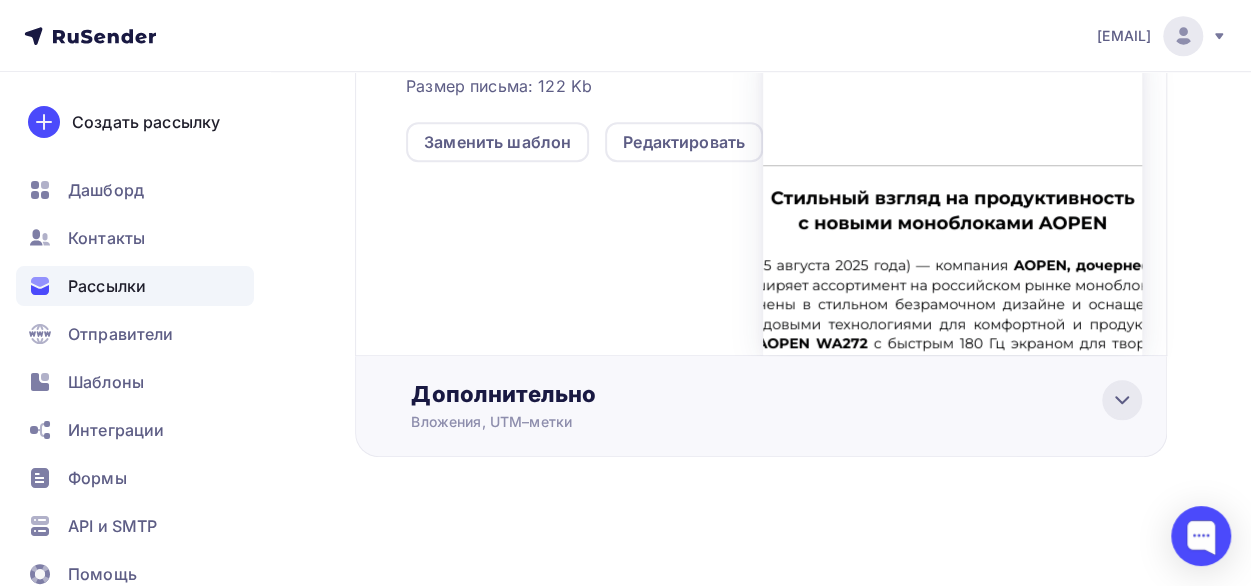 click at bounding box center (1122, 400) 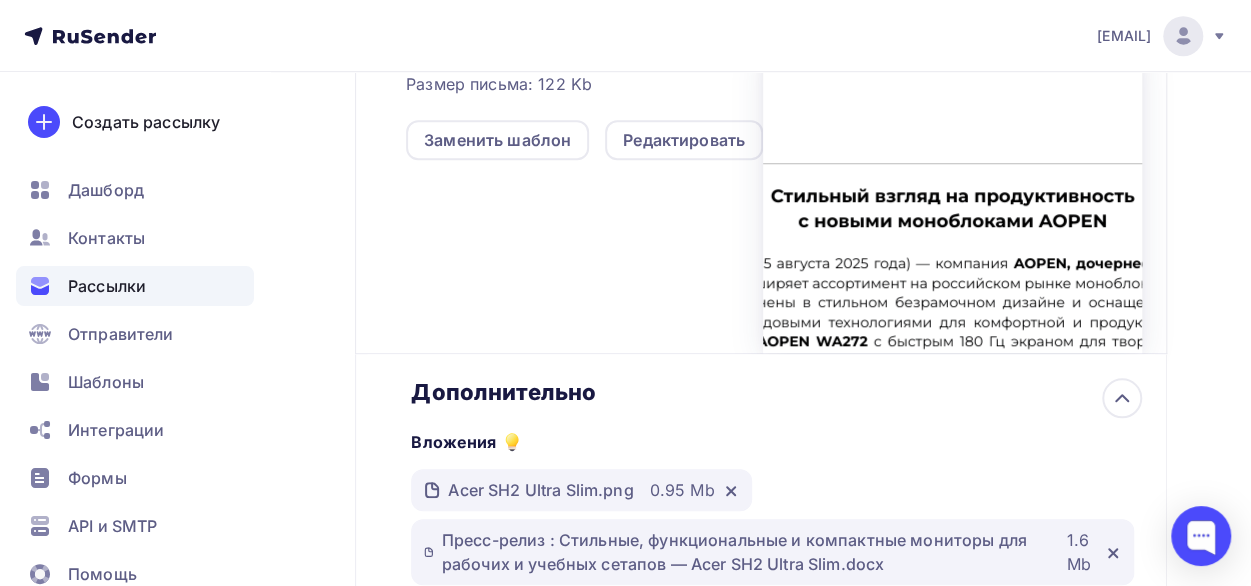 scroll, scrollTop: 626, scrollLeft: 0, axis: vertical 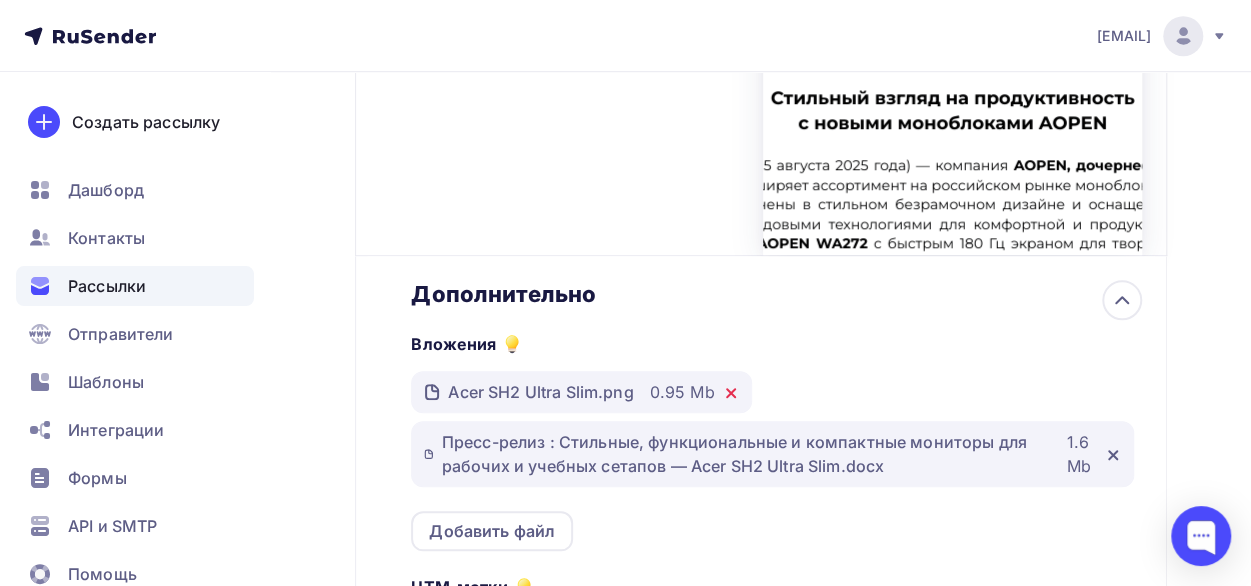 click 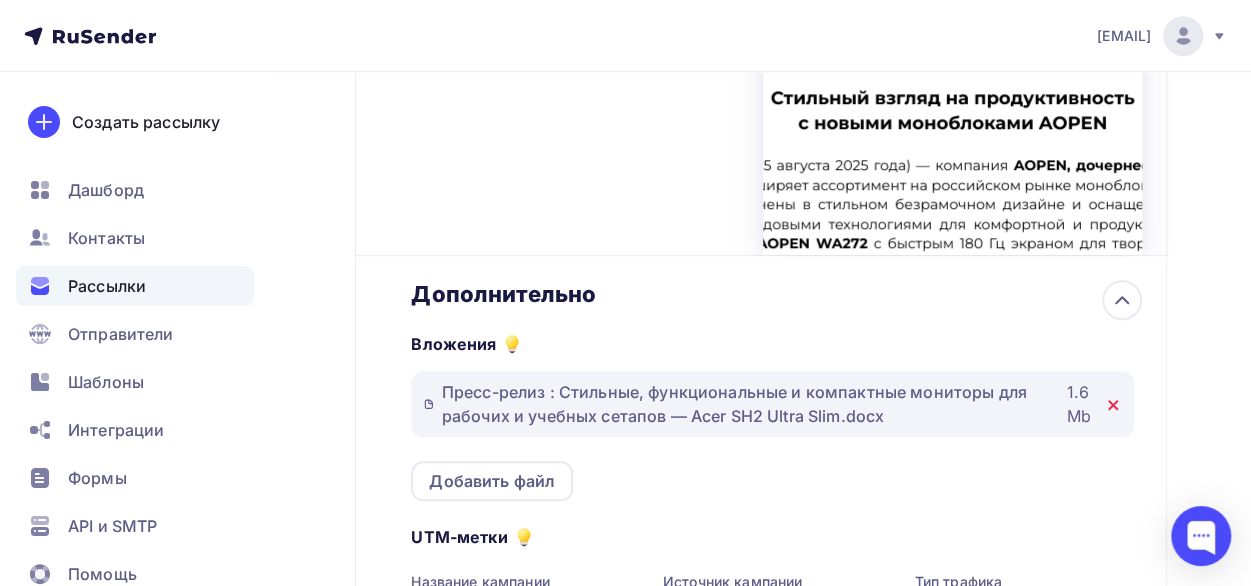 click 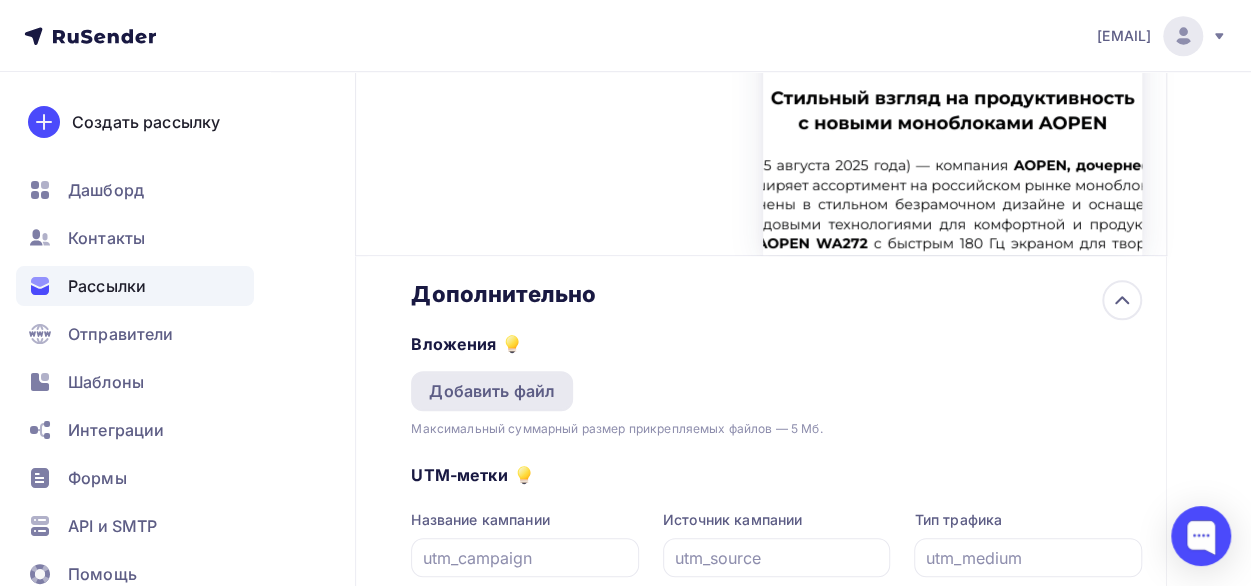 click on "Добавить файл" at bounding box center [492, 391] 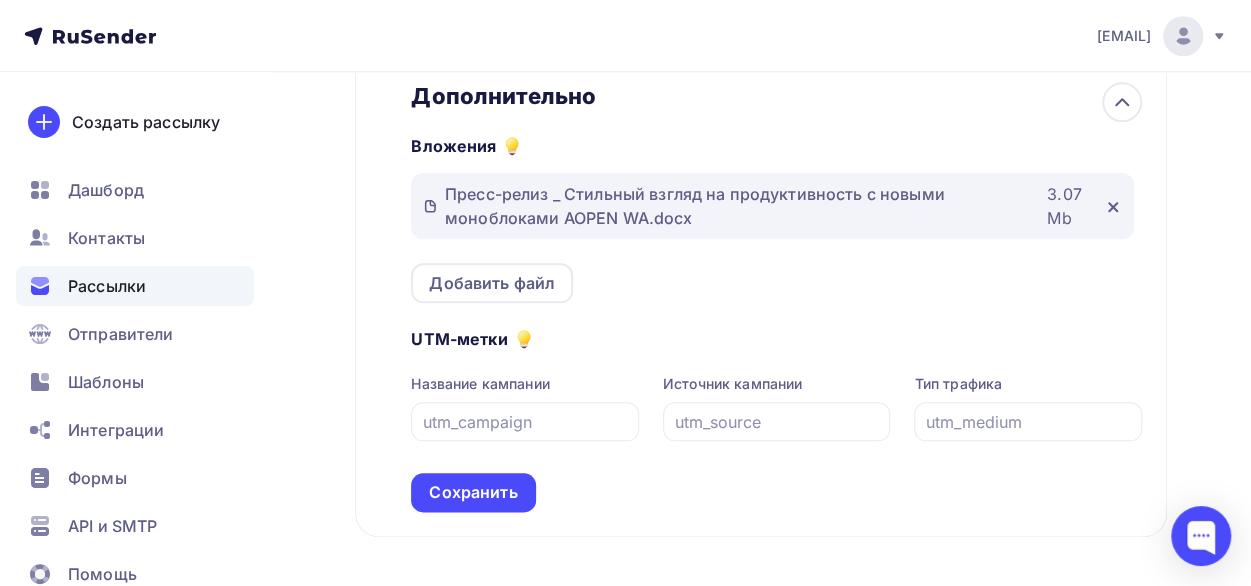 scroll, scrollTop: 926, scrollLeft: 0, axis: vertical 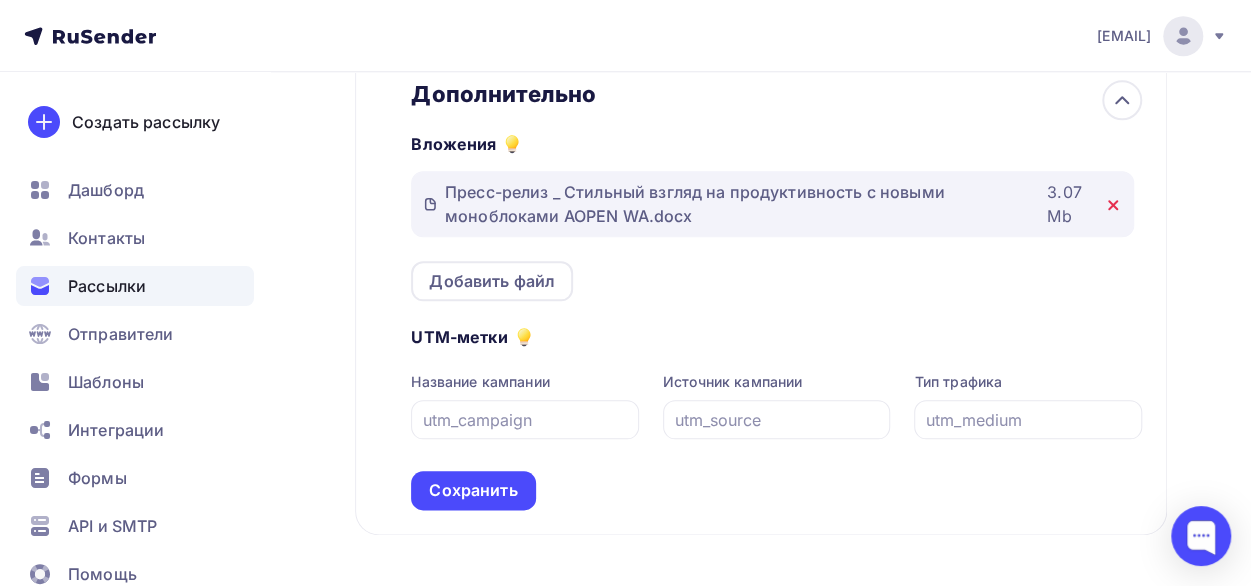 click 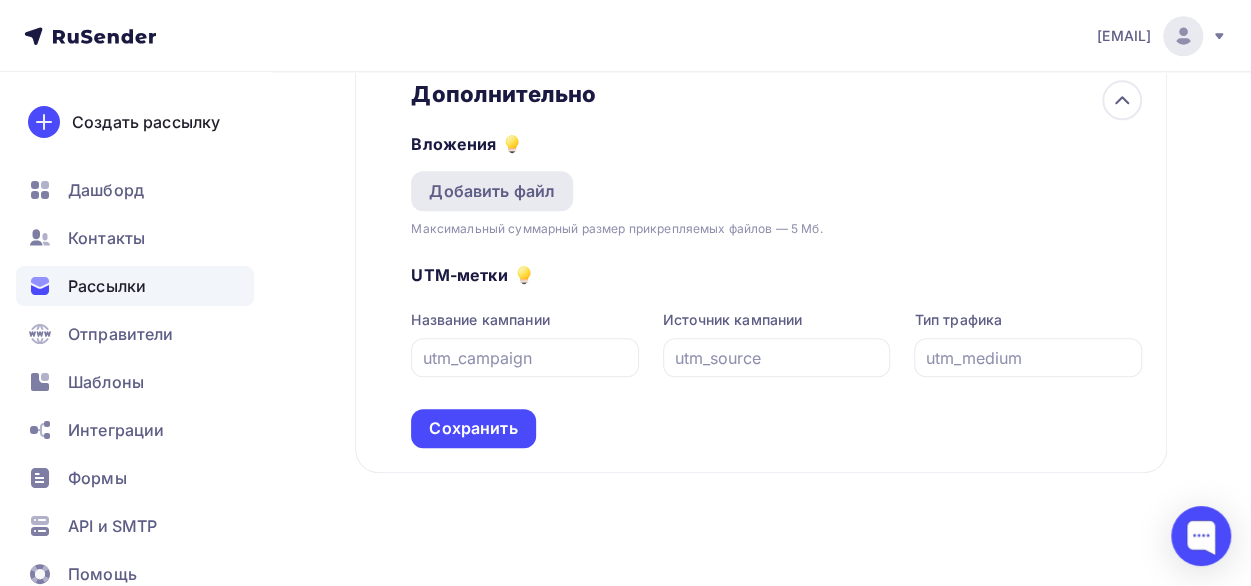 click on "Добавить файл" at bounding box center [492, 191] 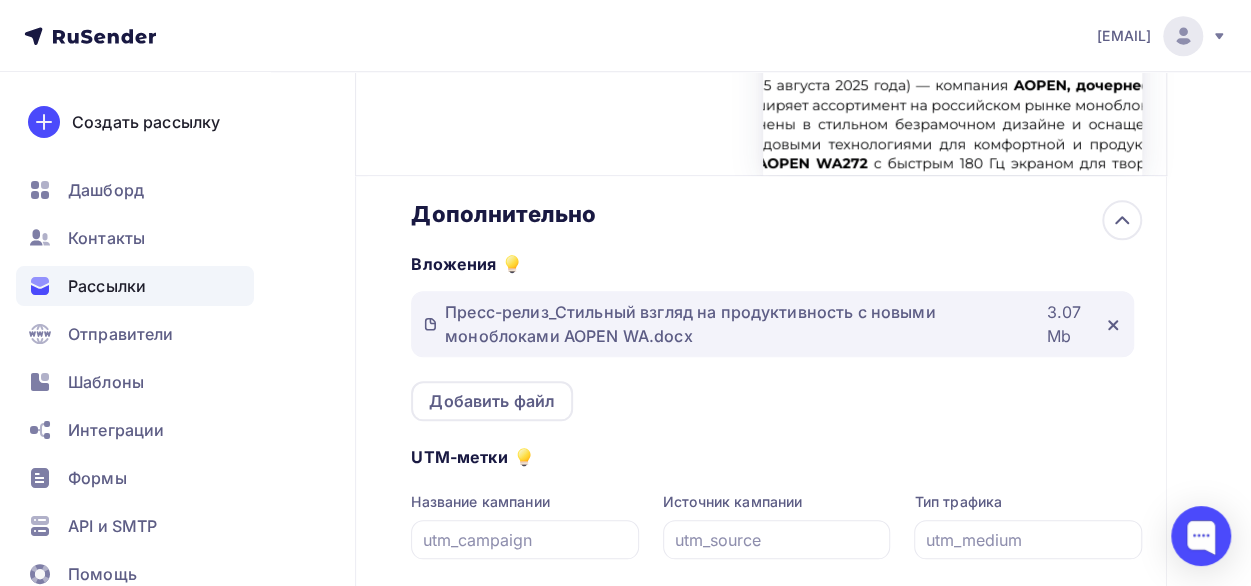 scroll, scrollTop: 1007, scrollLeft: 0, axis: vertical 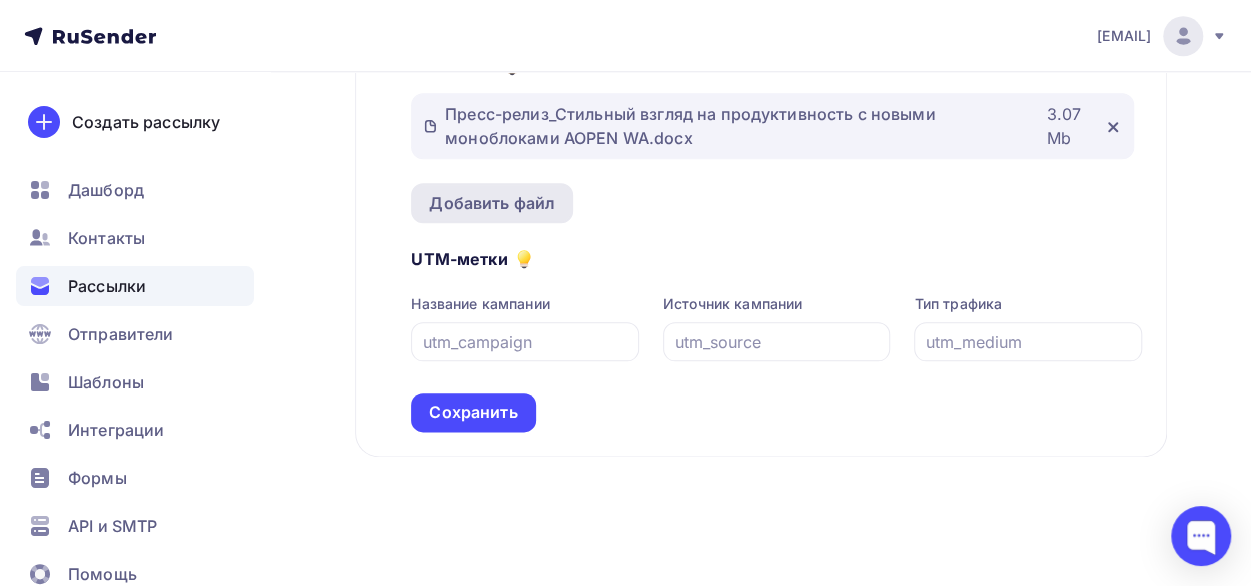 click on "Добавить файл" at bounding box center (492, 203) 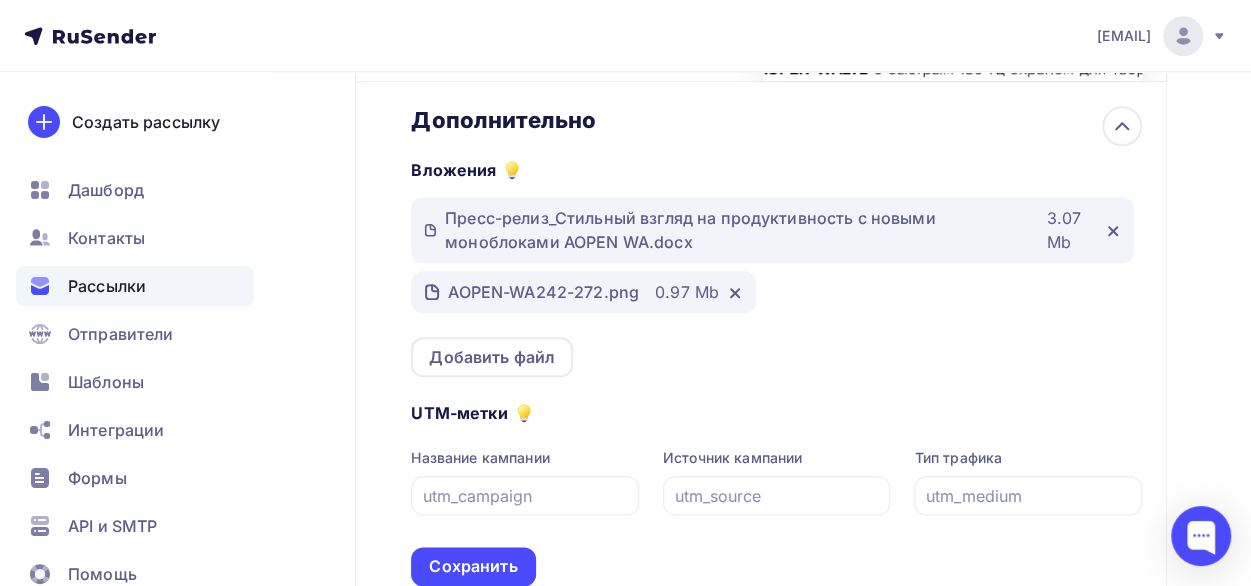 scroll, scrollTop: 1000, scrollLeft: 0, axis: vertical 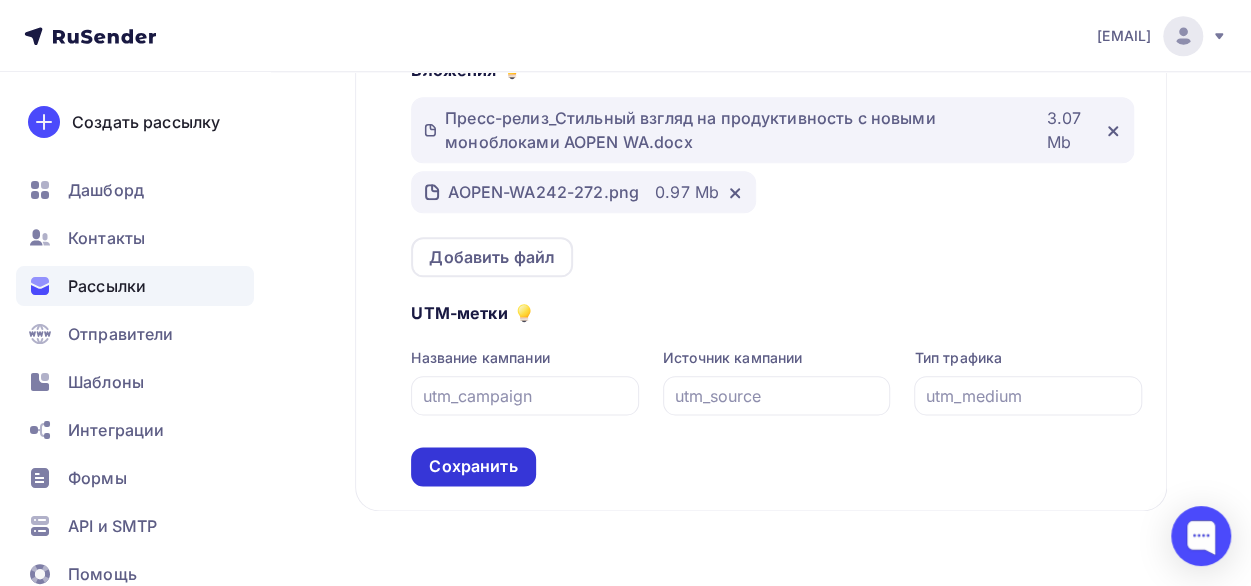 click on "Сохранить" at bounding box center [473, 466] 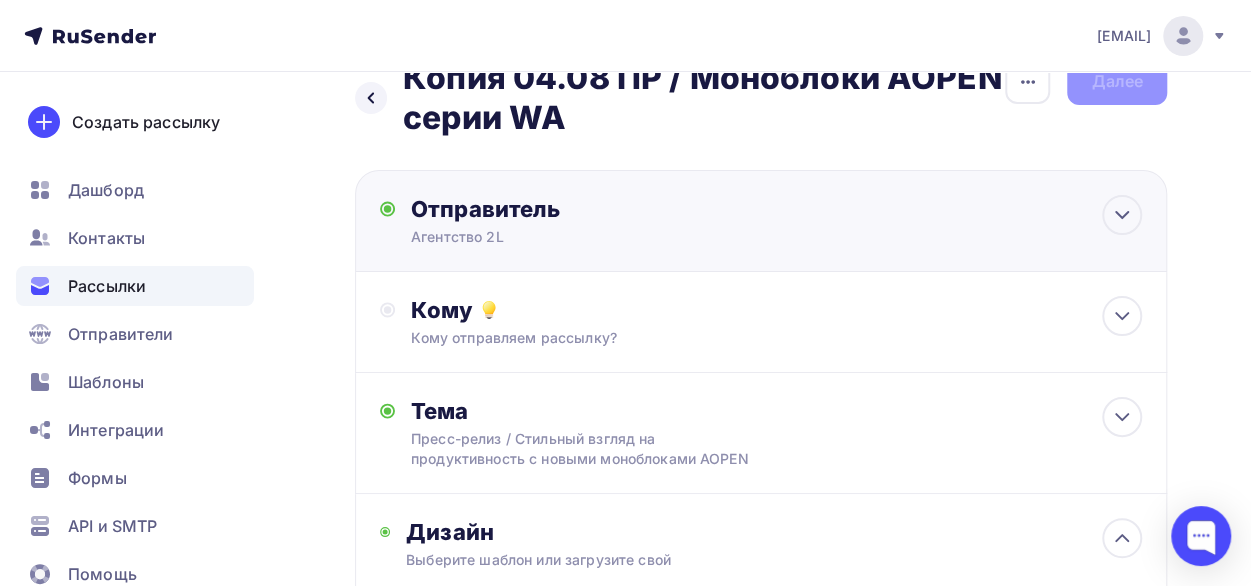 scroll, scrollTop: 0, scrollLeft: 0, axis: both 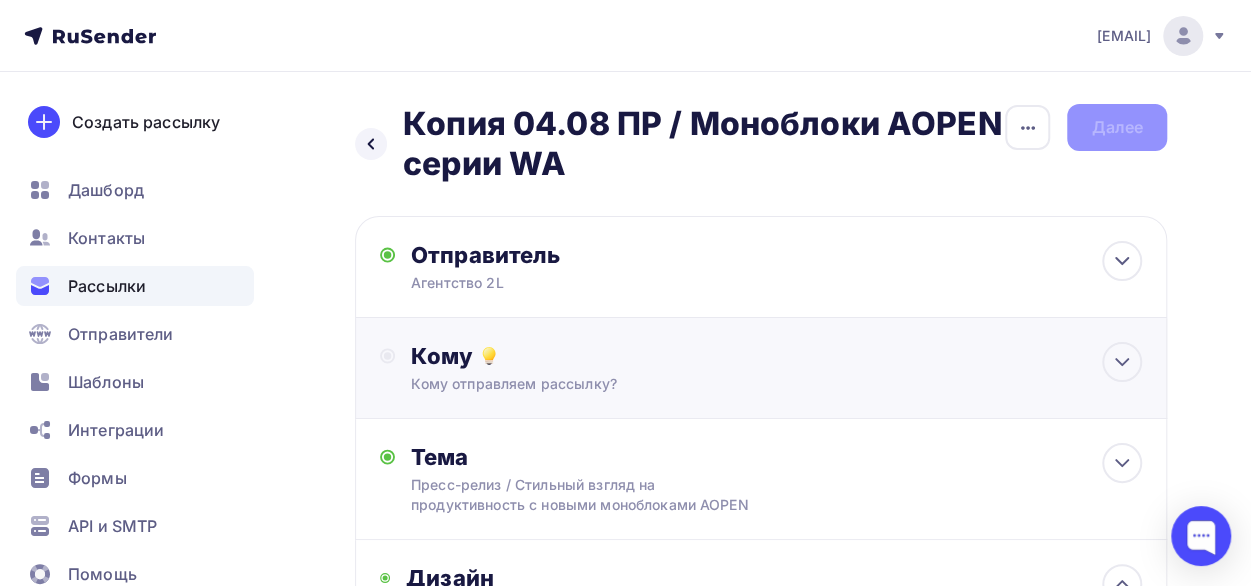 click on "Кому
Кому отправляем рассылку?
Списки получателей
Выберите список
Все списки
id
Dreame add
(1)
#24821
Клиент: realweb tcl
(4)
#20645
TCL
(27)
#20614
Клиент: Amazfit
(4)
#18351
Еще It / gaming /lifestyle
(47)
#18221
Test 2L
(5)" at bounding box center (776, 368) 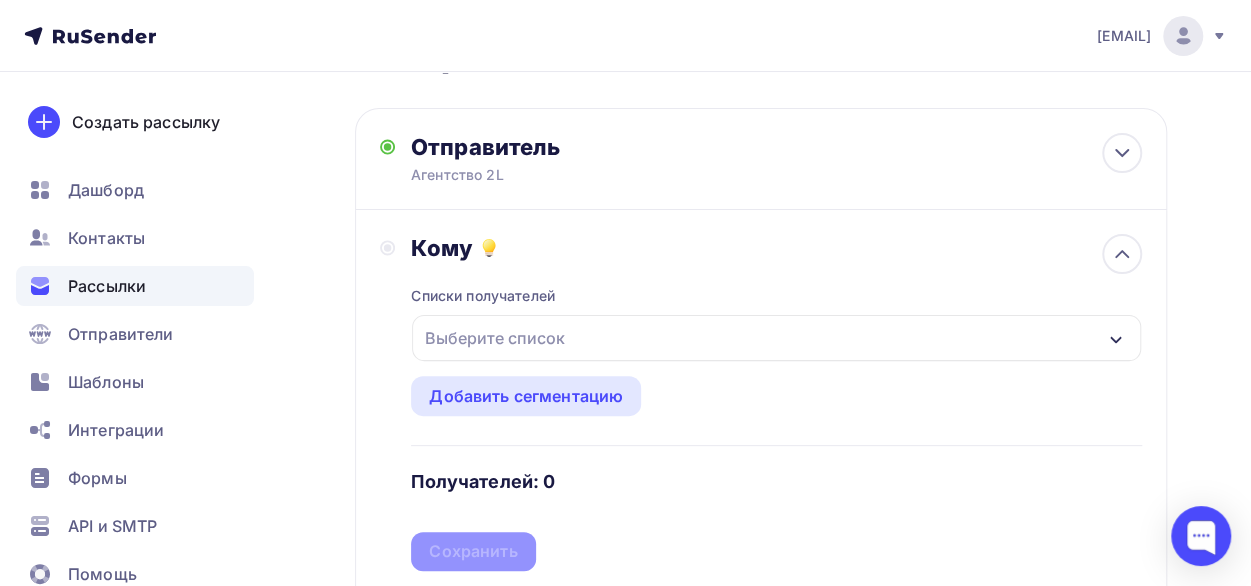 scroll, scrollTop: 200, scrollLeft: 0, axis: vertical 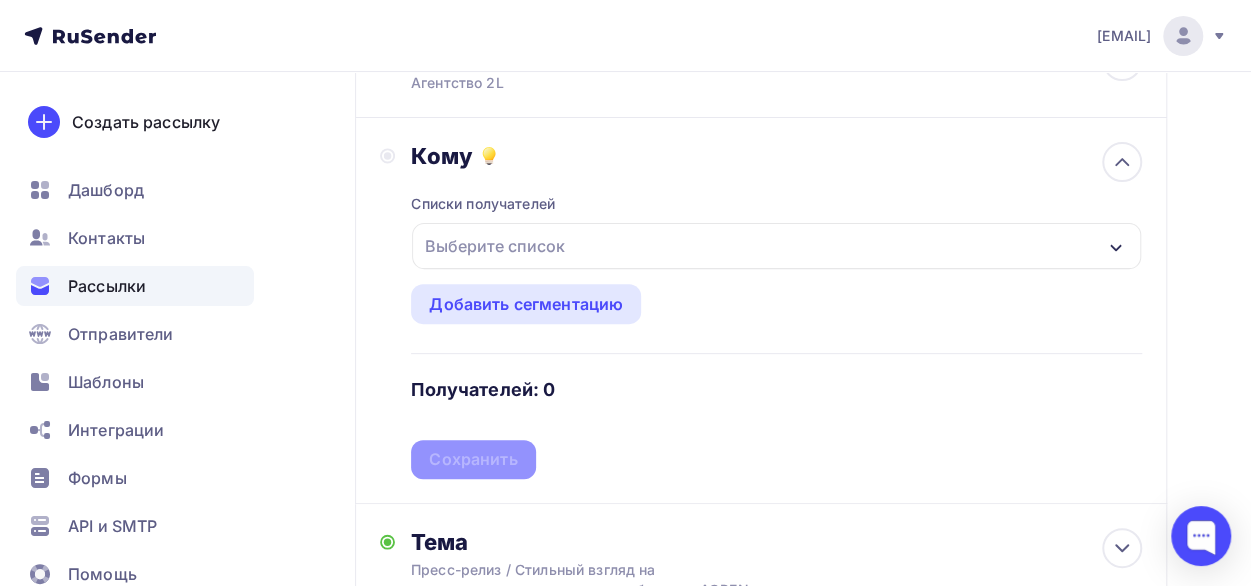 click on "Выберите список" at bounding box center (776, 246) 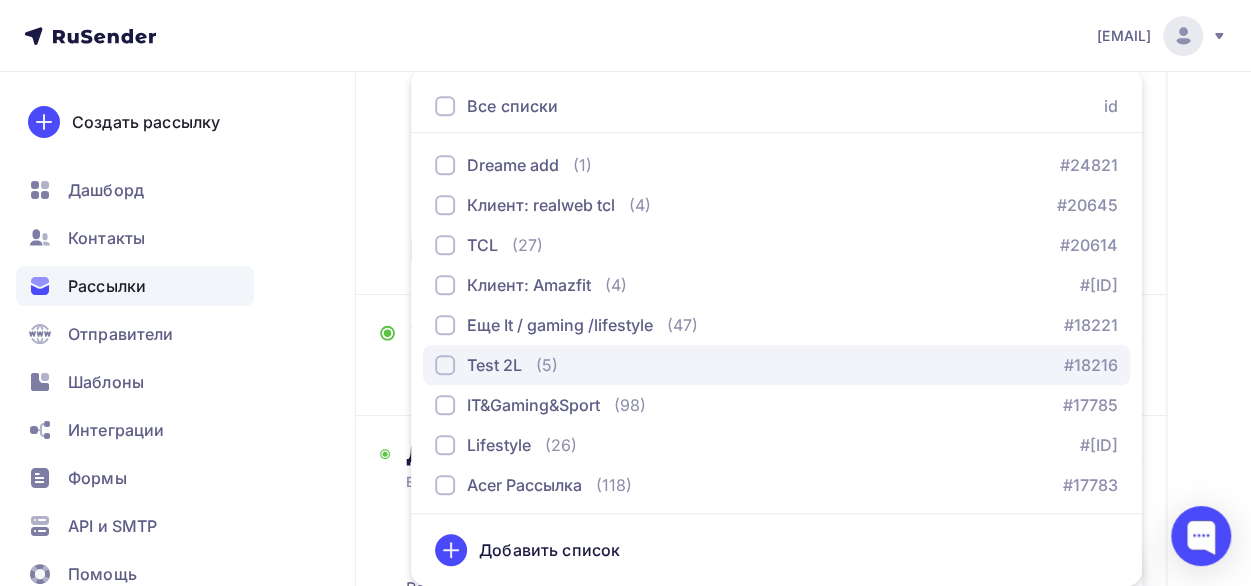click on "(5)" at bounding box center (547, 365) 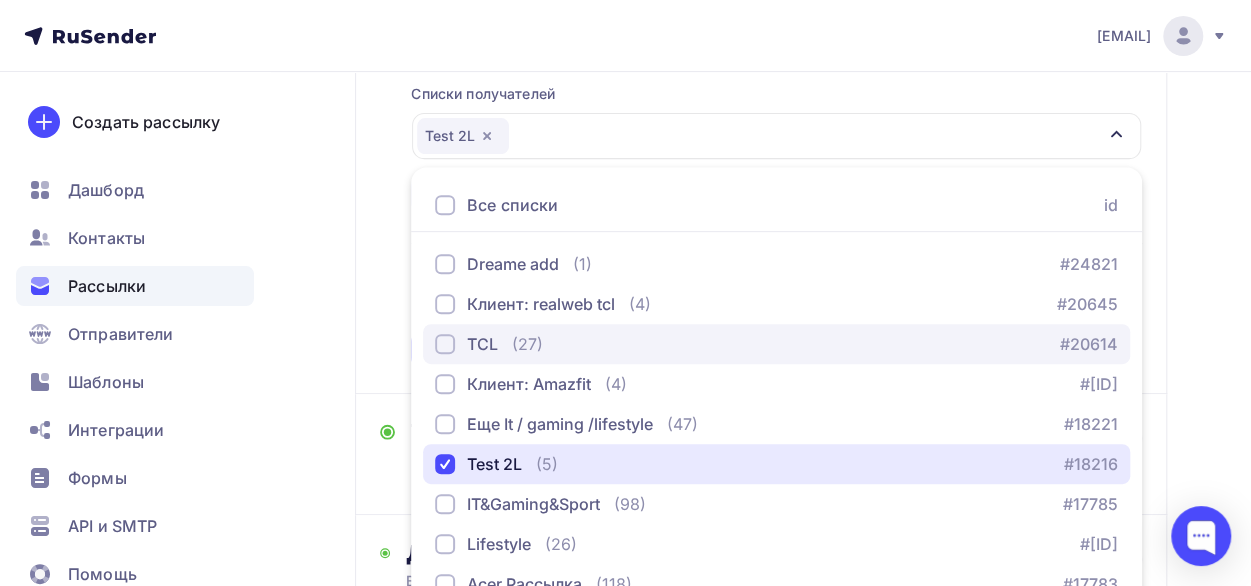 scroll, scrollTop: 309, scrollLeft: 0, axis: vertical 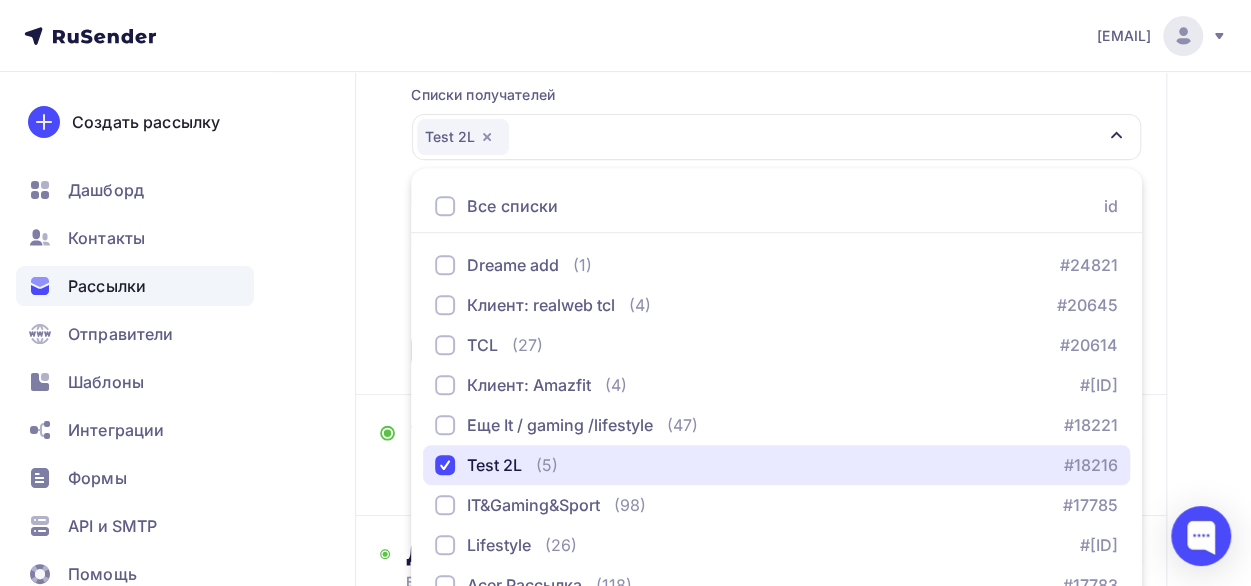 click 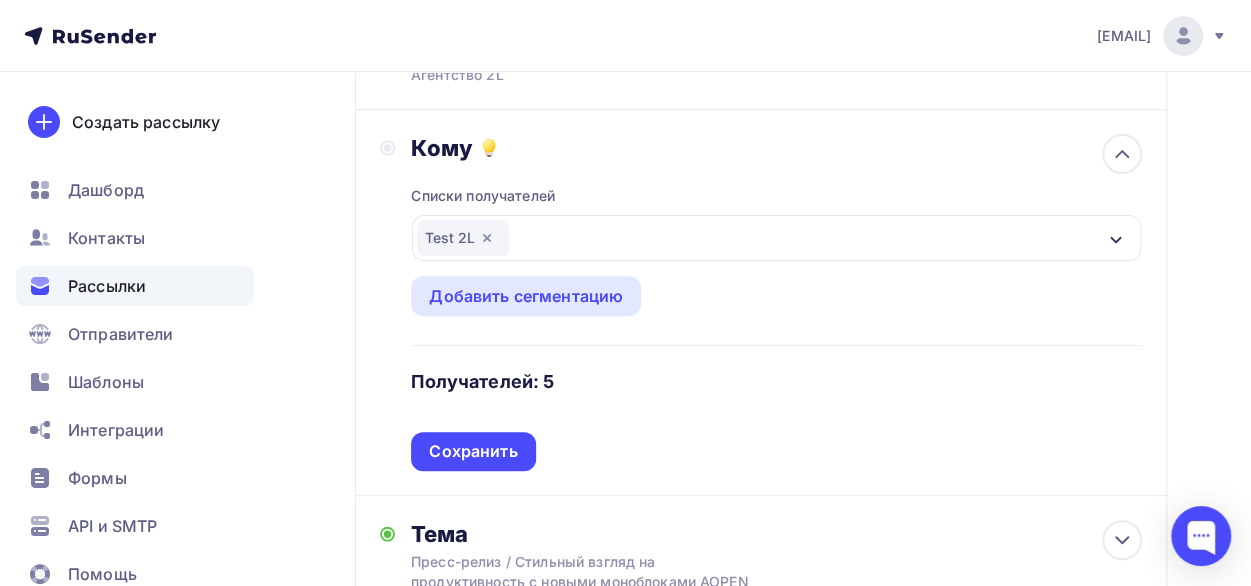 scroll, scrollTop: 209, scrollLeft: 0, axis: vertical 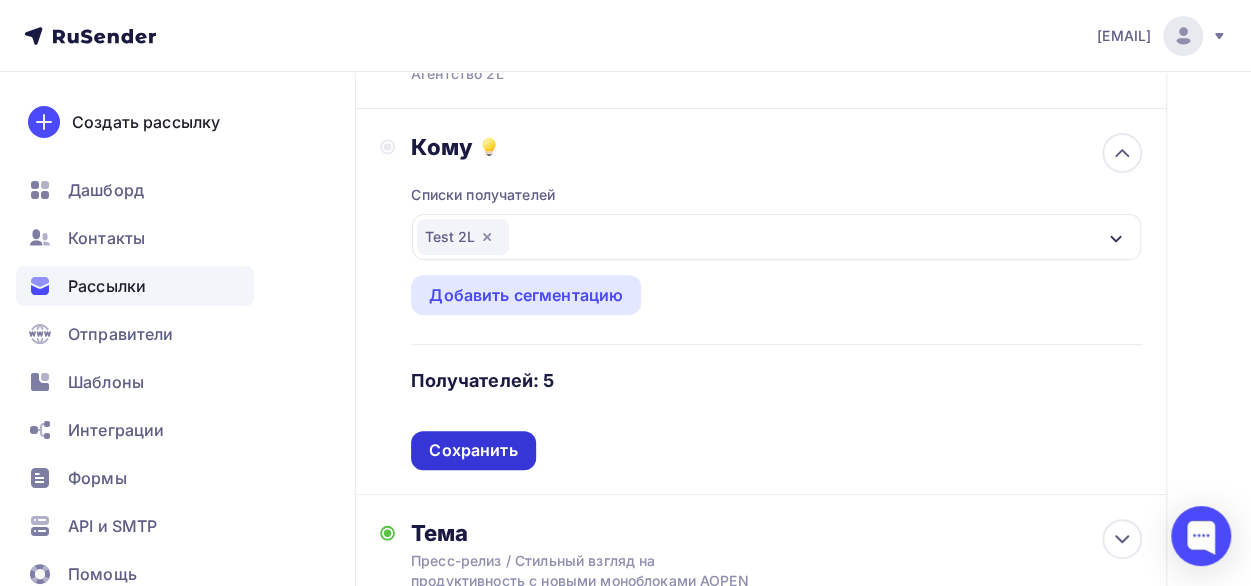 click on "Сохранить" at bounding box center (473, 450) 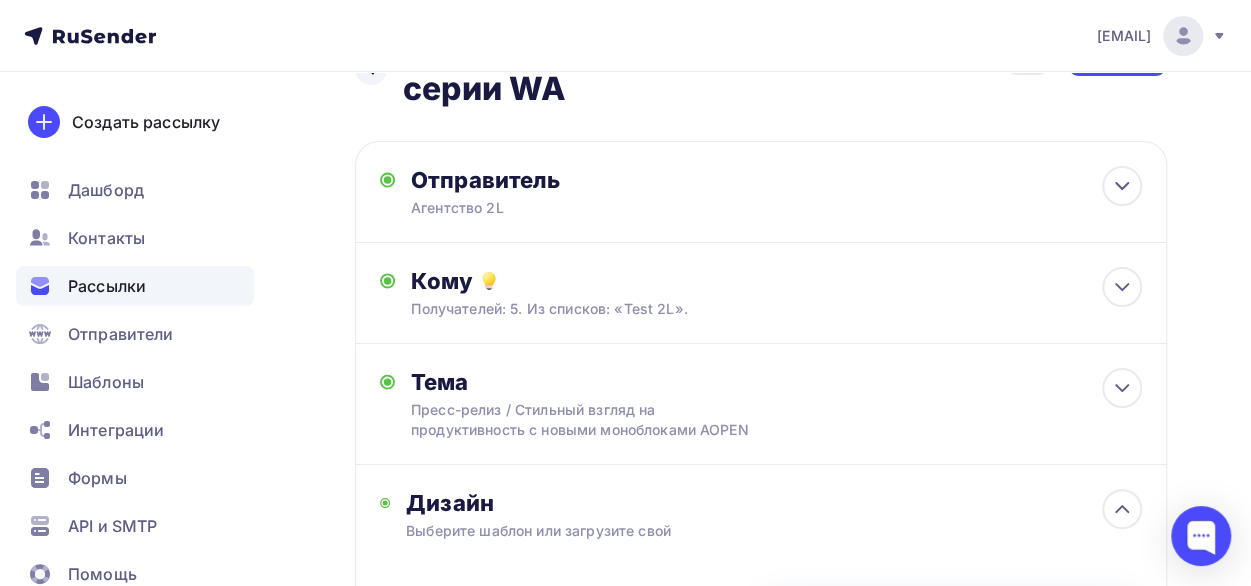 scroll, scrollTop: 0, scrollLeft: 0, axis: both 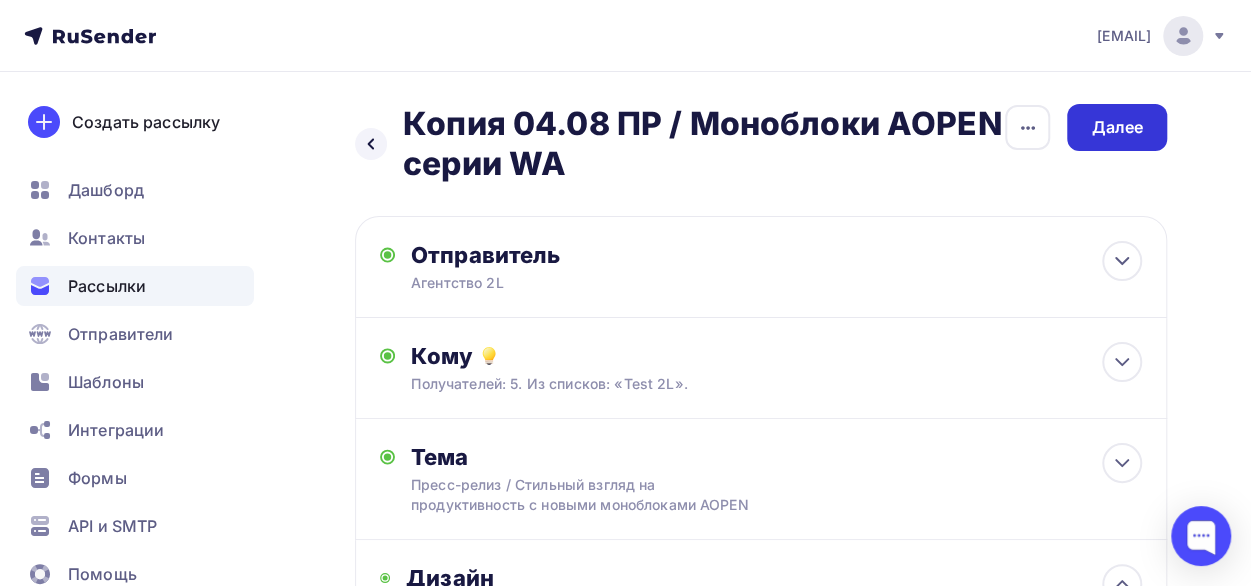 click on "Далее" at bounding box center (1117, 127) 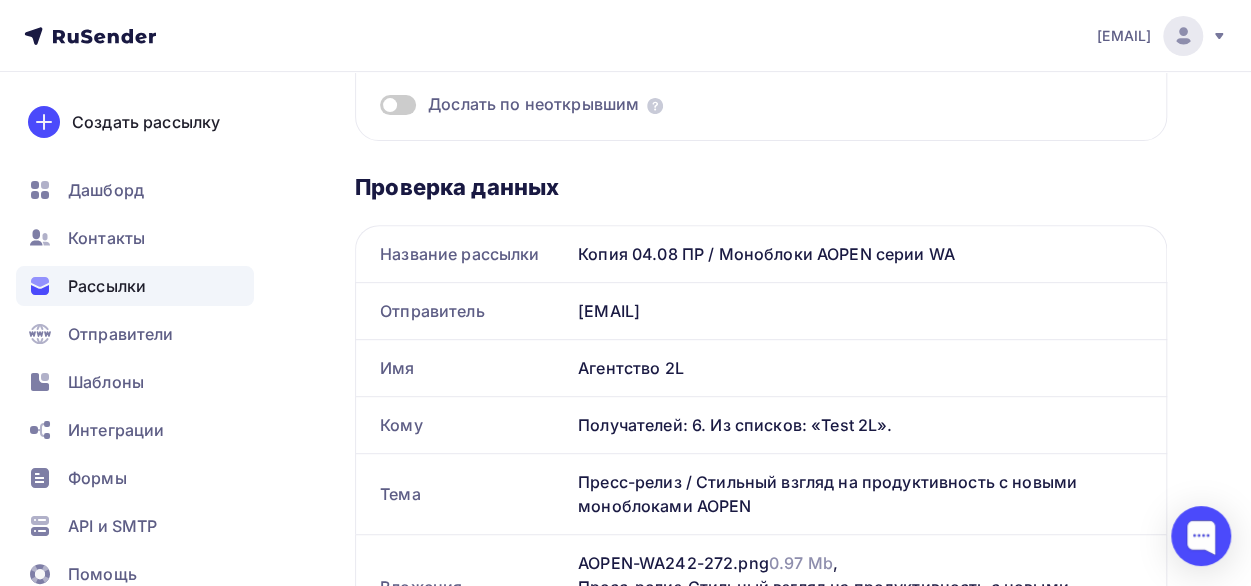 scroll, scrollTop: 0, scrollLeft: 0, axis: both 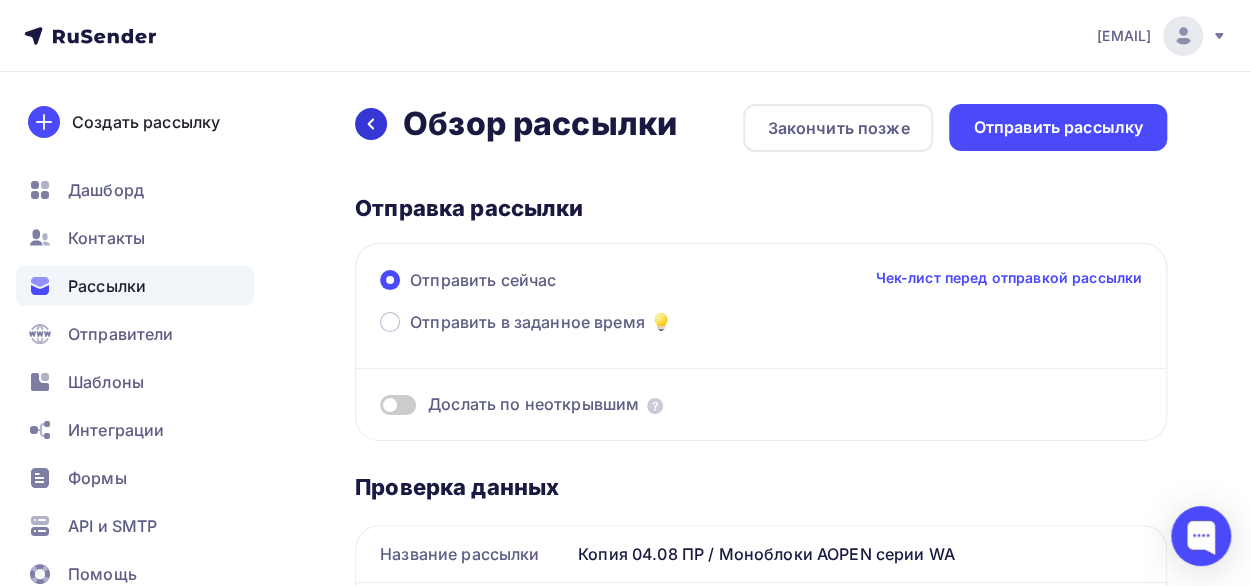click 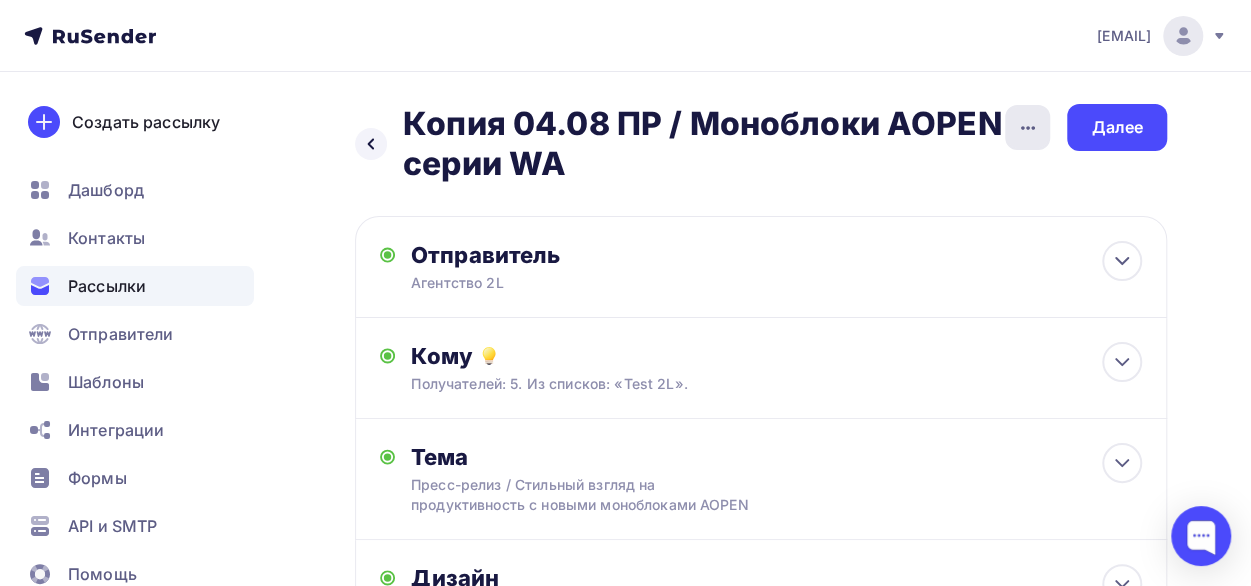 click 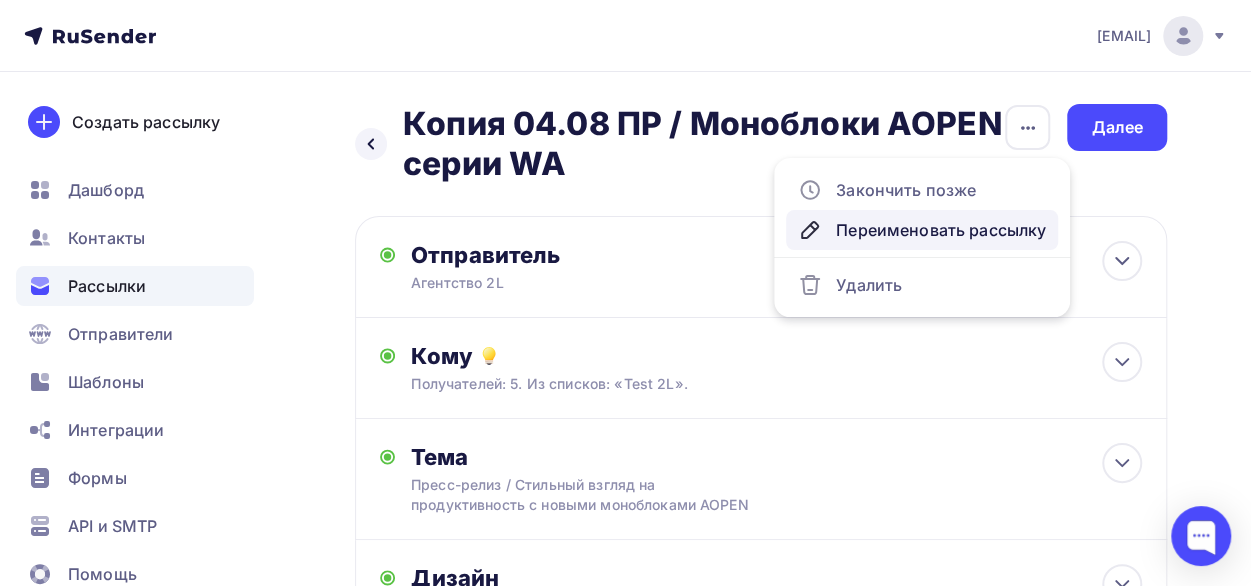 click on "Переименовать рассылку" at bounding box center (922, 230) 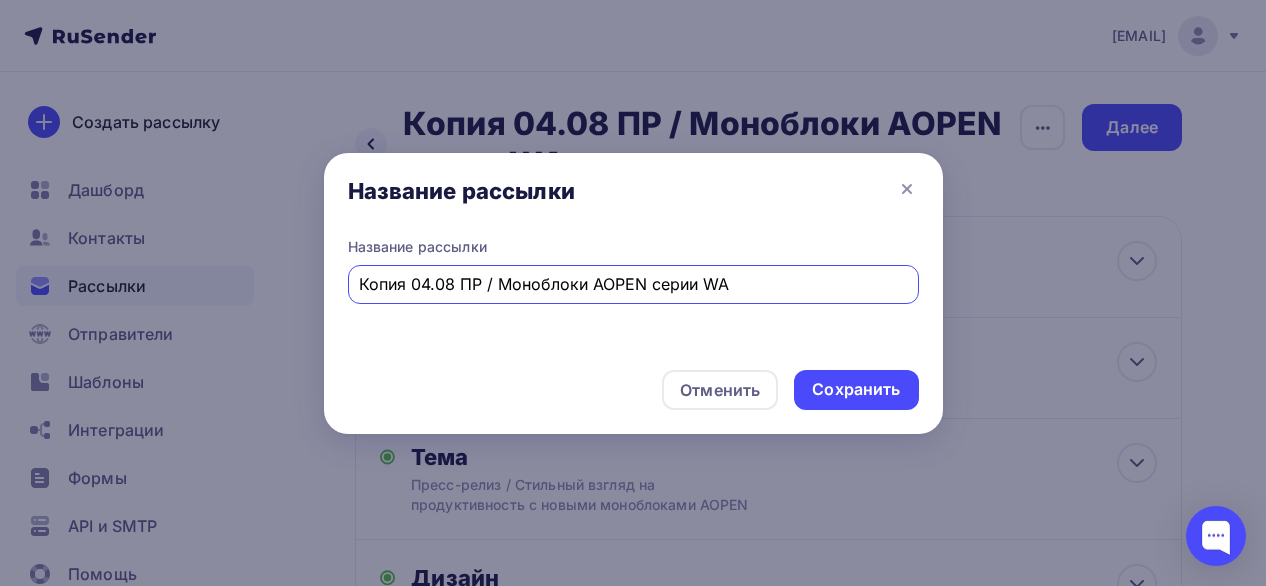 click on "Копия 04.08 ПР / Моноблоки AOPEN серии WA" at bounding box center [633, 284] 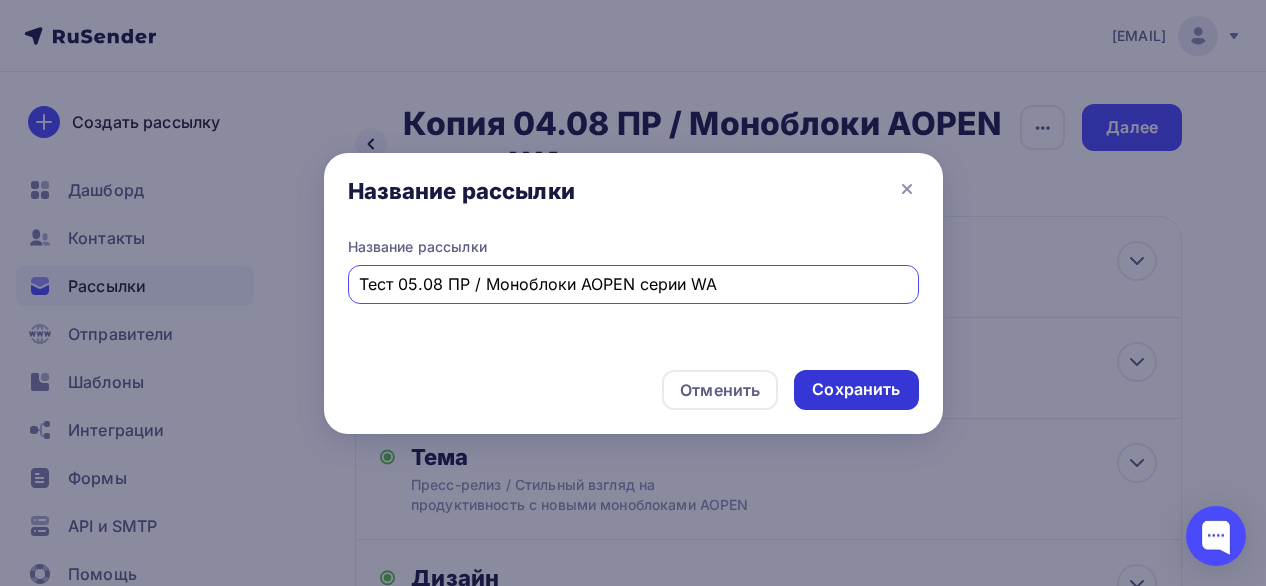 type on "Тест 05.08 ПР / Моноблоки AOPEN серии WA" 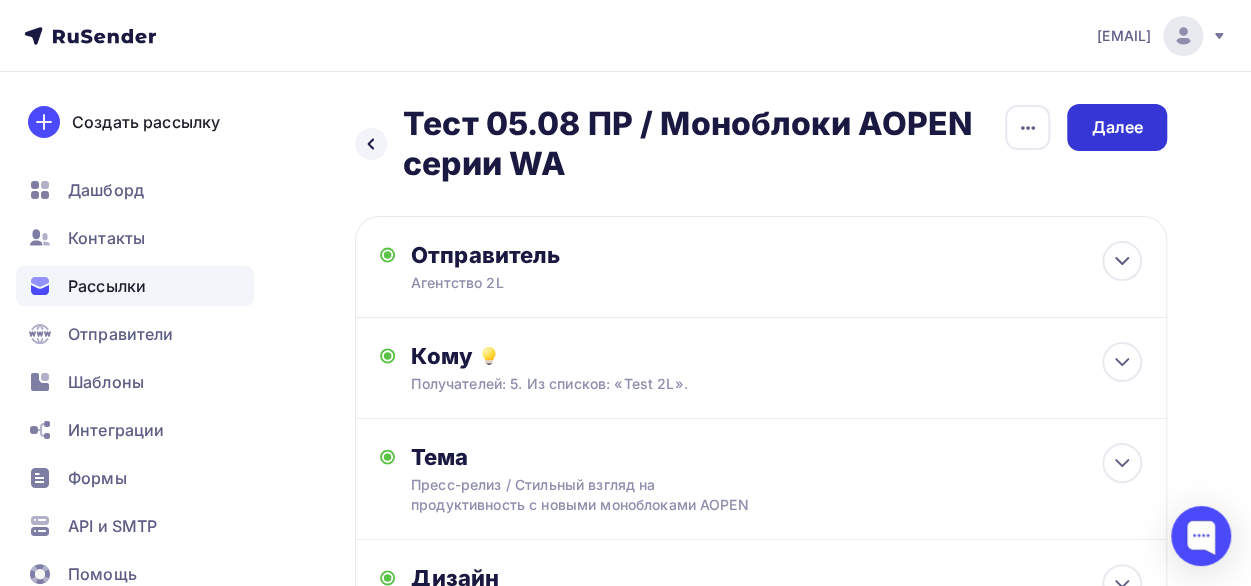 click on "Далее" at bounding box center [1117, 127] 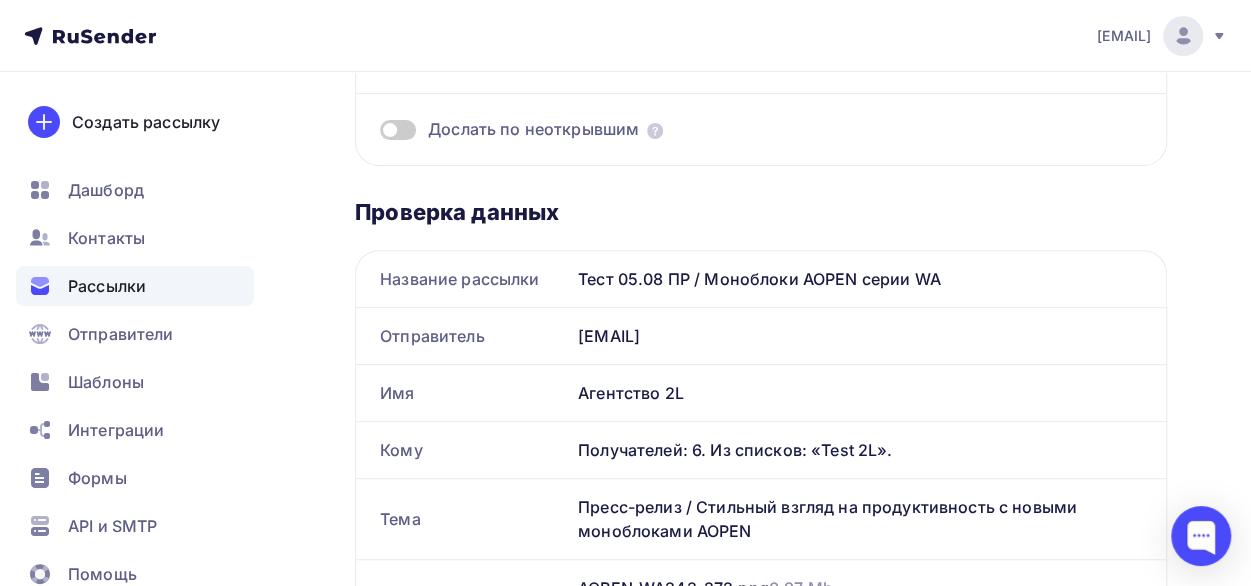 scroll, scrollTop: 0, scrollLeft: 0, axis: both 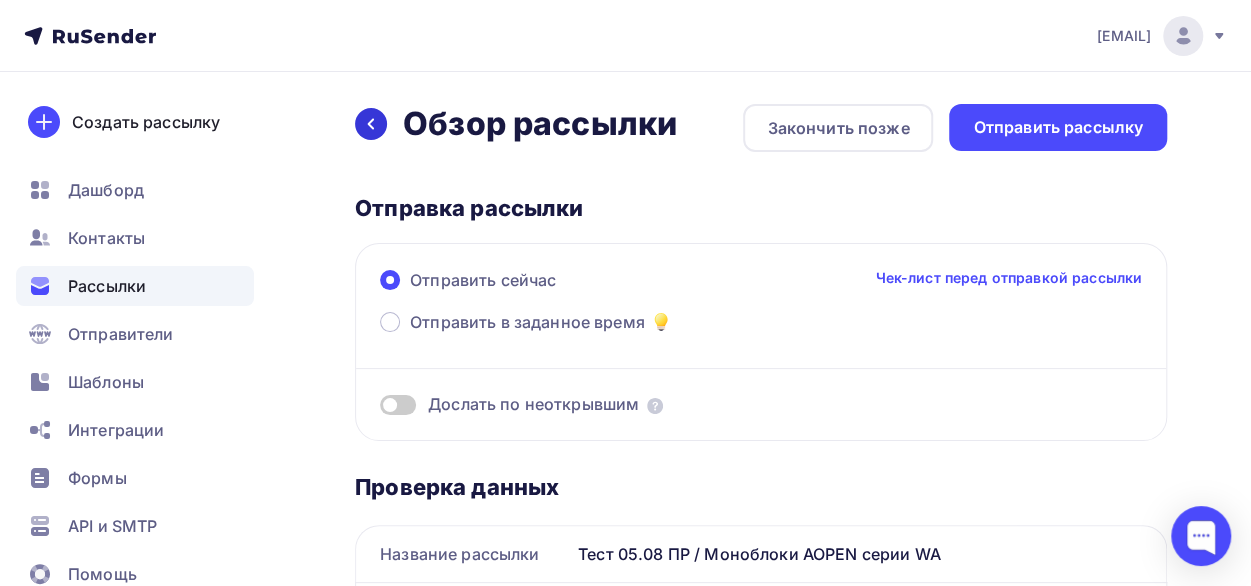 click 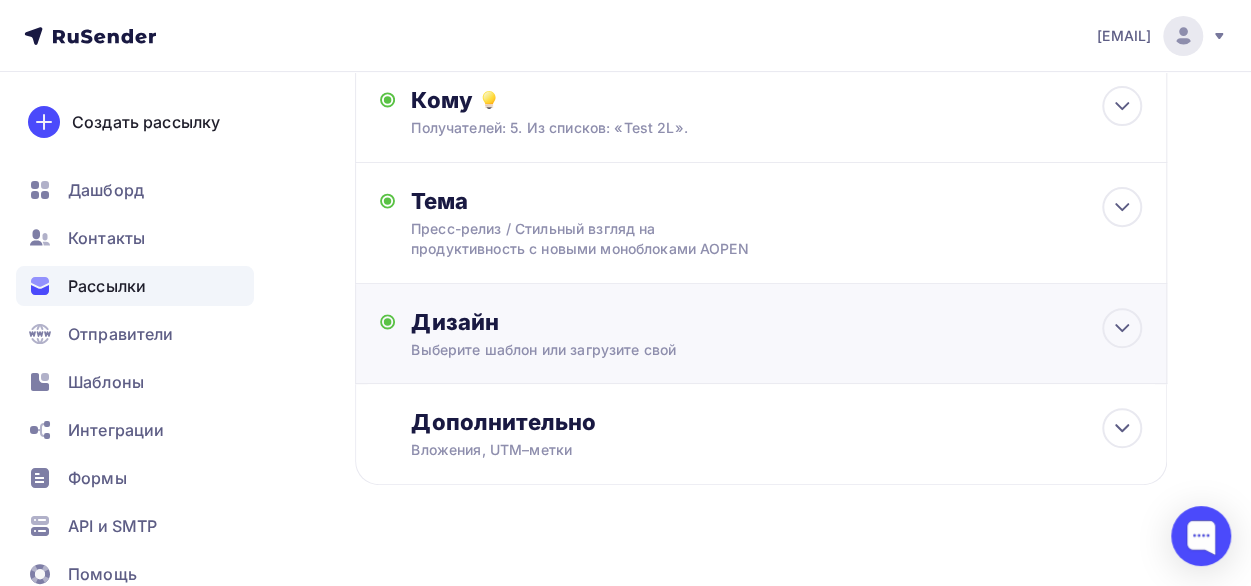 scroll, scrollTop: 286, scrollLeft: 0, axis: vertical 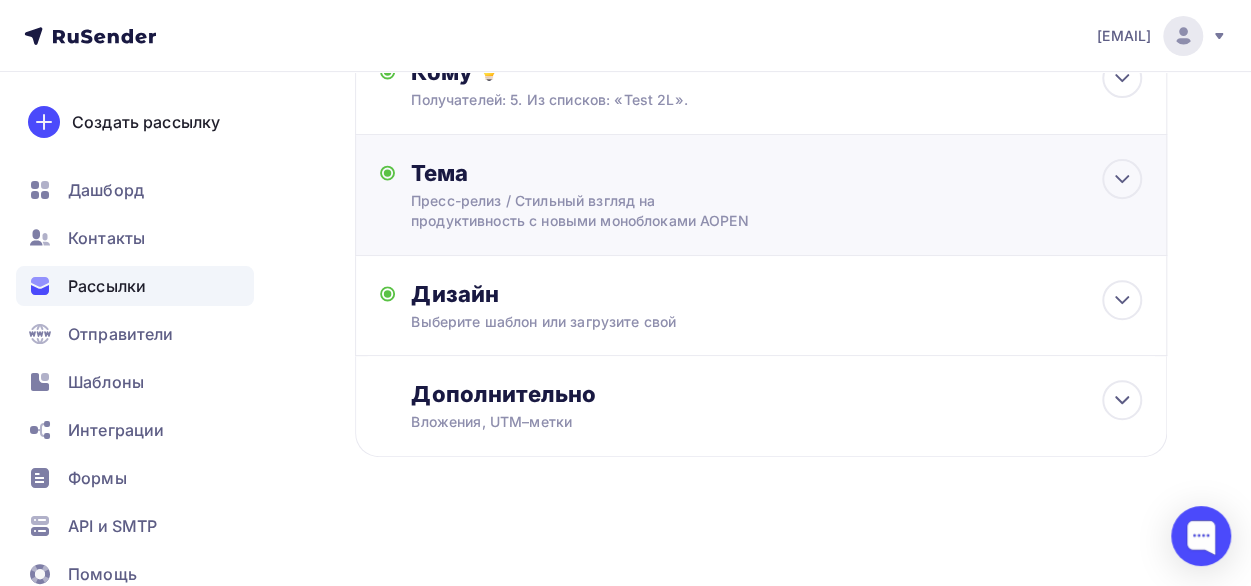 click on "Тема
Пресс-релиз / Стильный взгляд на продуктивность  с новыми моноблоками AOPEN
Тема  *     Пресс-релиз / Стильный взгляд на продуктивность  с новыми моноблоками AOPEN
Рекомендуем использовать не более 150 символов
Прехедер               Сохранить
Предпросмотр может отличаться  в зависимости от почтового клиента
Агентство 2L
Пресс-релиз / Стильный взгляд на продуктивность  с новыми моноблоками AOPEN
Предпросмотр текста" at bounding box center (761, 195) 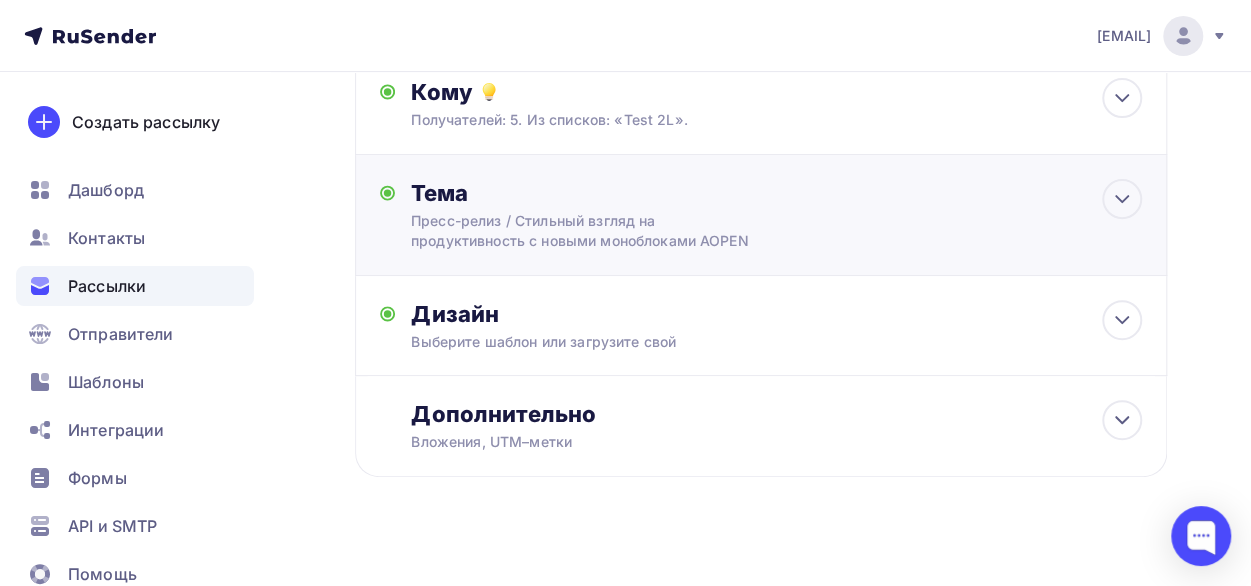 scroll, scrollTop: 72, scrollLeft: 0, axis: vertical 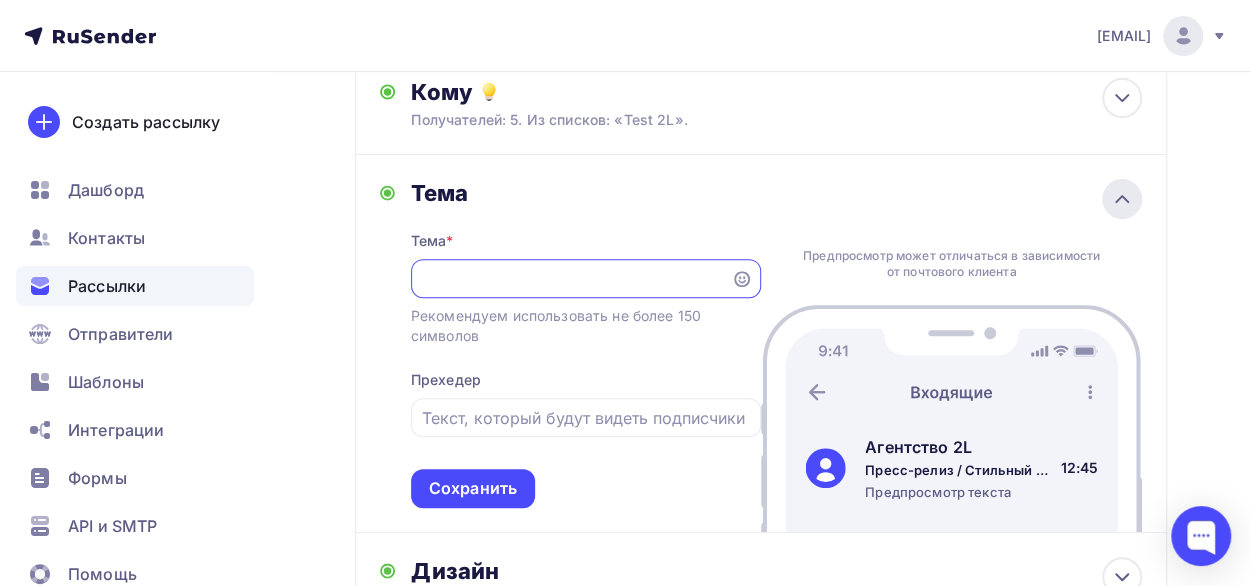click 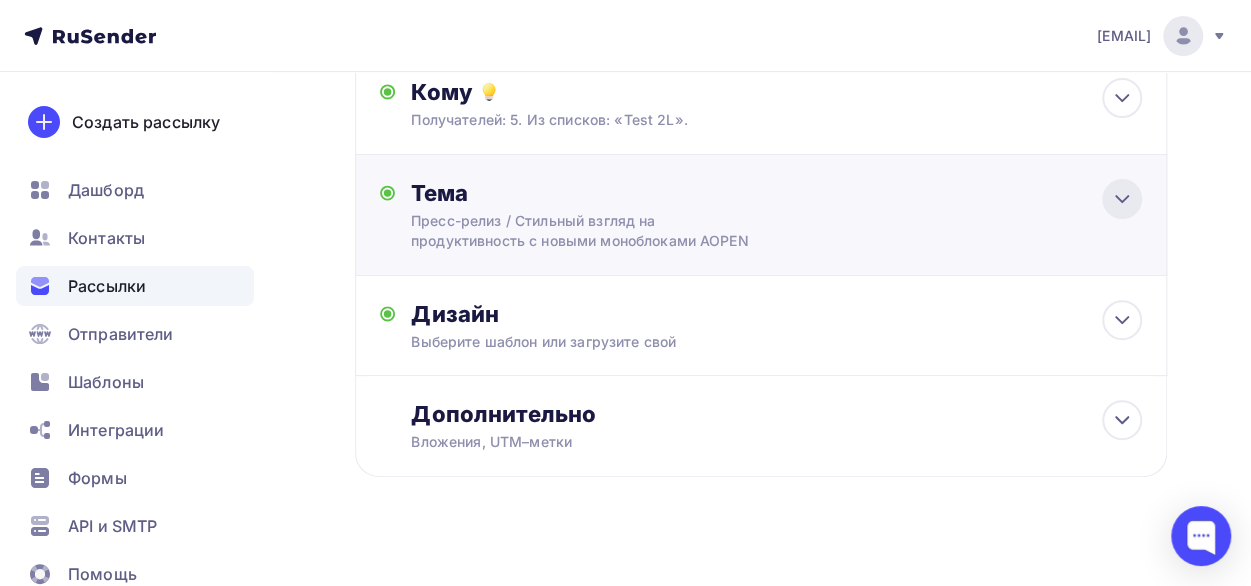 scroll, scrollTop: 0, scrollLeft: 0, axis: both 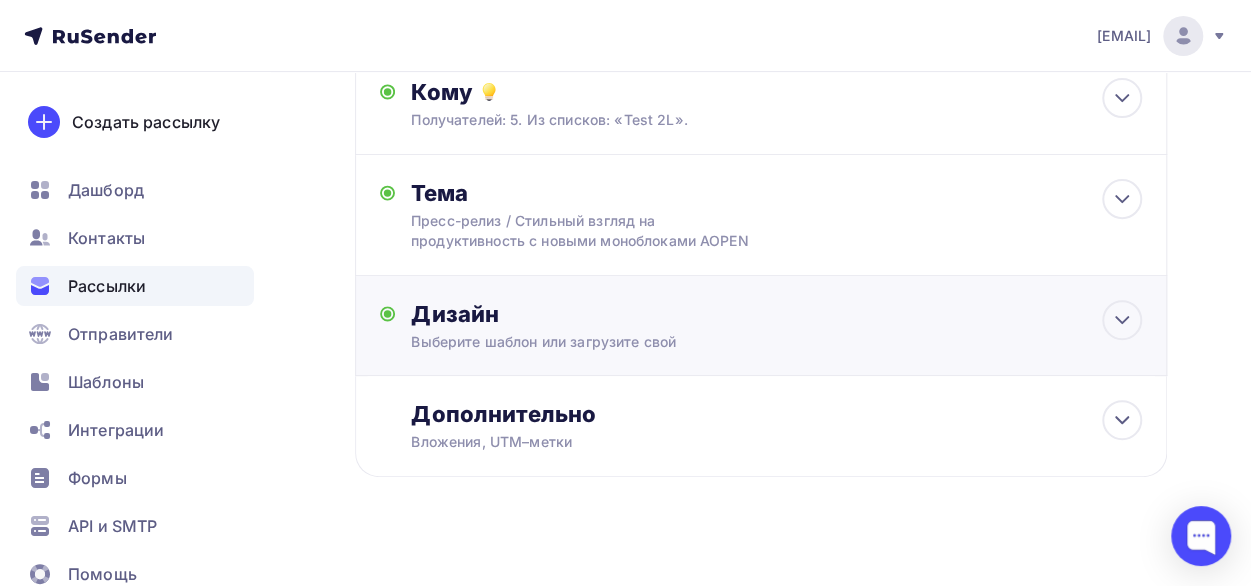 click on "Дизайн   Выберите шаблон или загрузите свой     Размер письма: 122 Kb     Заменить шаблон
Редактировать" at bounding box center (776, 326) 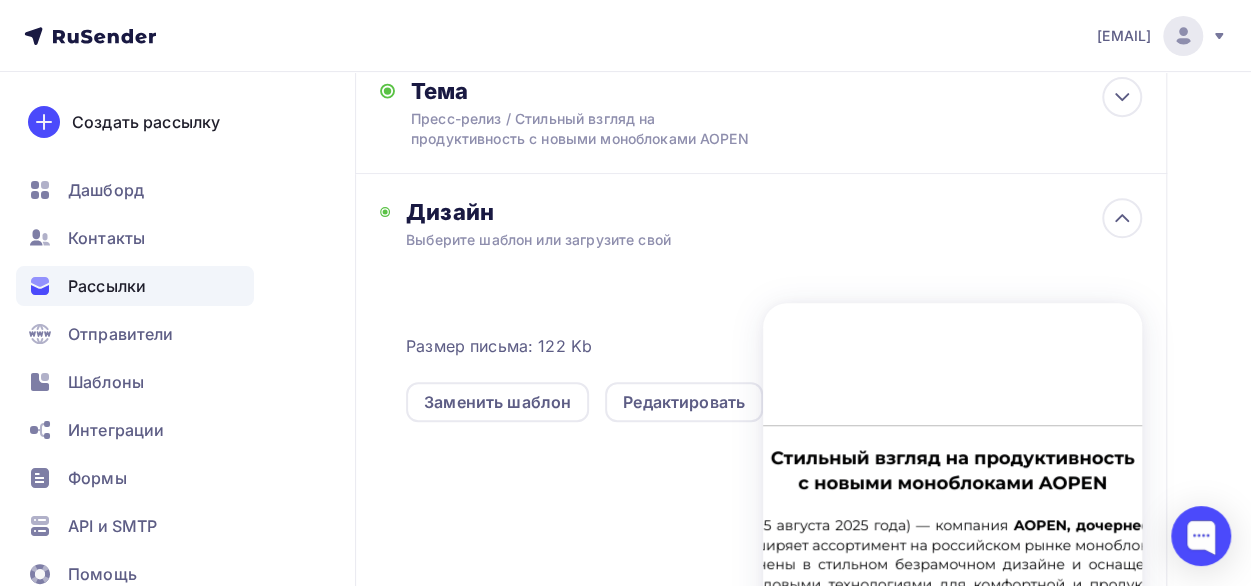 scroll, scrollTop: 464, scrollLeft: 0, axis: vertical 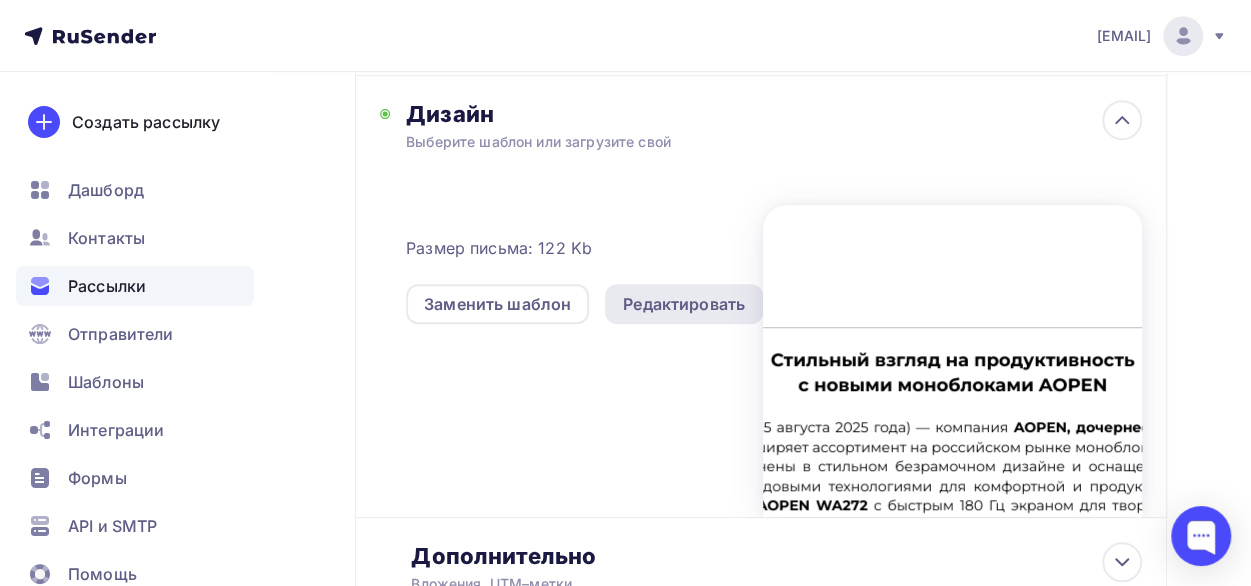 click on "Редактировать" at bounding box center (684, 304) 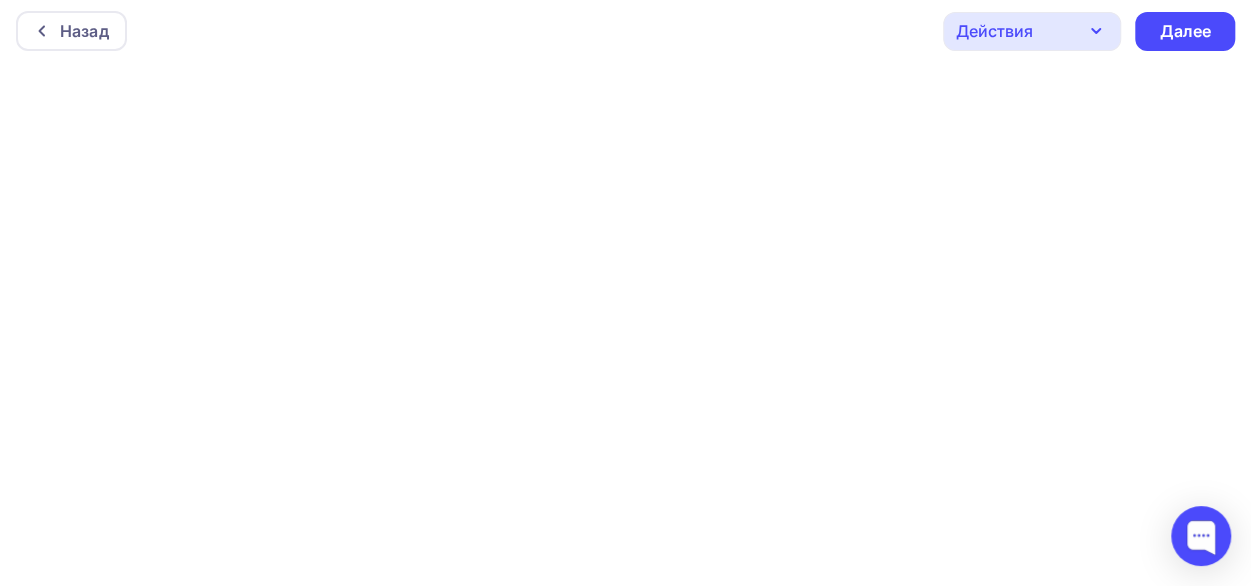 scroll, scrollTop: 0, scrollLeft: 0, axis: both 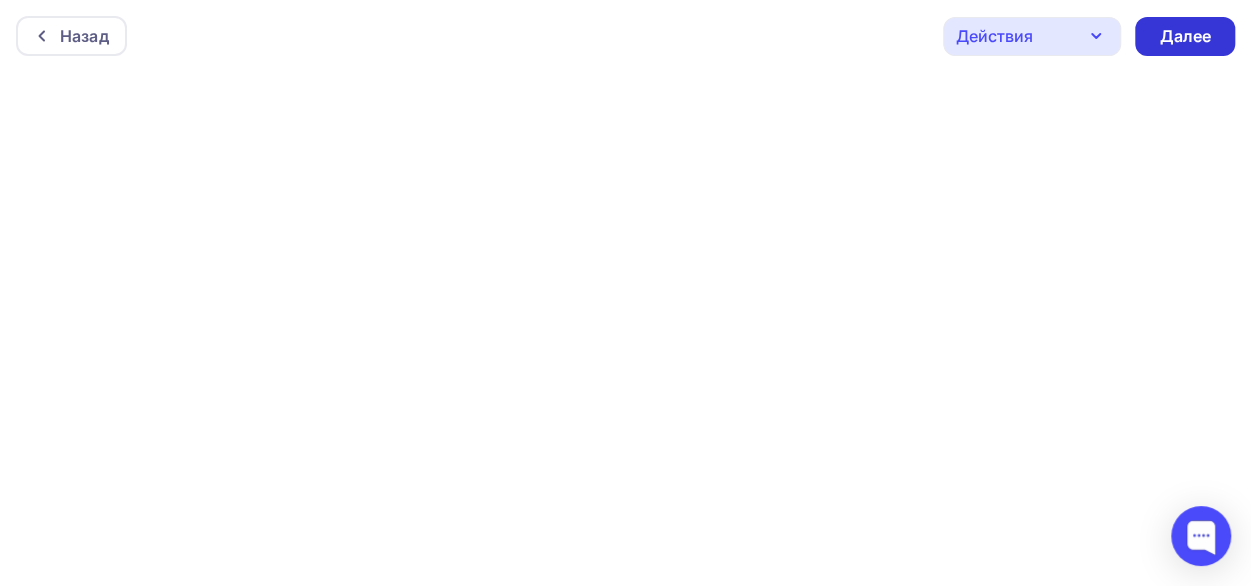 click on "Далее" at bounding box center (1185, 36) 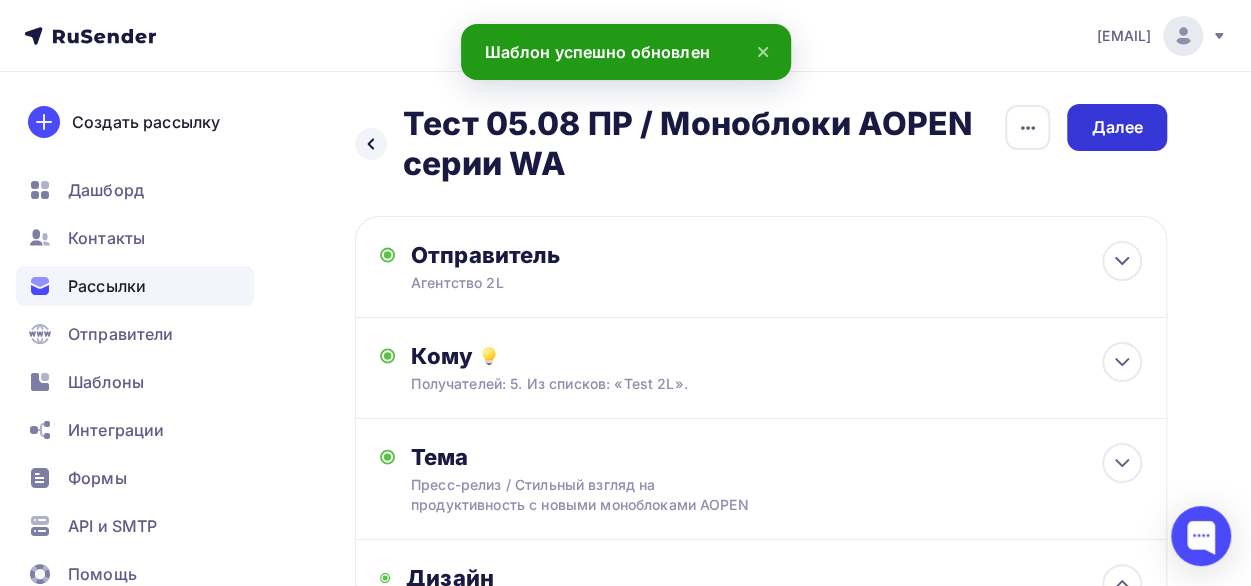 click on "Далее" at bounding box center (1117, 127) 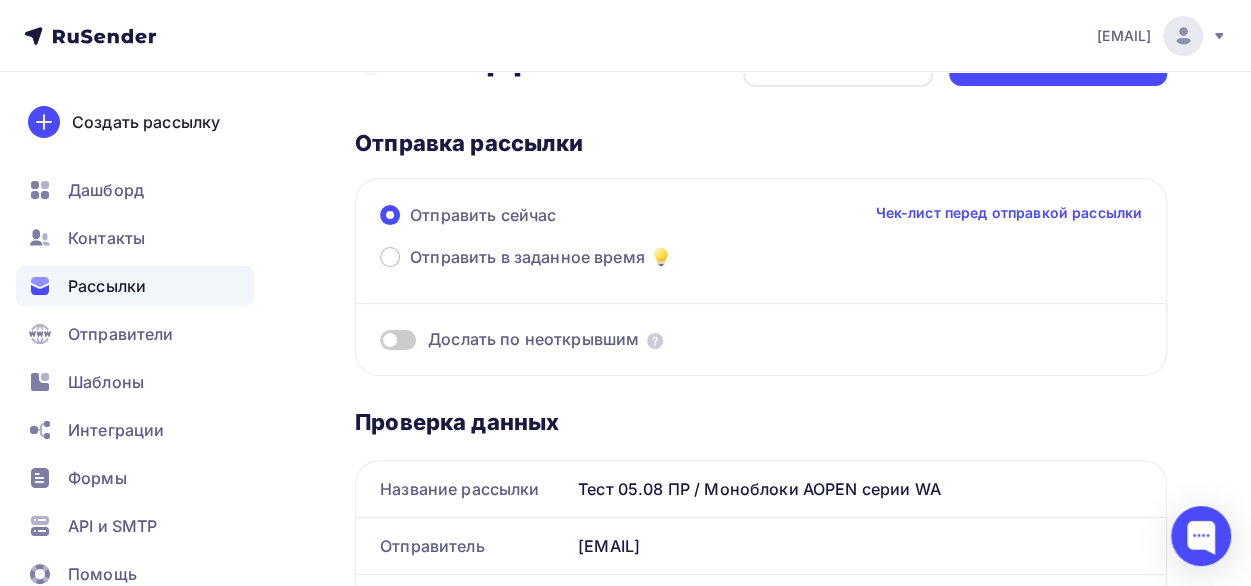 scroll, scrollTop: 0, scrollLeft: 0, axis: both 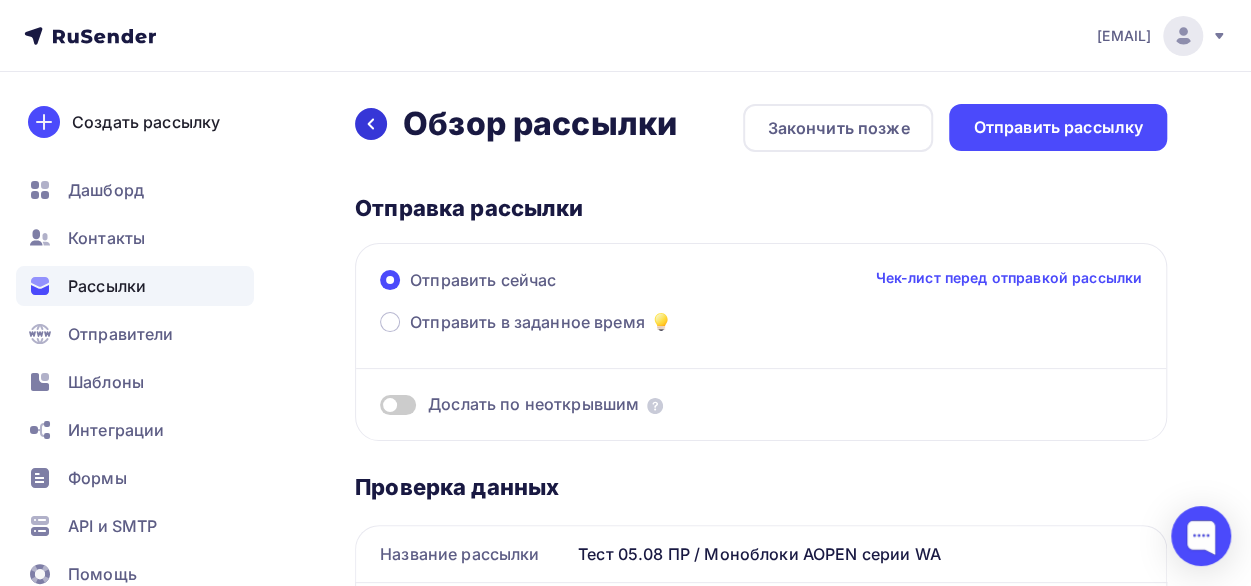 click 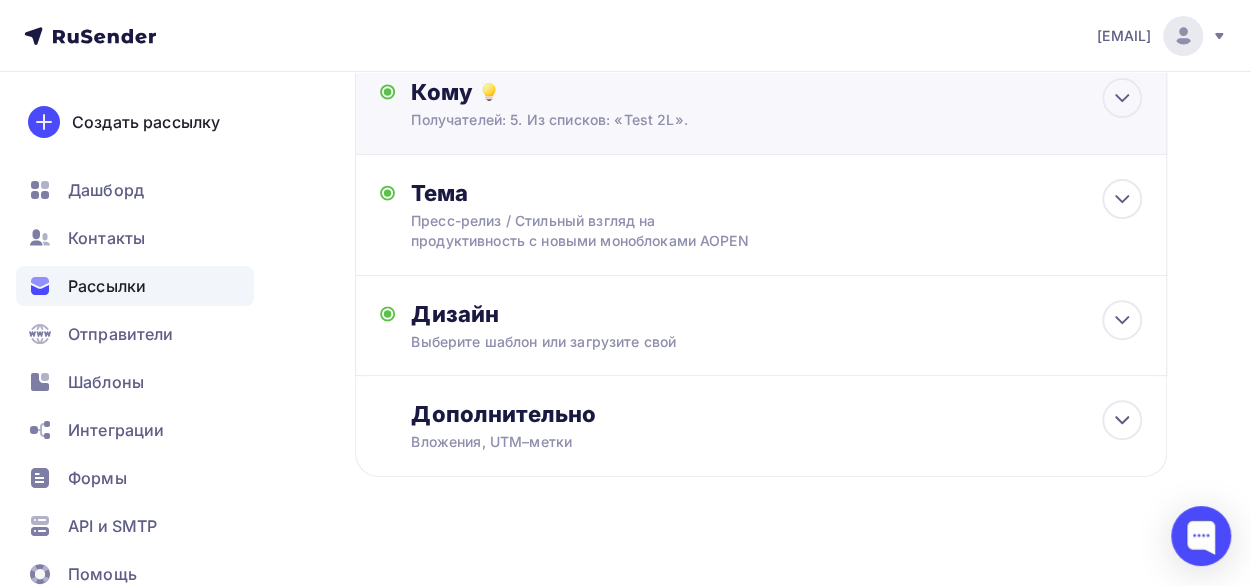 scroll, scrollTop: 286, scrollLeft: 0, axis: vertical 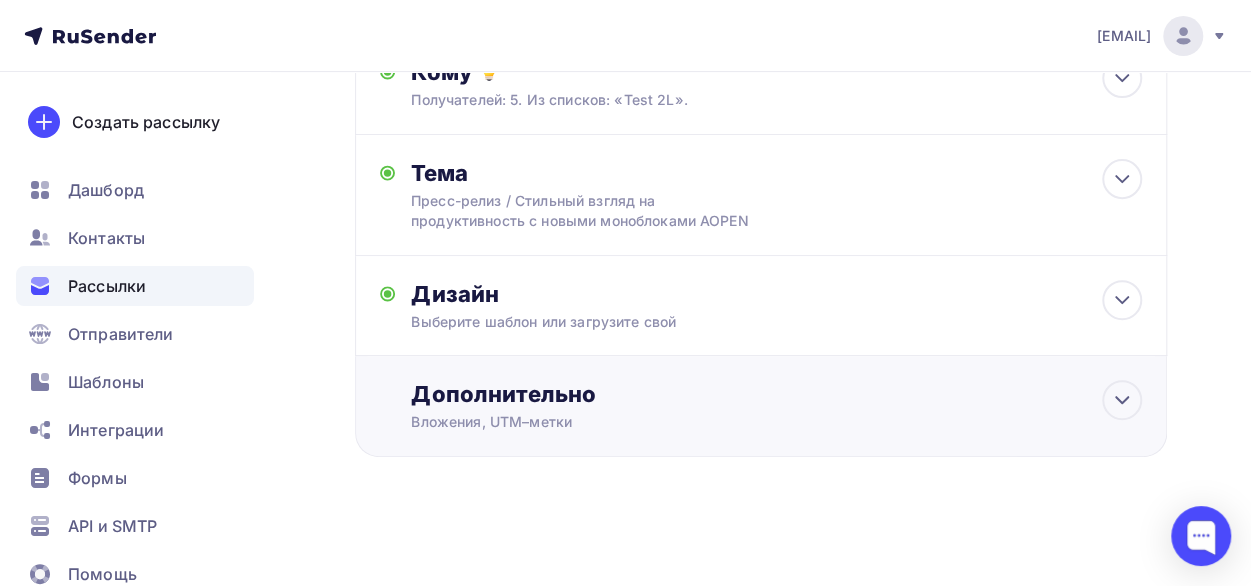 click on "Дополнительно" at bounding box center [776, 394] 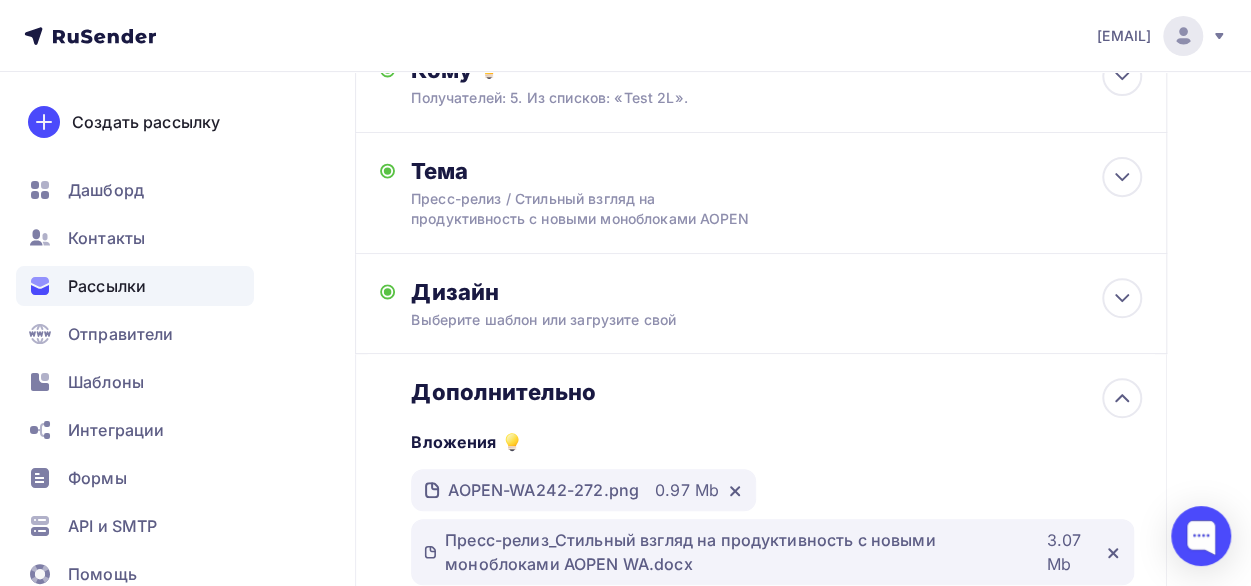 scroll, scrollTop: 284, scrollLeft: 0, axis: vertical 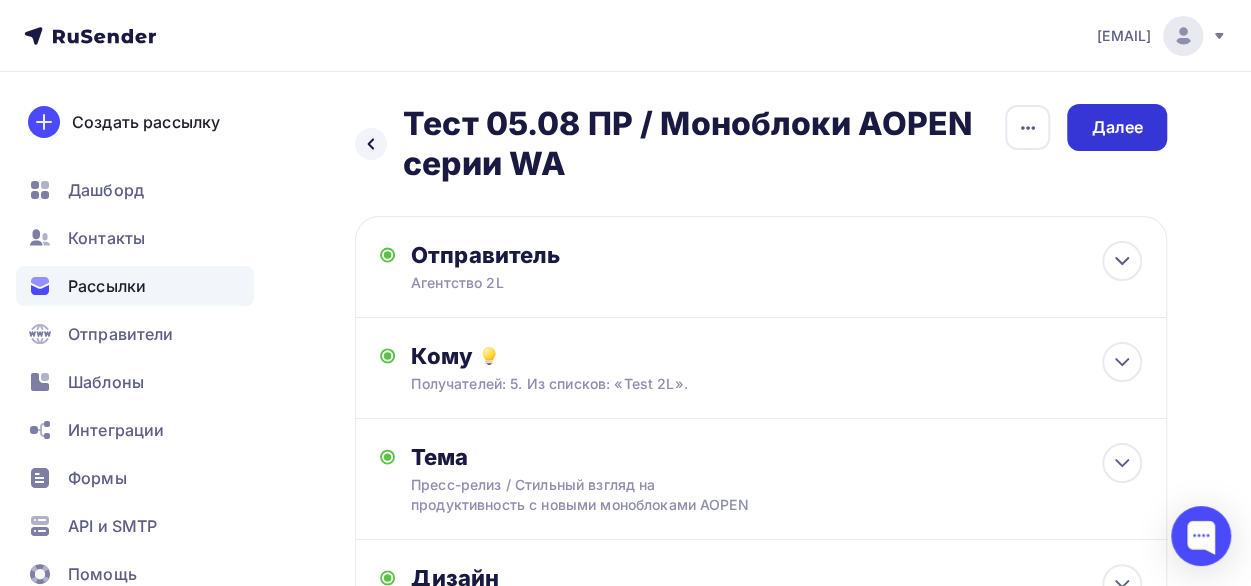 click on "Далее" at bounding box center (1117, 127) 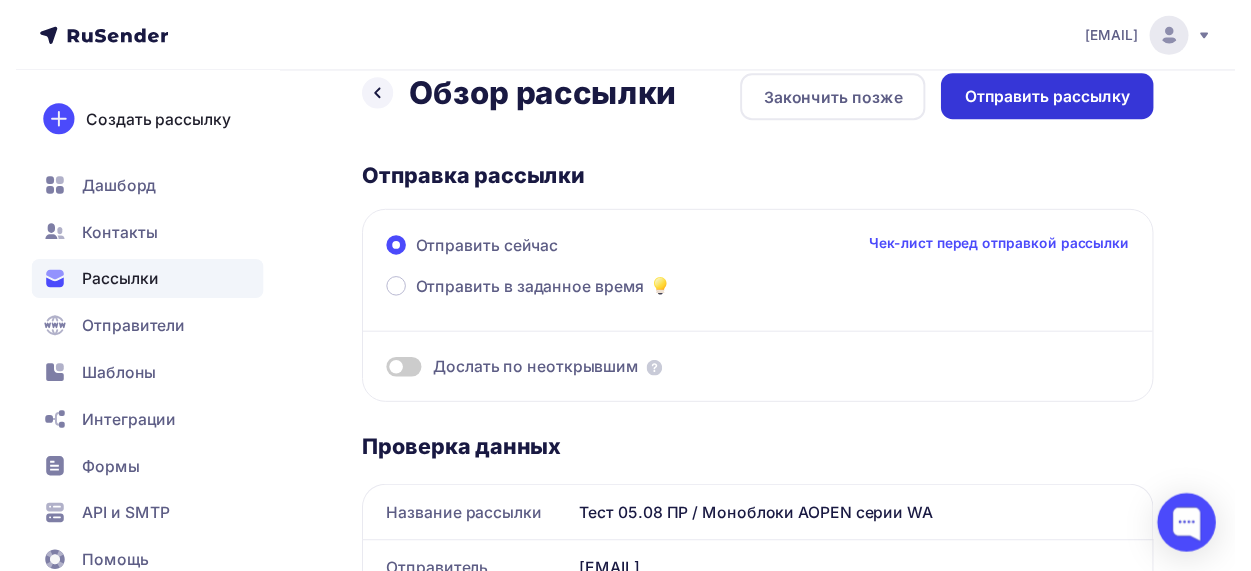 scroll, scrollTop: 0, scrollLeft: 0, axis: both 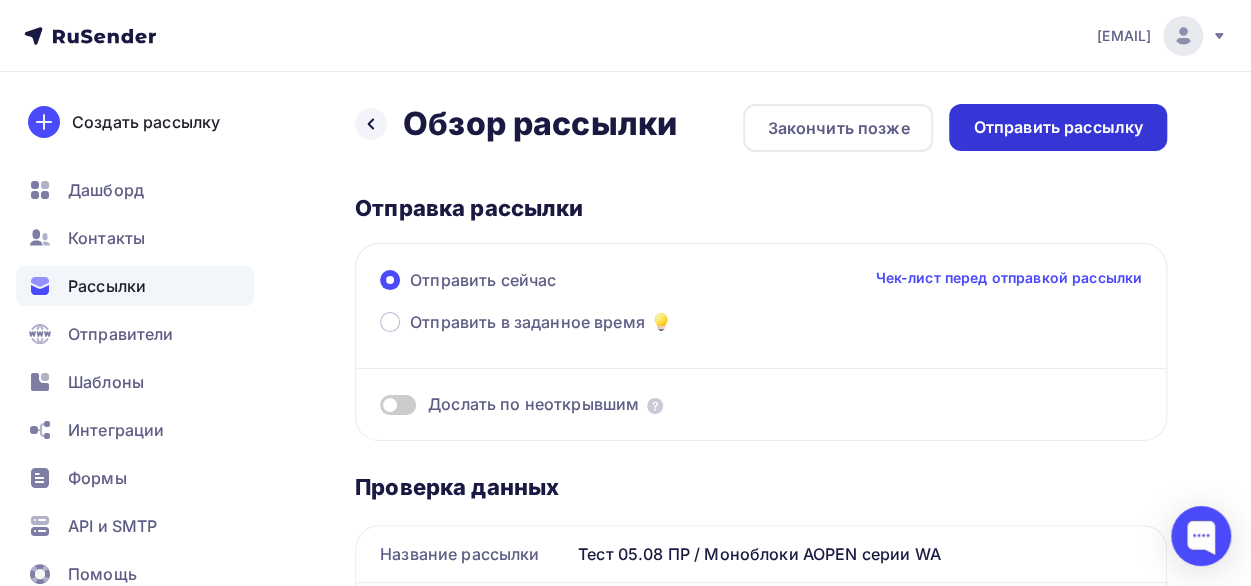 click on "Отправить рассылку" at bounding box center (1058, 127) 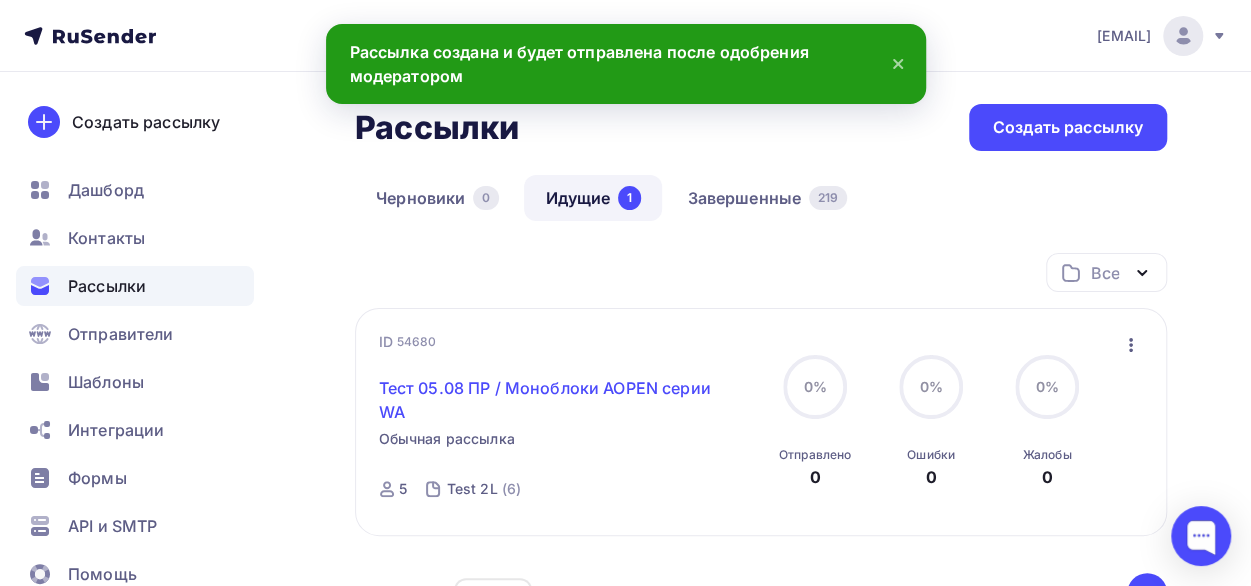 click on "Тест 05.08 ПР / Моноблоки AOPEN серии WA" at bounding box center [550, 400] 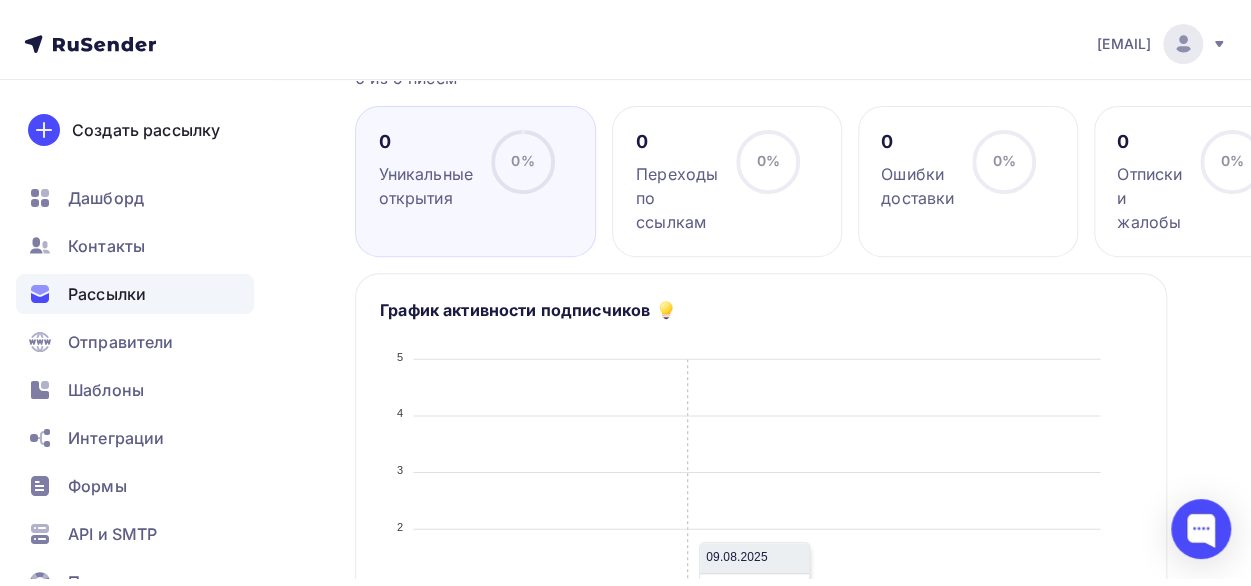 scroll, scrollTop: 0, scrollLeft: 0, axis: both 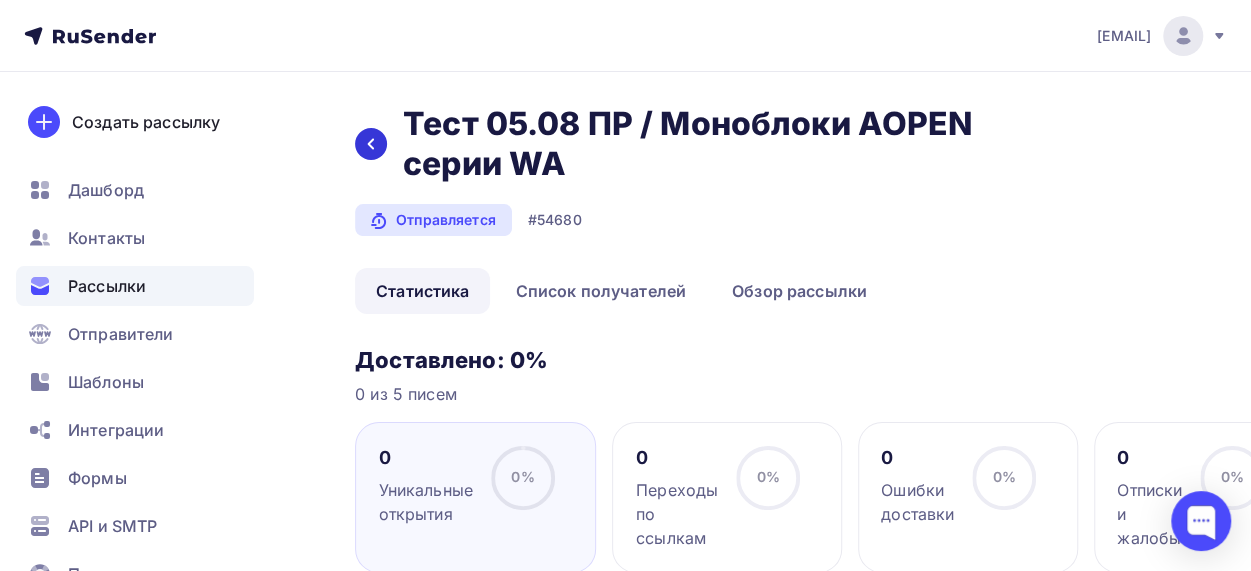 click at bounding box center [371, 144] 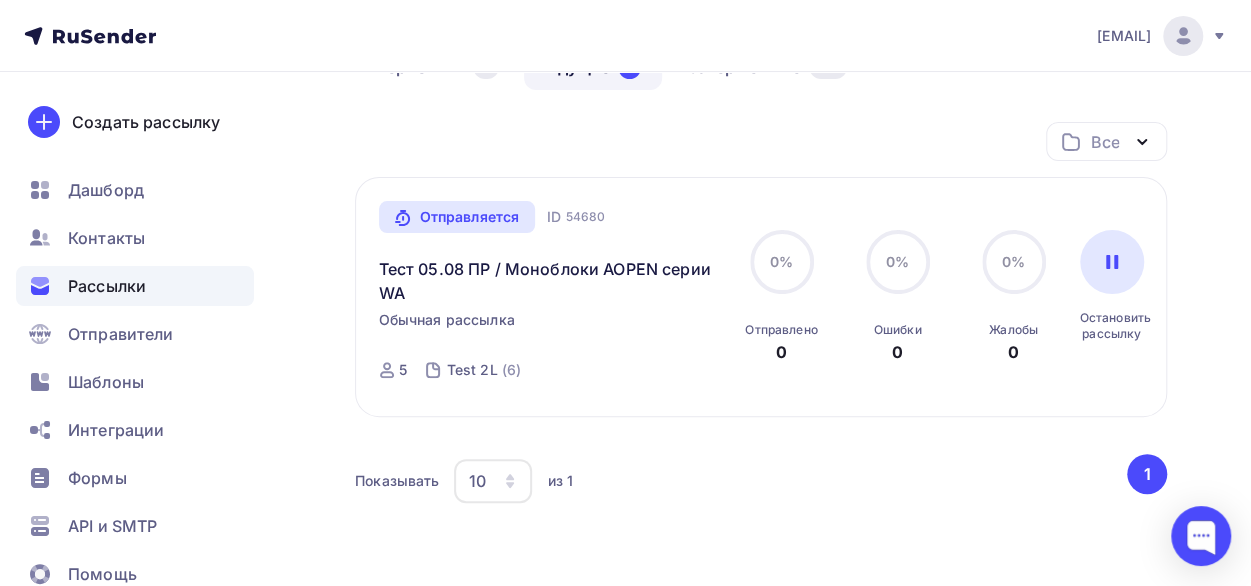 scroll, scrollTop: 0, scrollLeft: 0, axis: both 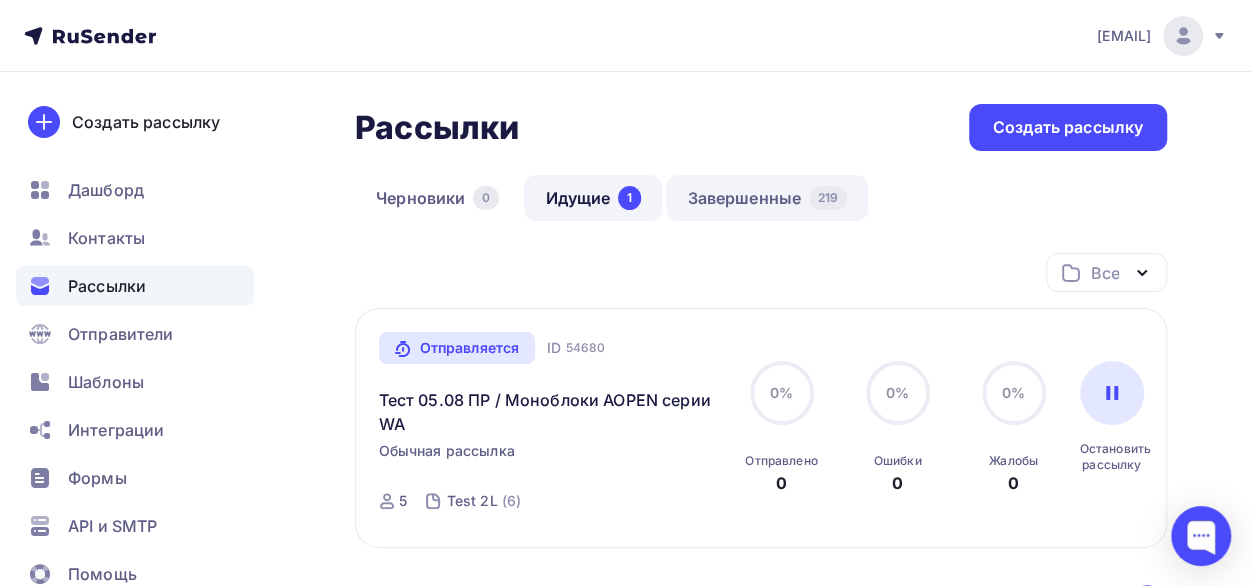 click on "Завершенные
219" at bounding box center (767, 198) 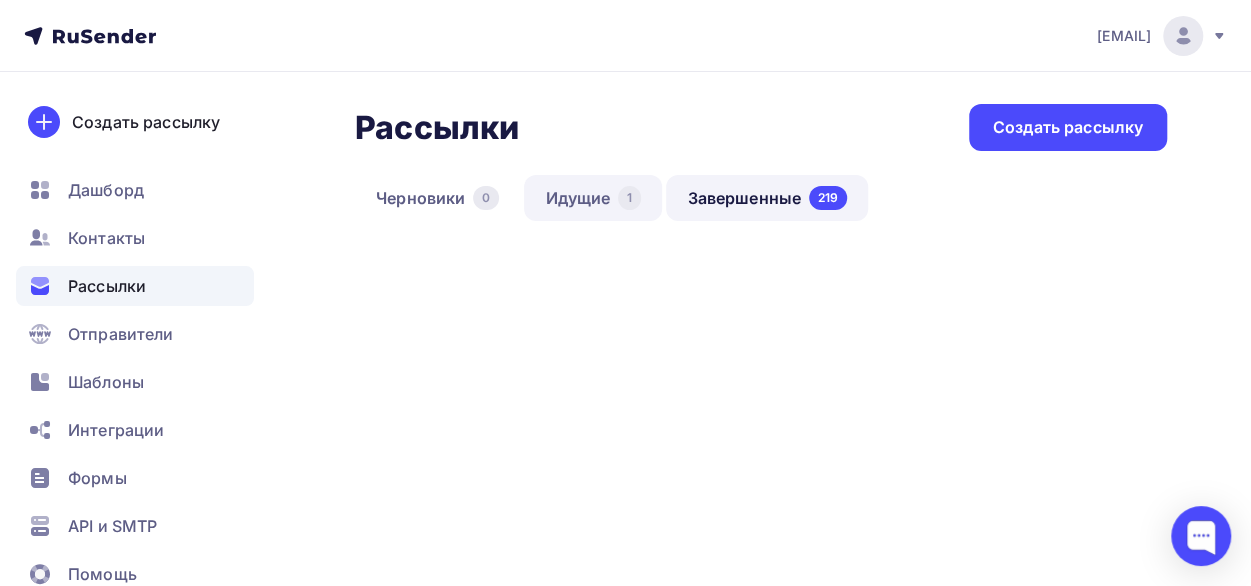 click on "Идущие
1" at bounding box center (593, 198) 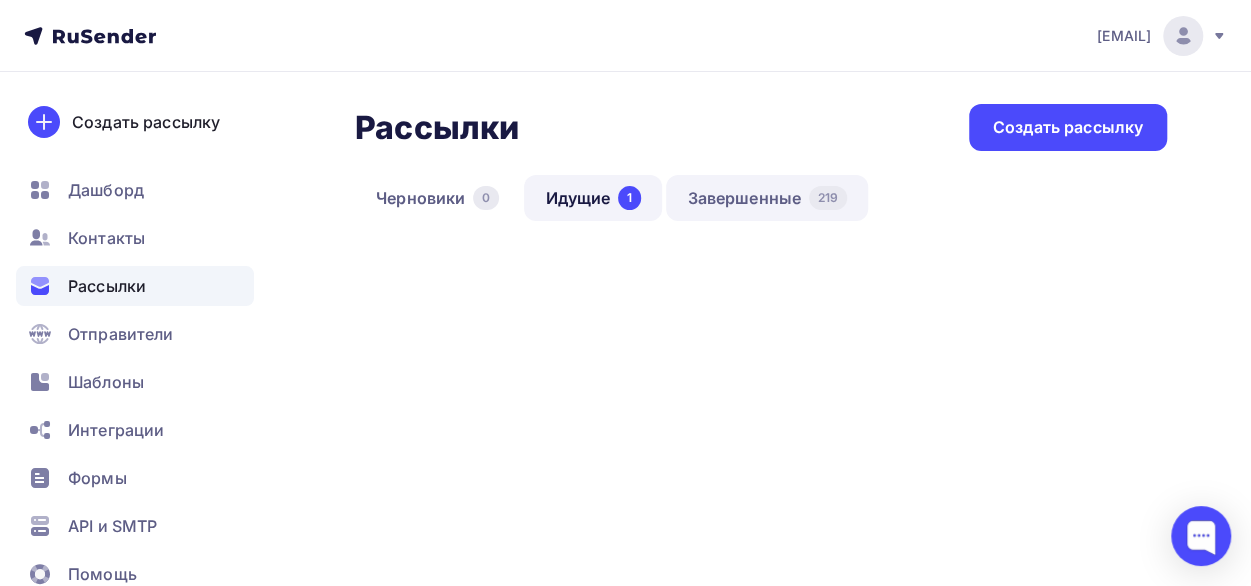 click on "Завершенные
219" at bounding box center [767, 198] 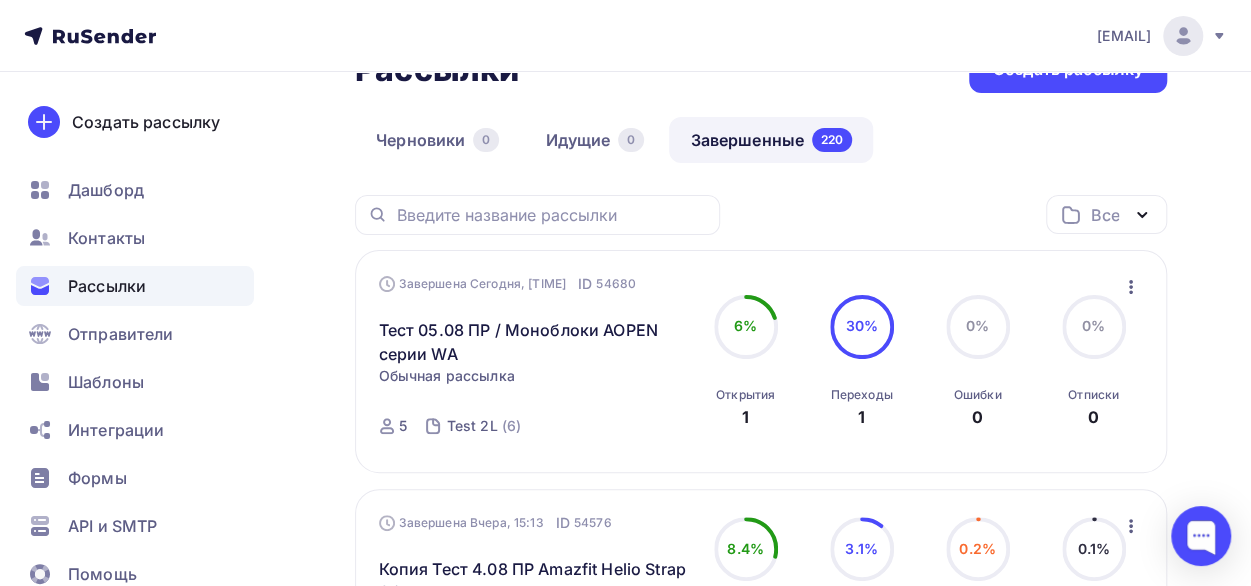 scroll, scrollTop: 100, scrollLeft: 0, axis: vertical 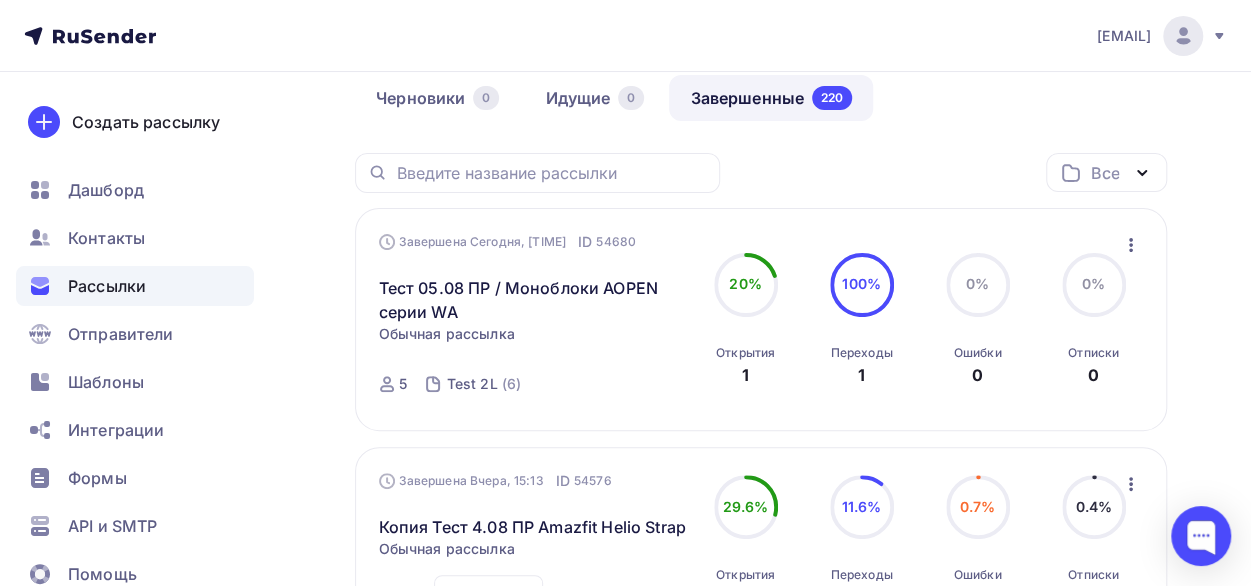 drag, startPoint x: 1131, startPoint y: 251, endPoint x: 1136, endPoint y: 239, distance: 13 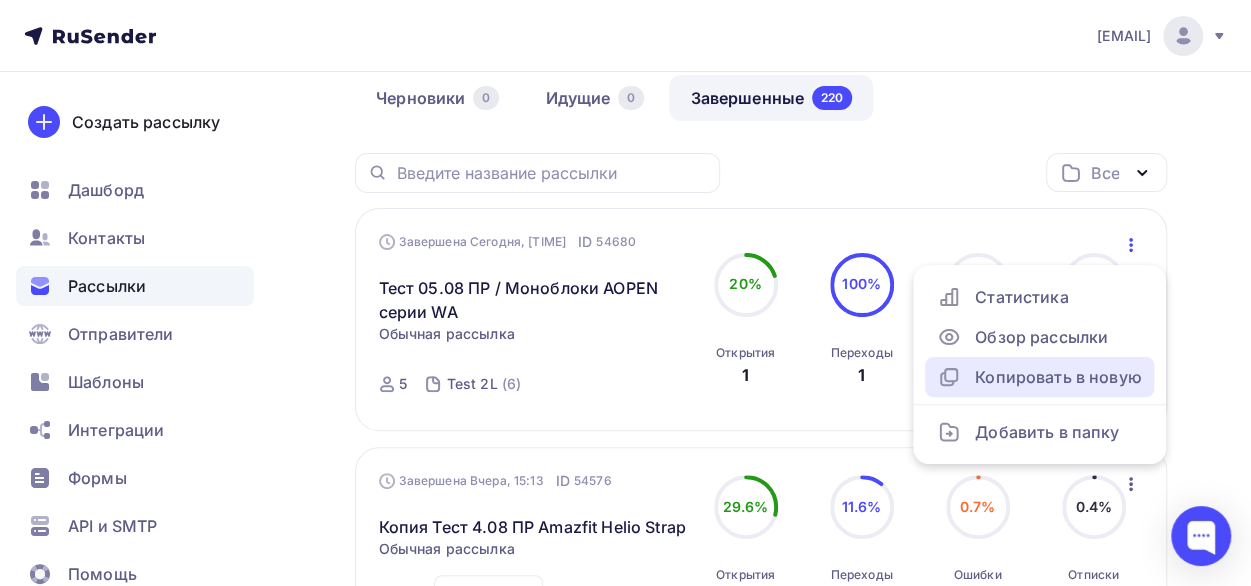 click on "Копировать в новую" at bounding box center (1039, 377) 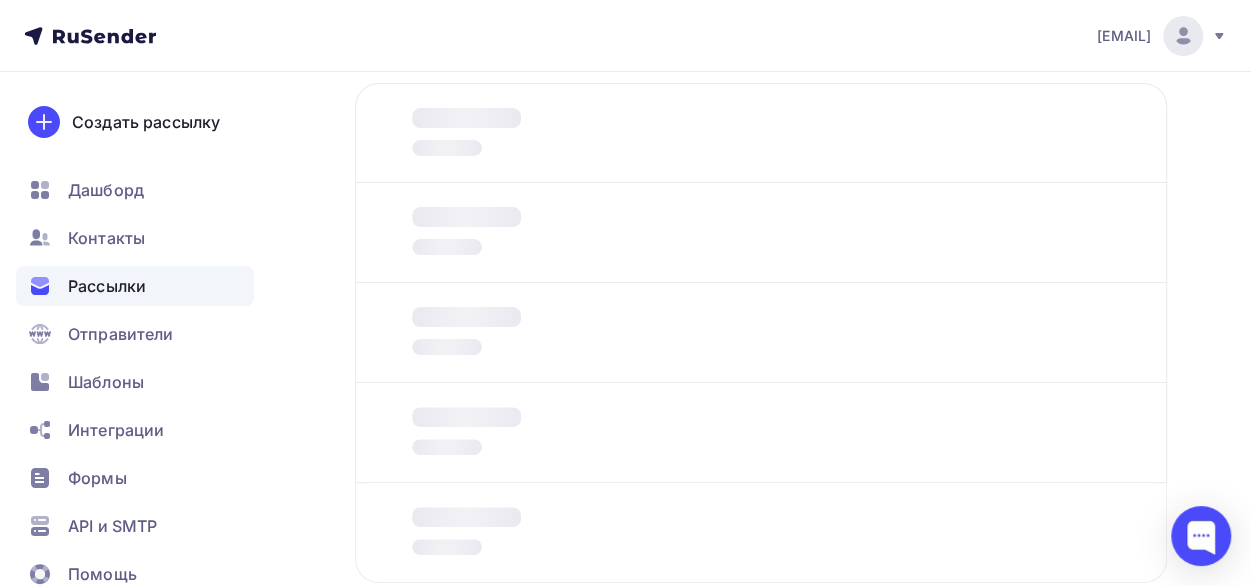 scroll, scrollTop: 0, scrollLeft: 0, axis: both 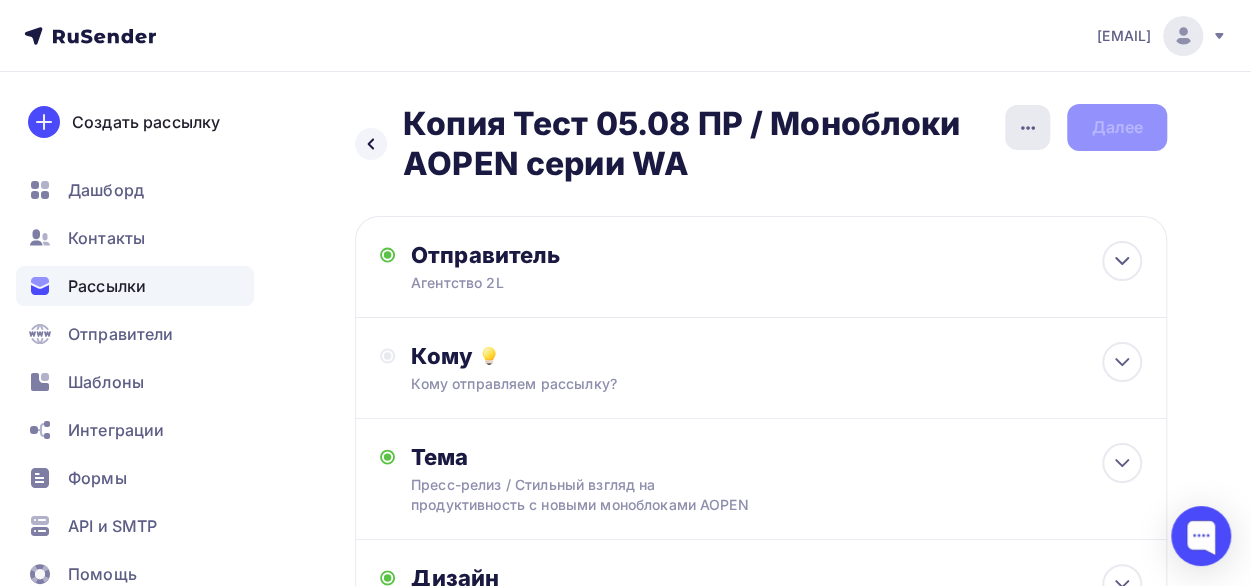 click at bounding box center [1027, 127] 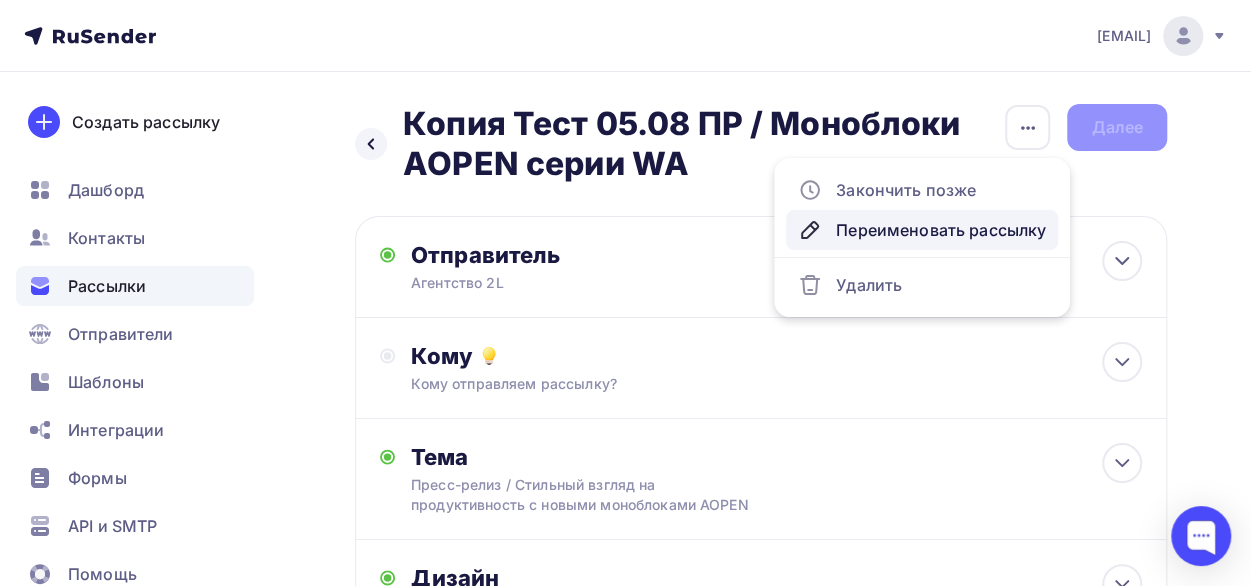 click on "Переименовать рассылку" at bounding box center [922, 230] 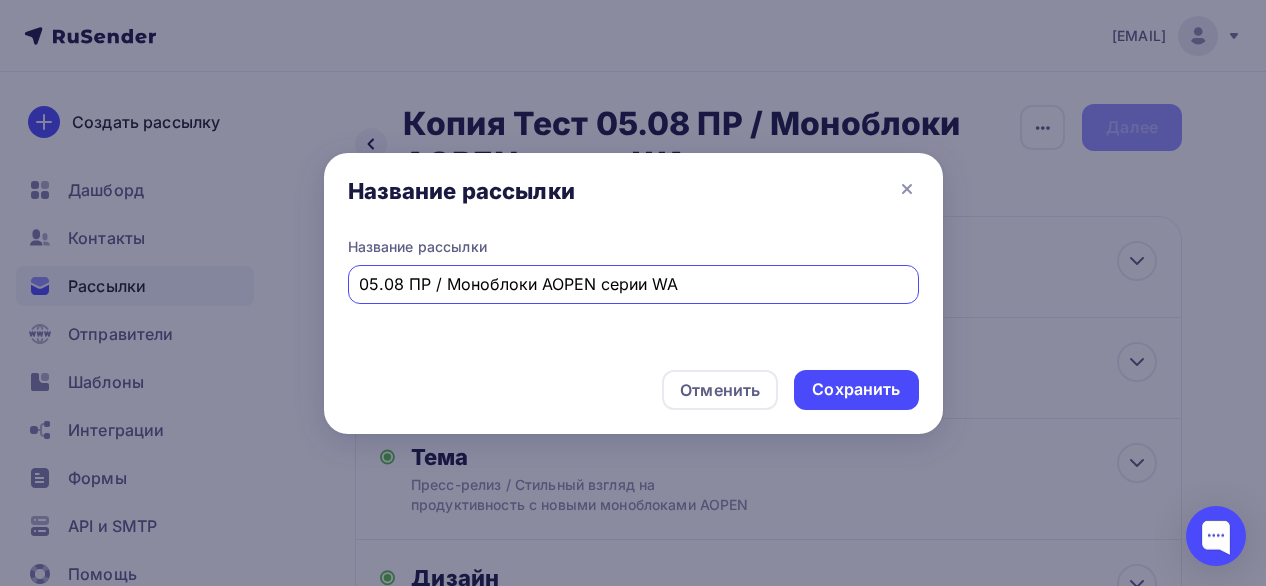 click on "05.08 ПР / Моноблоки AOPEN серии WA" at bounding box center (633, 284) 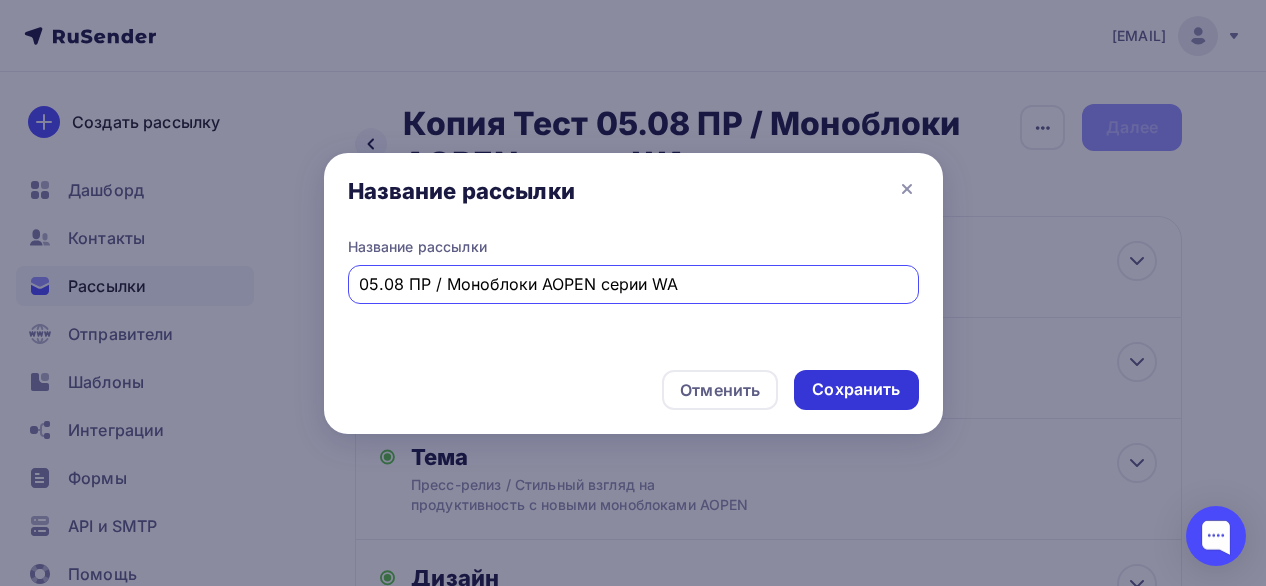 type on "05.08 ПР / Моноблоки AOPEN серии WA" 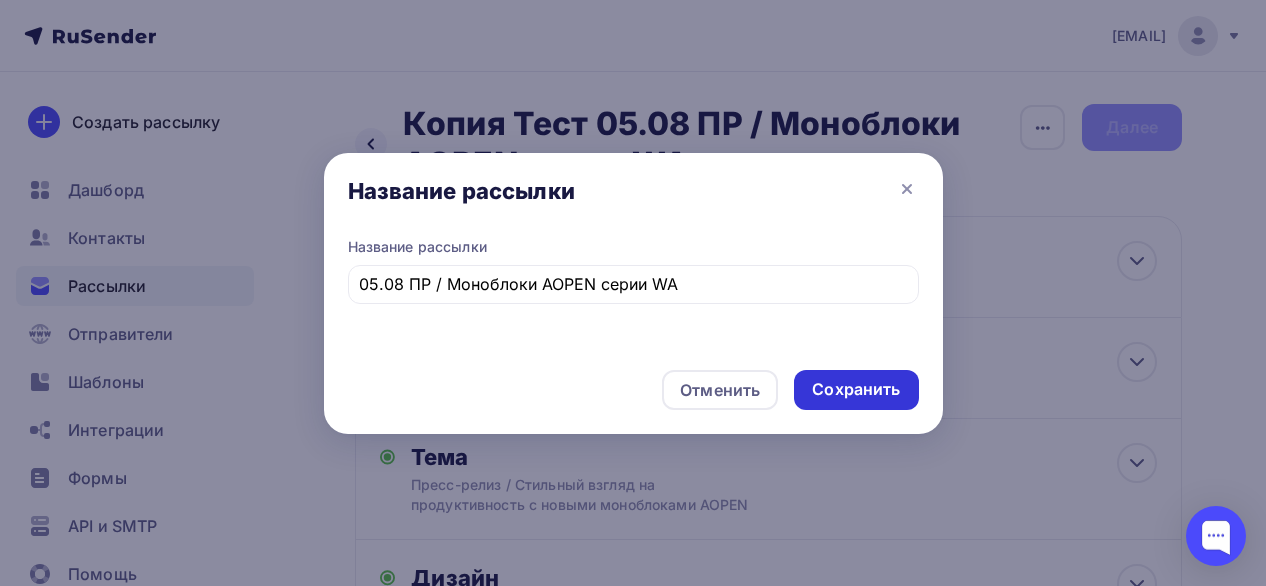 click on "Сохранить" at bounding box center (856, 389) 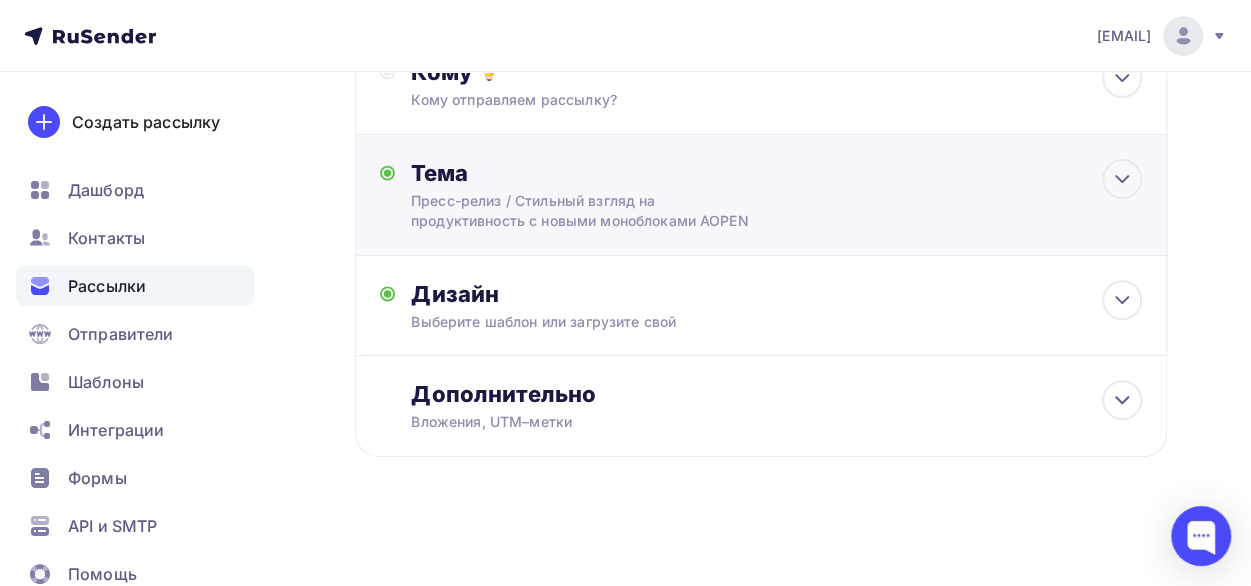 scroll, scrollTop: 286, scrollLeft: 0, axis: vertical 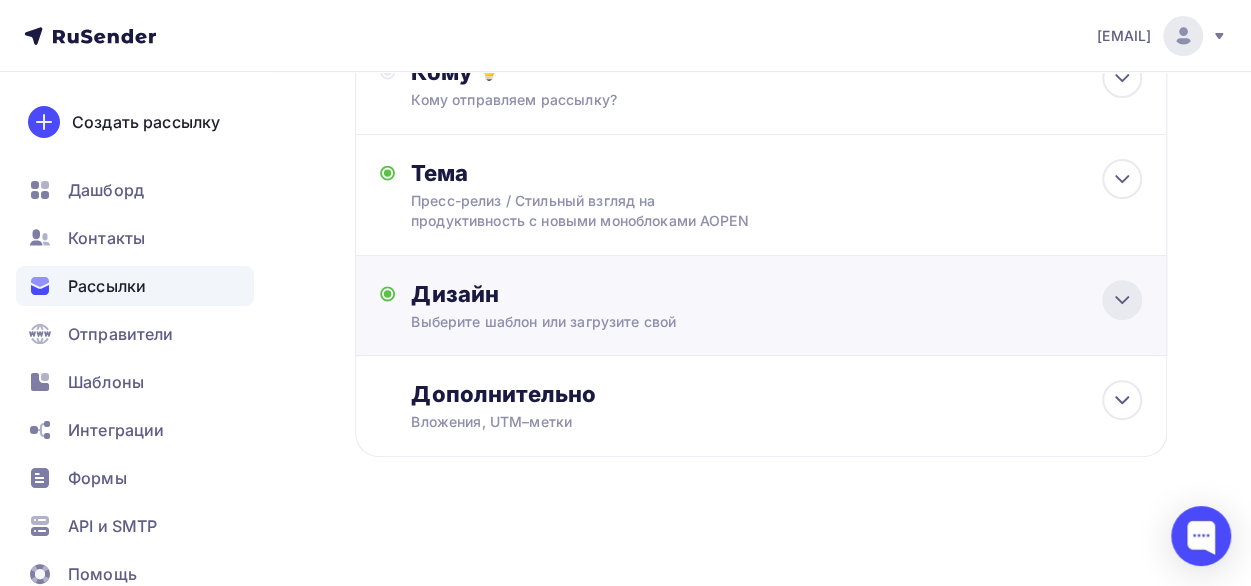 click 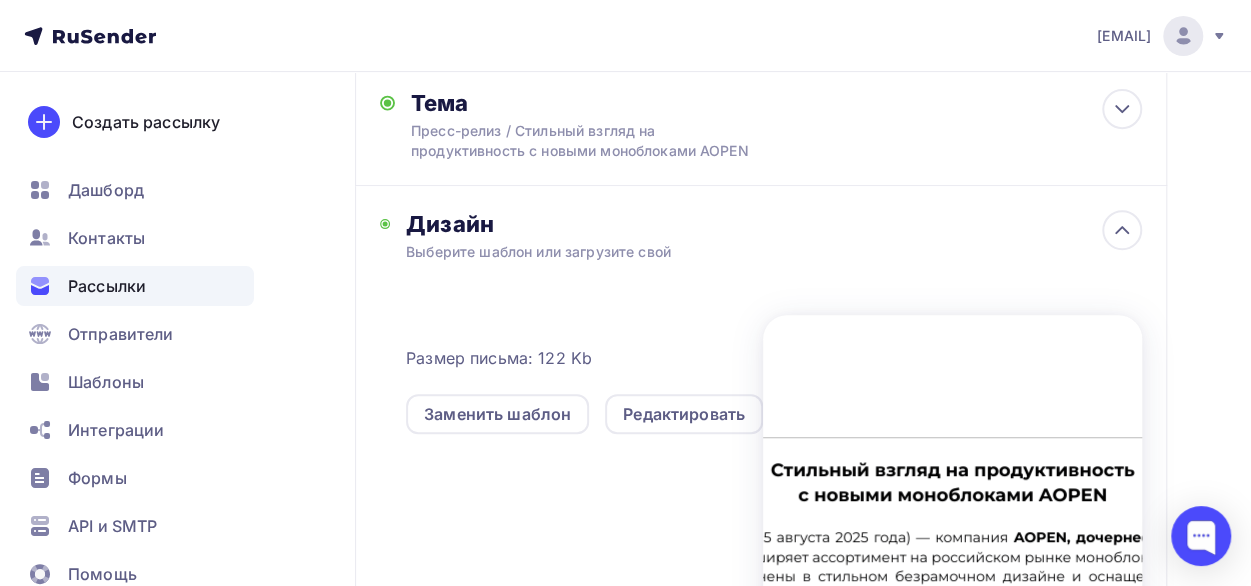 scroll, scrollTop: 386, scrollLeft: 0, axis: vertical 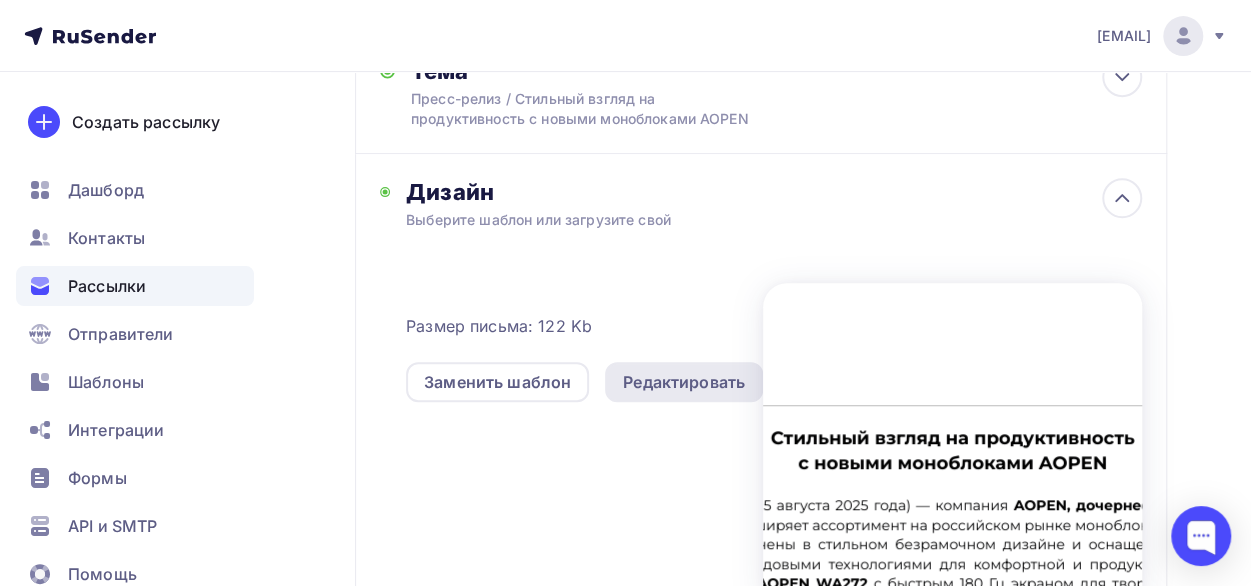 click on "Редактировать" at bounding box center (684, 382) 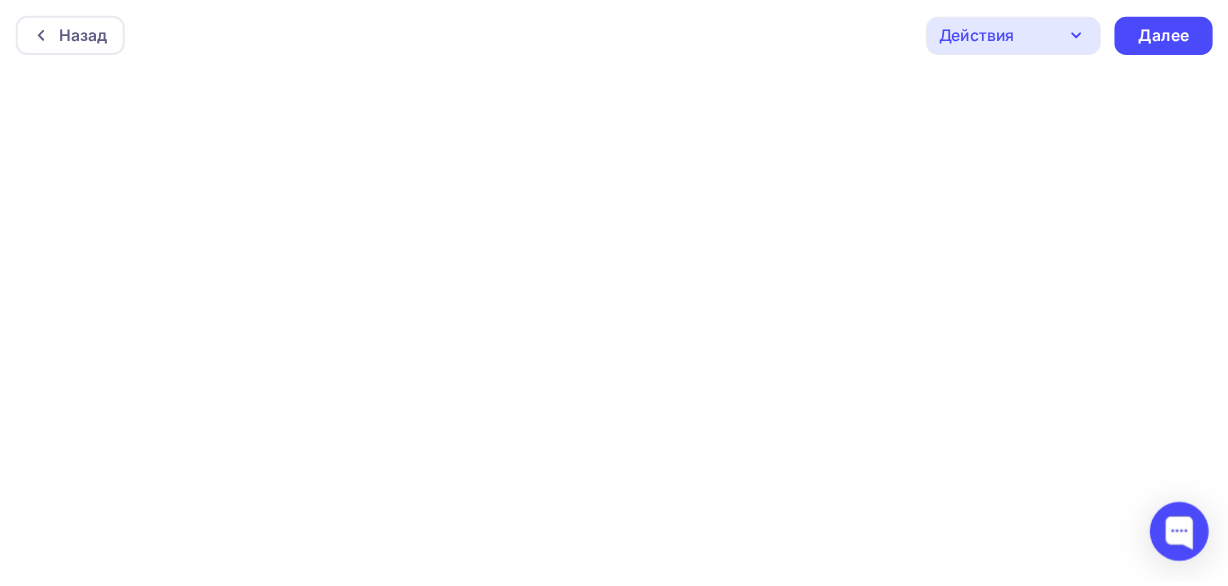 scroll, scrollTop: 0, scrollLeft: 0, axis: both 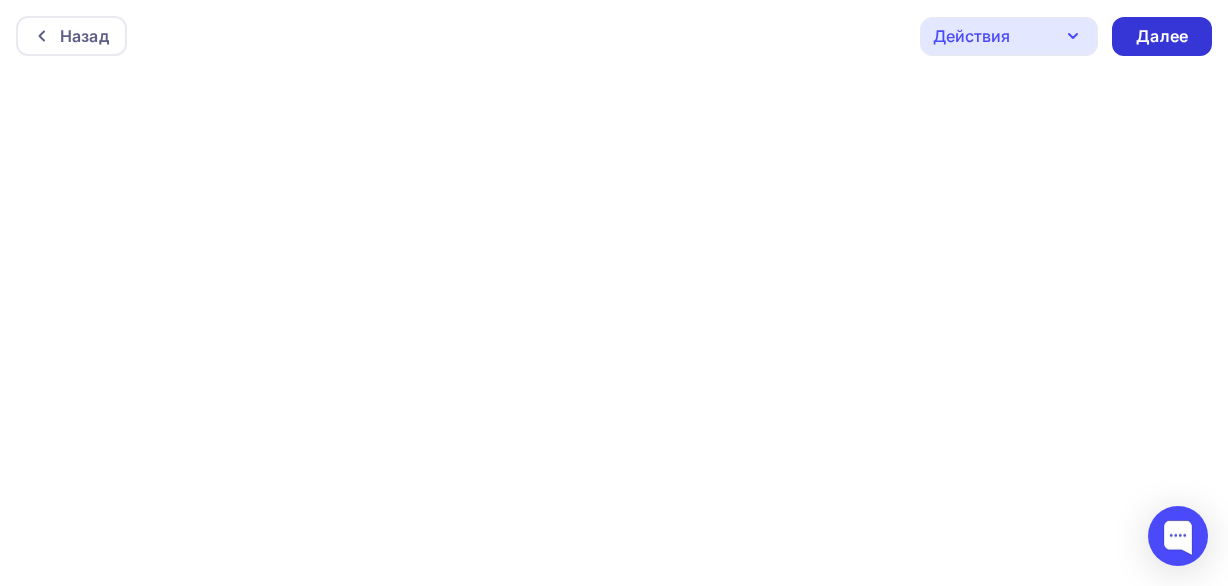 click on "Далее" at bounding box center [1162, 36] 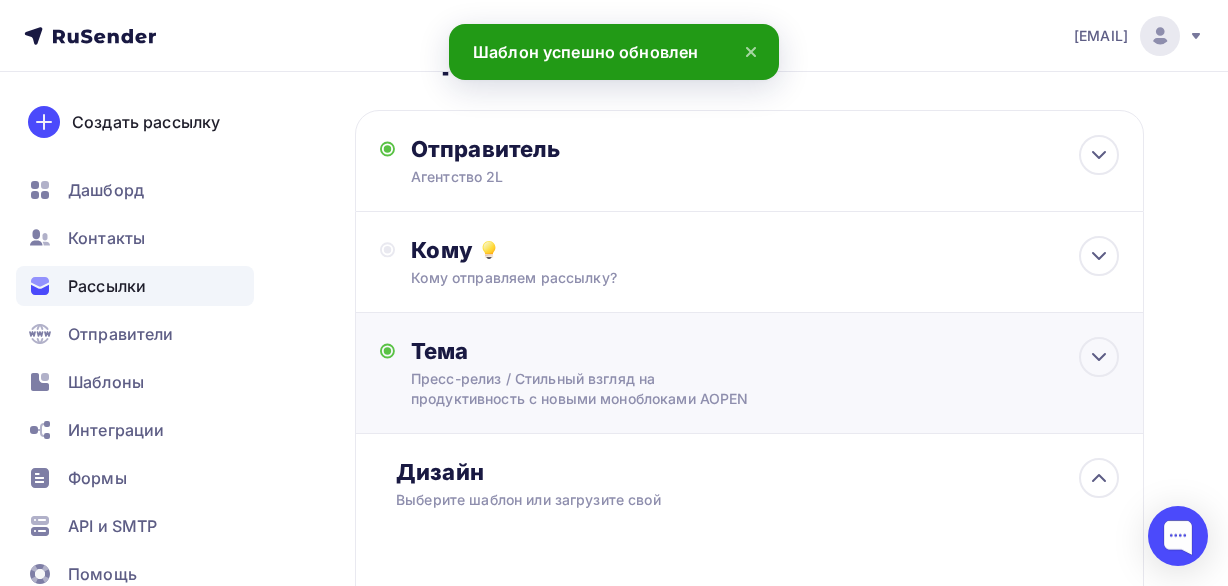 scroll, scrollTop: 200, scrollLeft: 0, axis: vertical 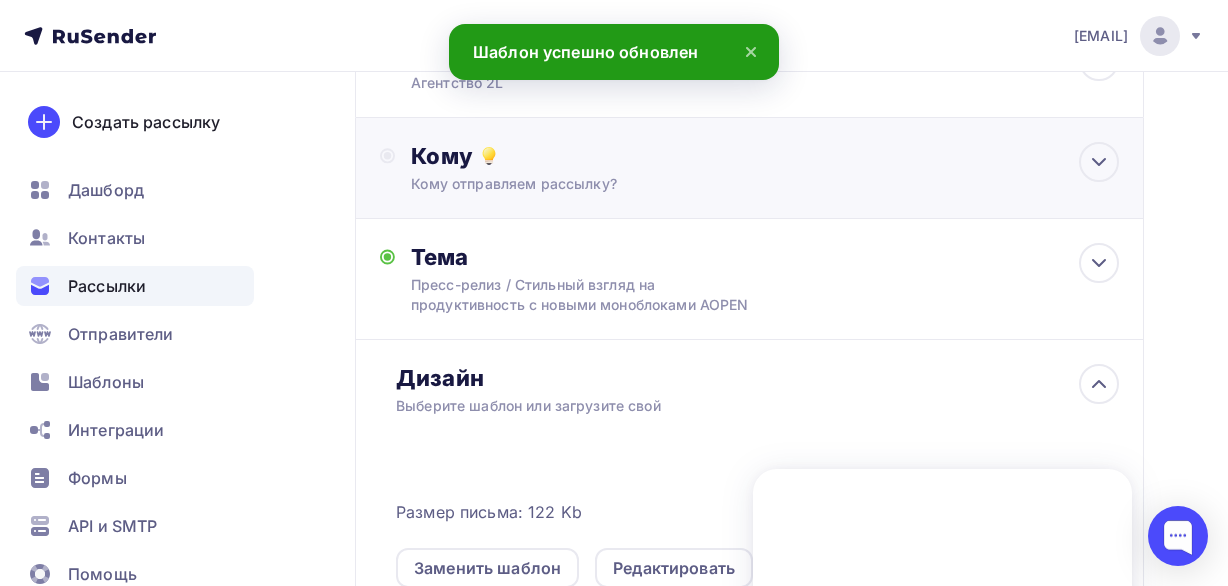 click on "Кому
Кому отправляем рассылку?
Списки получателей
Выберите список
Все списки
id
Dreame add
(1)
#24821
Клиент: realweb tcl
(4)
#20645
TCL
(27)
#20614
Клиент: Amazfit
(4)
#18351
Еще It / gaming /lifestyle
(47)
#18221
Test 2L
(5)" at bounding box center (749, 168) 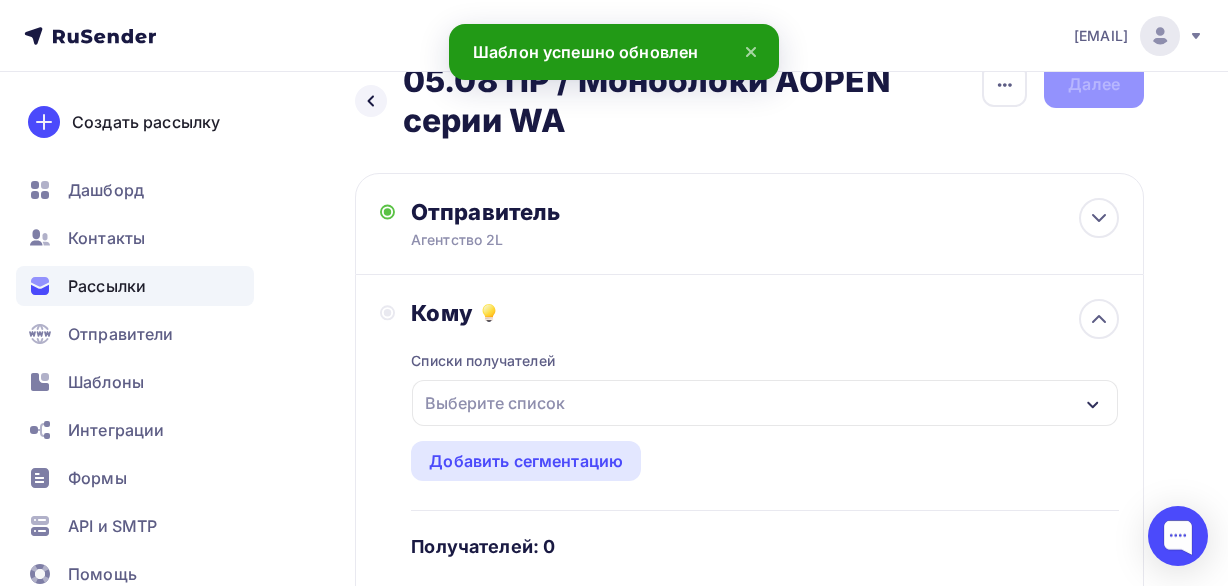 scroll, scrollTop: 0, scrollLeft: 0, axis: both 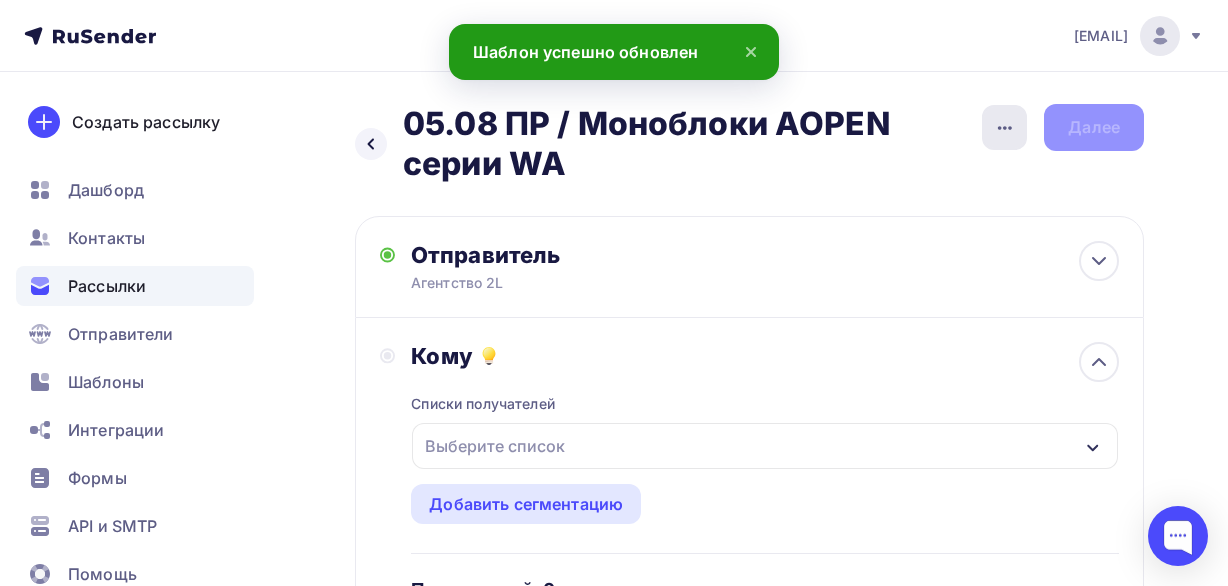 click 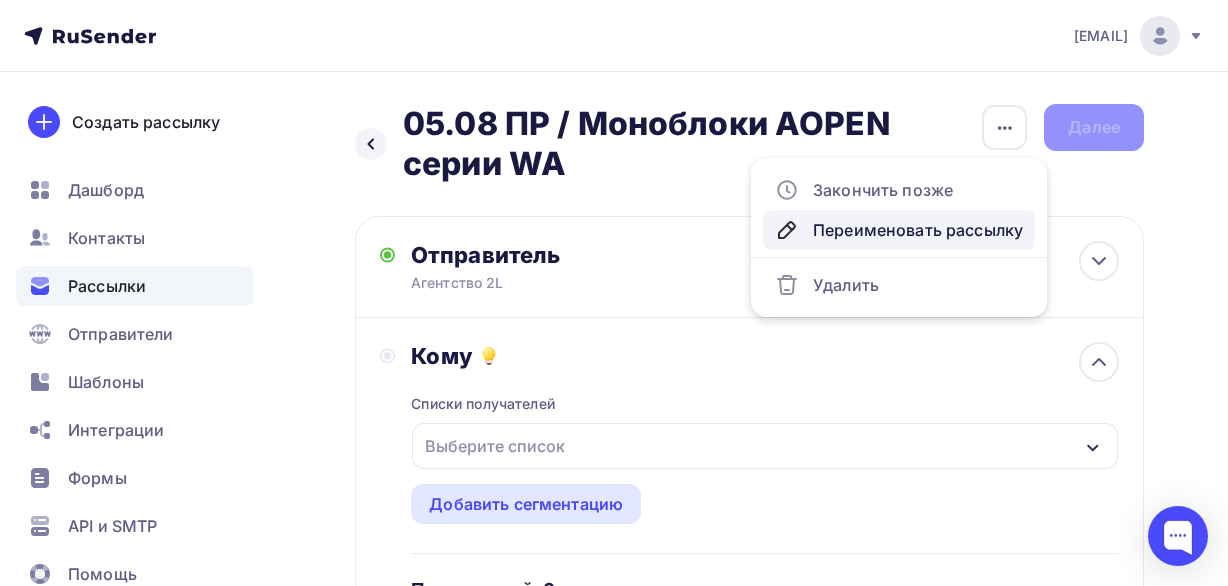 click on "Переименовать рассылку" at bounding box center [899, 230] 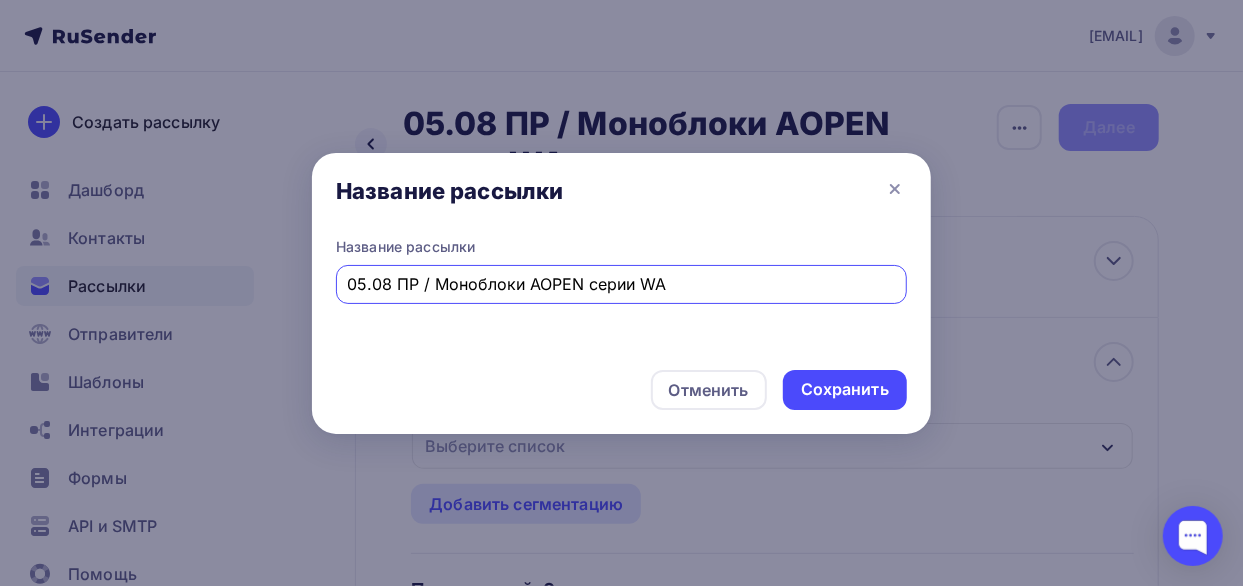 click on "05.08 ПР / Моноблоки AOPEN серии WA" at bounding box center [622, 284] 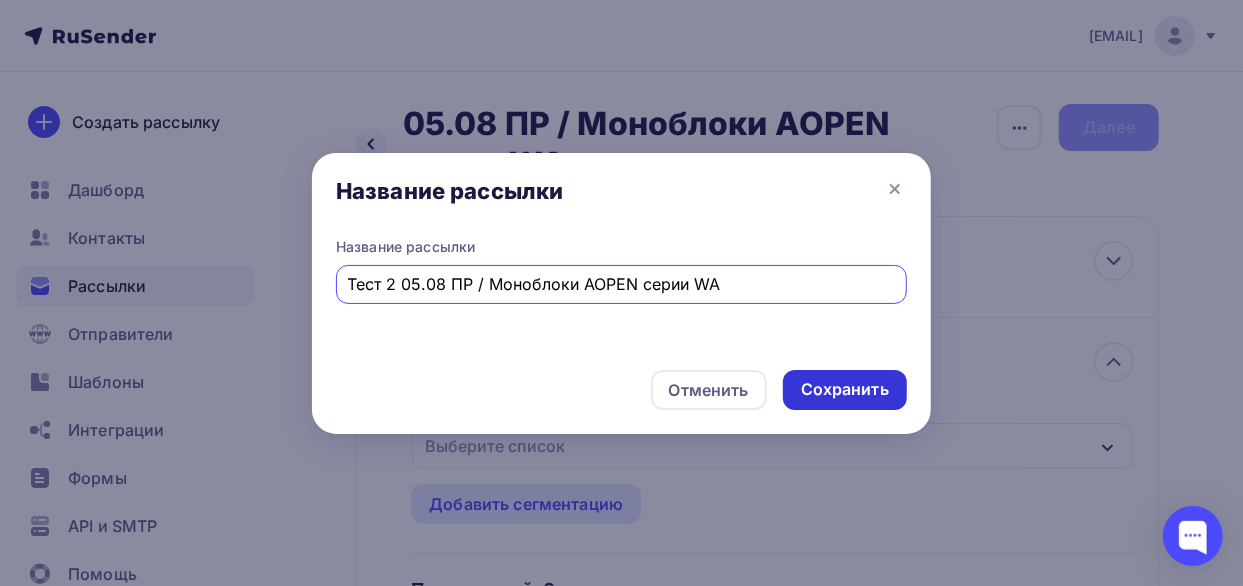 type on "Тест 2 05.08 ПР / Моноблоки AOPEN серии WA" 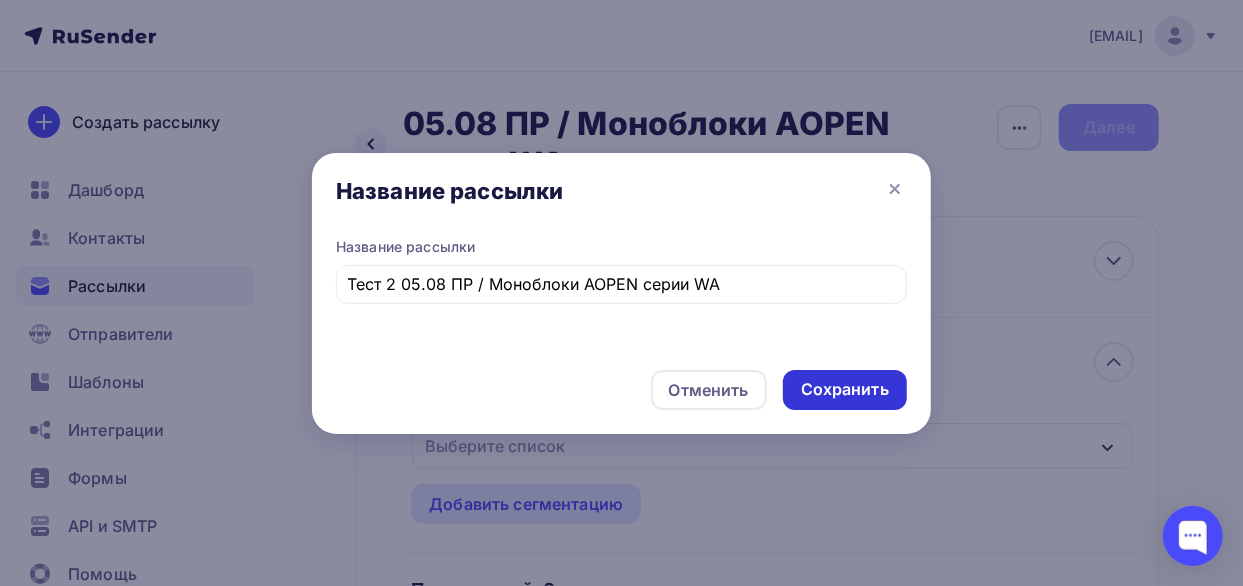 click on "Сохранить" at bounding box center [845, 389] 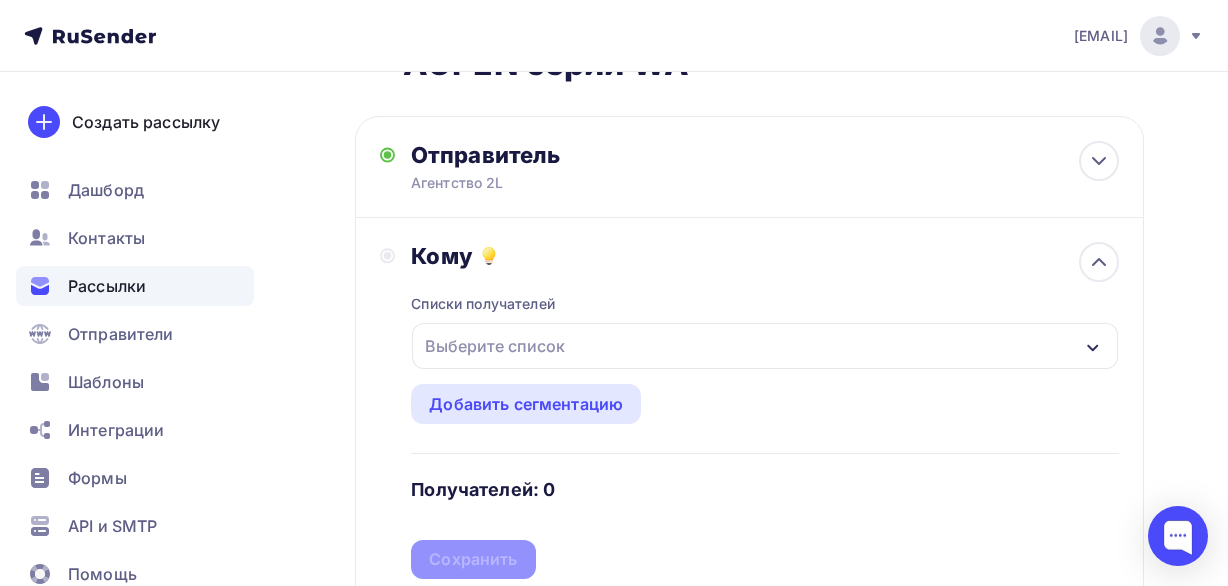 click on "Выберите список" at bounding box center [765, 346] 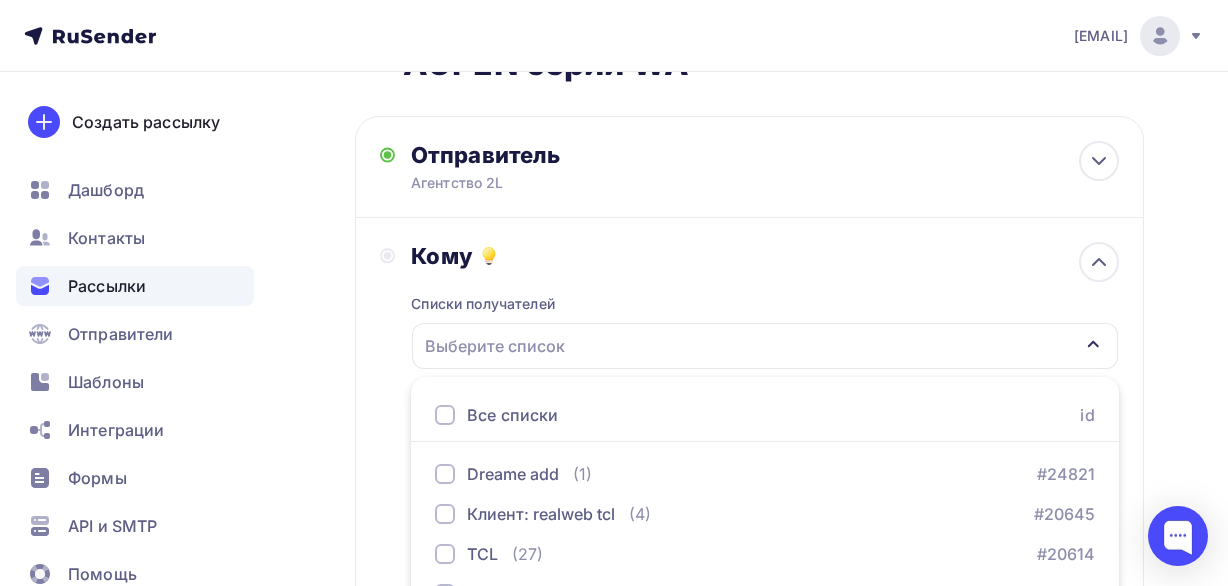 scroll, scrollTop: 409, scrollLeft: 0, axis: vertical 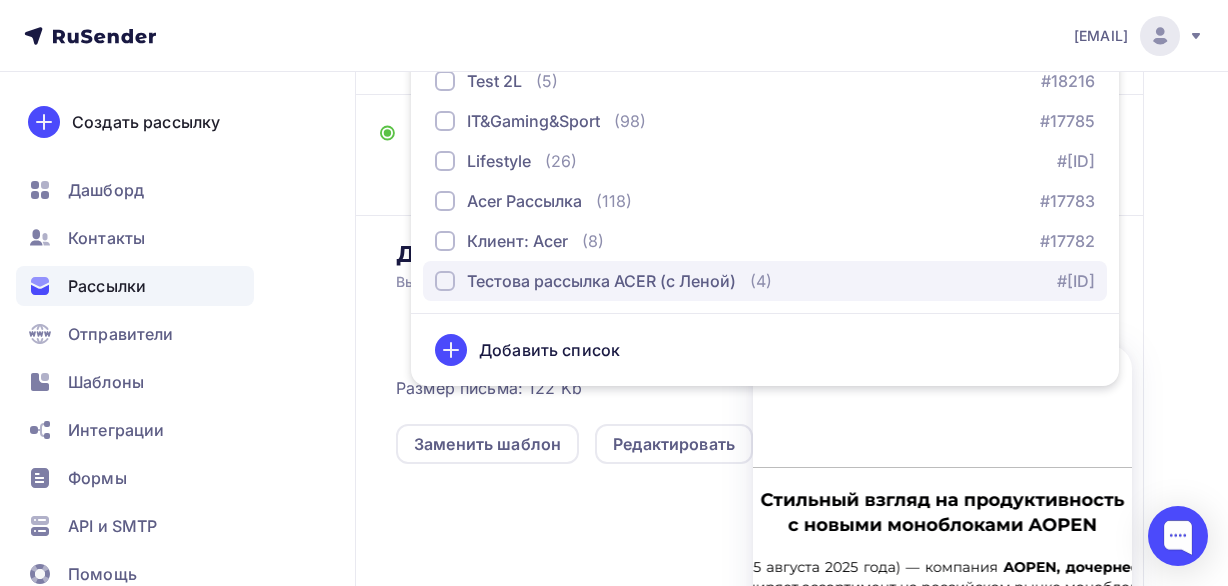 click on "Тестова рассылка ACER (с Леной)" at bounding box center (601, 281) 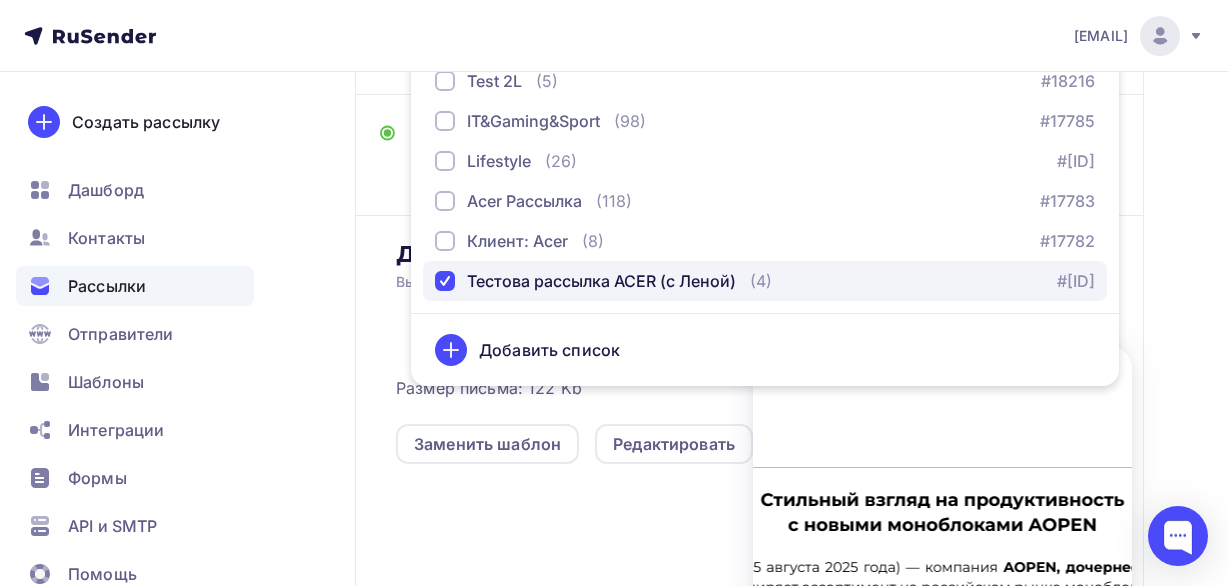 scroll, scrollTop: 0, scrollLeft: 0, axis: both 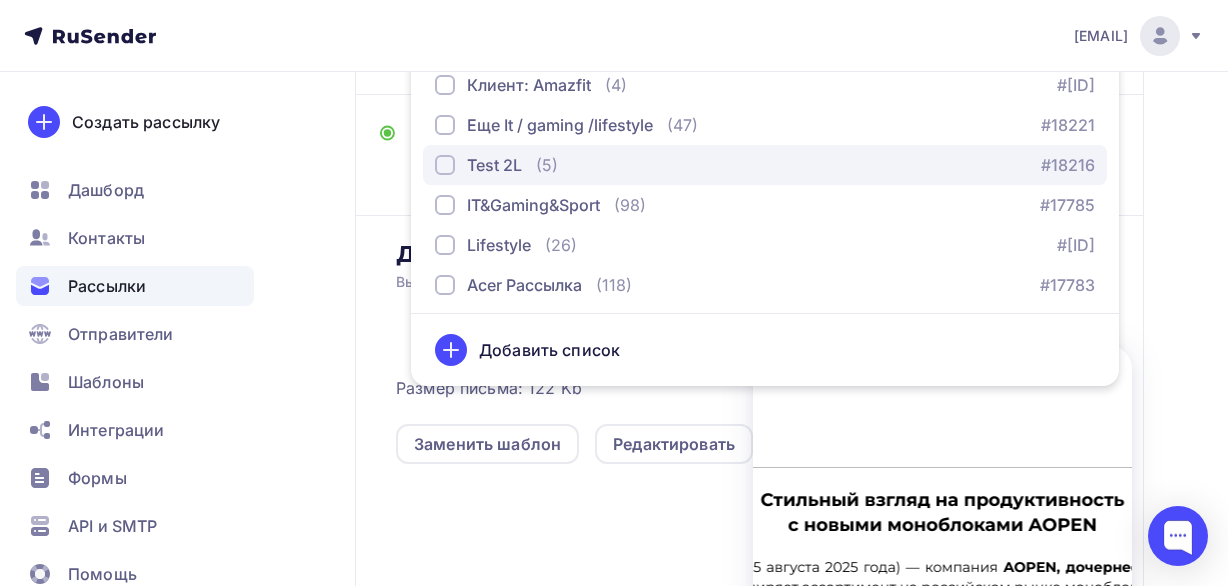 click on "Test 2L" at bounding box center (494, 165) 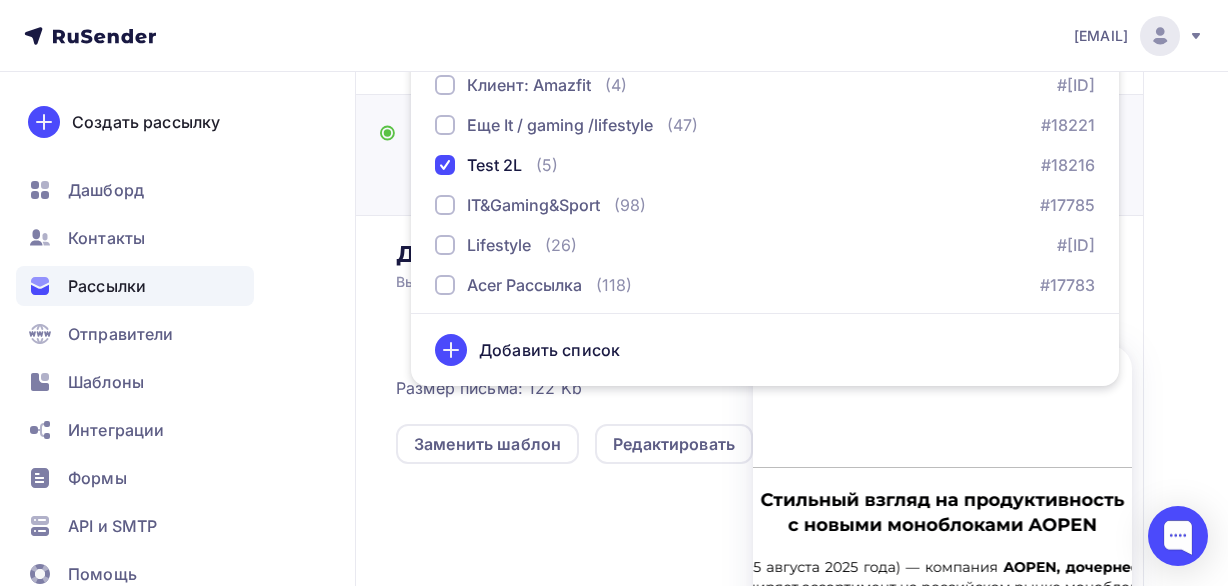 click on "Тема
Пресс-релиз / Стильный взгляд на продуктивность  с новыми моноблоками AOPEN
Тема  *     Пресс-релиз / Стильный взгляд на продуктивность  с новыми моноблоками AOPEN
Рекомендуем использовать не более 150 символов
Прехедер               Сохранить
Предпросмотр может отличаться  в зависимости от почтового клиента
Агентство 2L
Пресс-релиз / Стильный взгляд на продуктивность  с новыми моноблоками AOPEN
Предпросмотр текста" at bounding box center [749, 155] 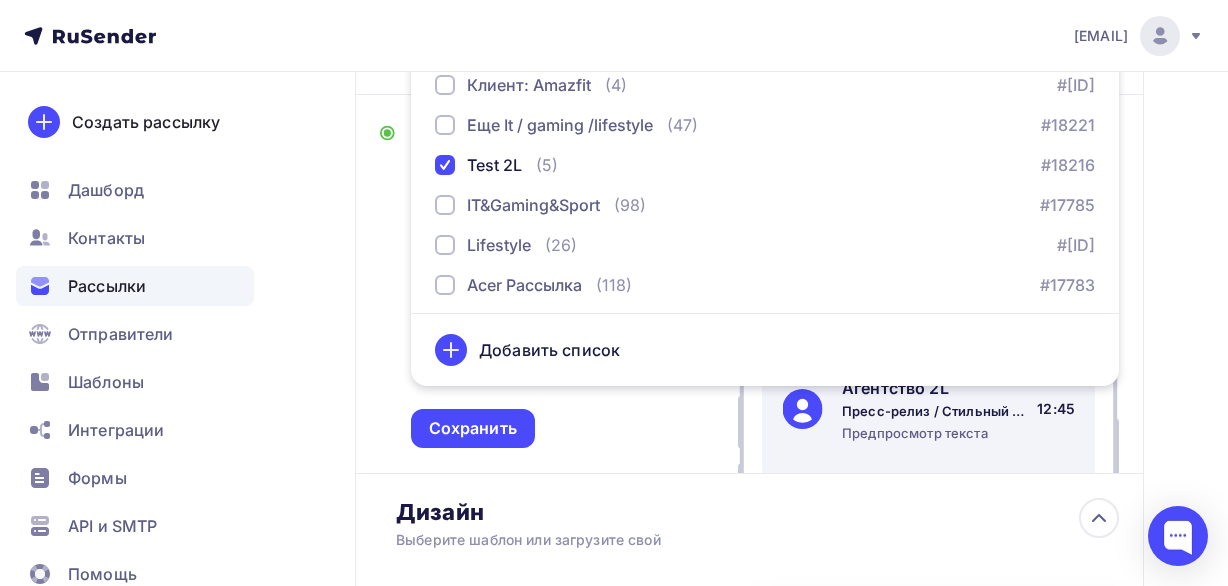 scroll, scrollTop: 72, scrollLeft: 0, axis: vertical 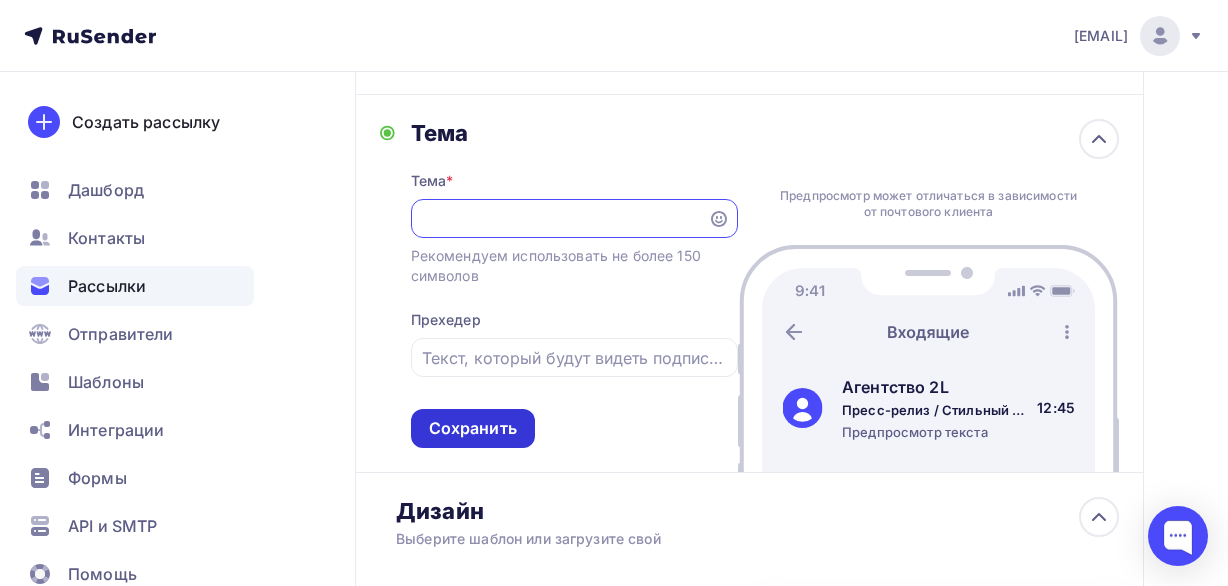 click on "Сохранить" at bounding box center (473, 428) 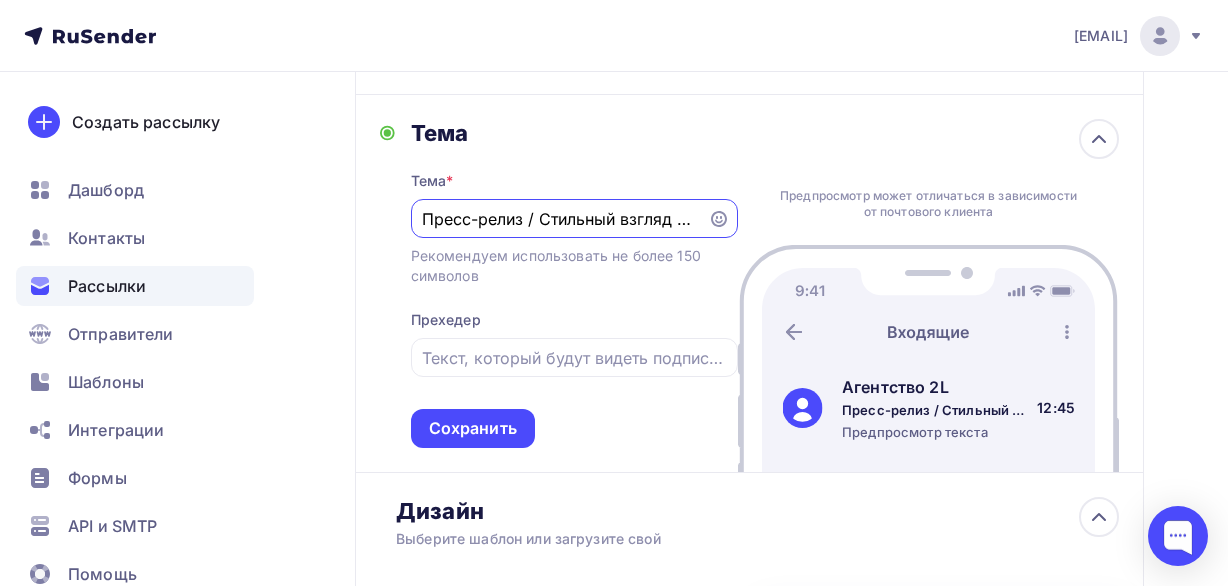 scroll, scrollTop: 0, scrollLeft: 0, axis: both 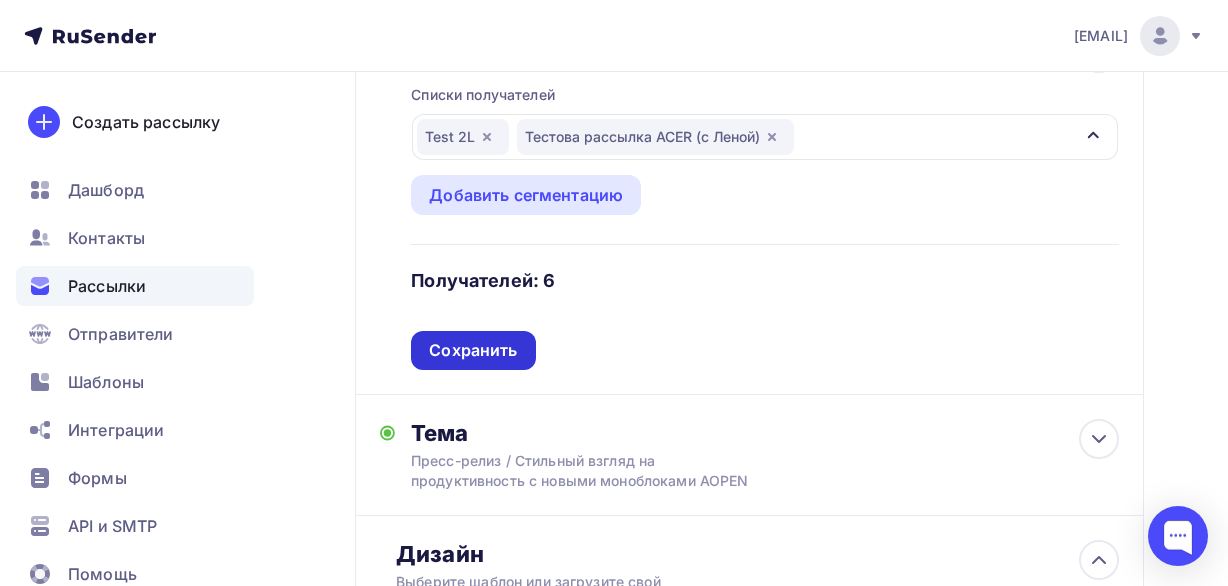 click on "Сохранить" at bounding box center (473, 350) 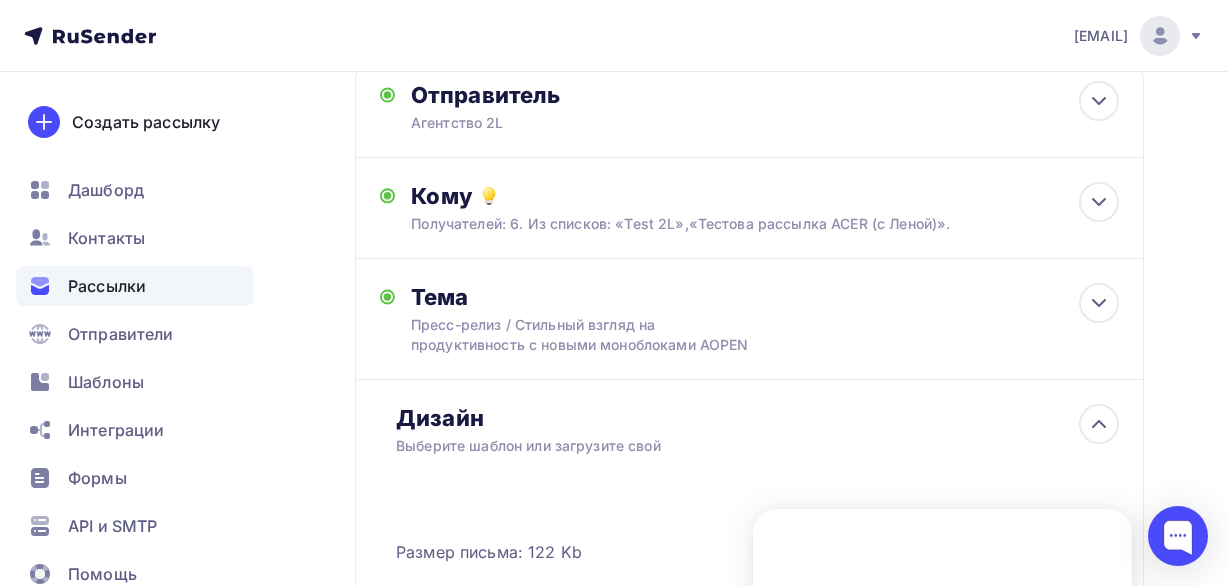 scroll, scrollTop: 0, scrollLeft: 0, axis: both 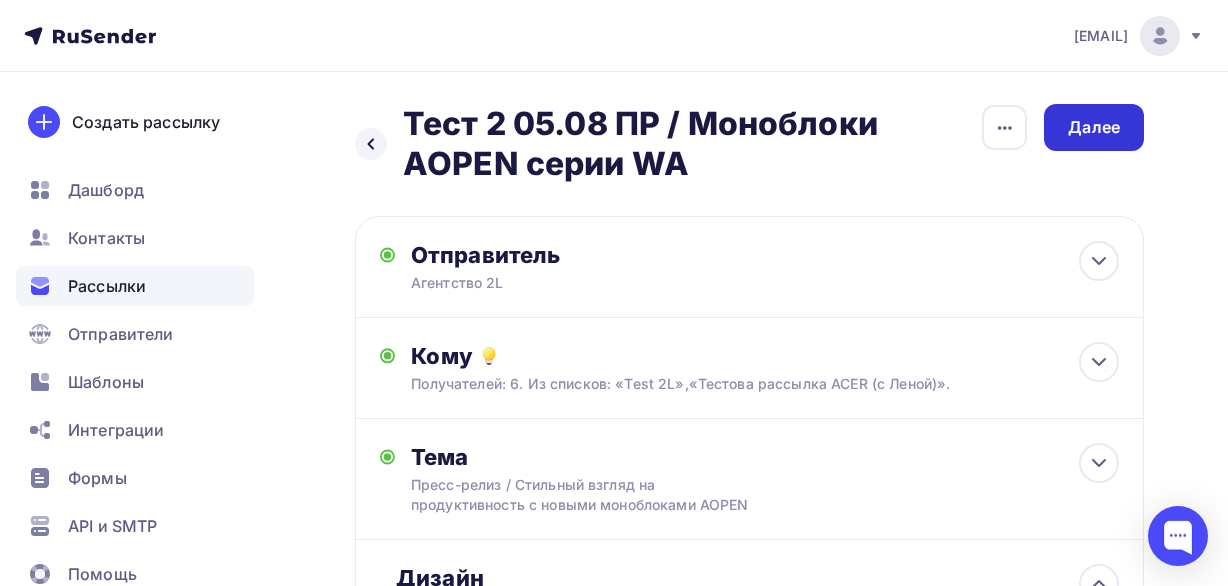 click on "Далее" at bounding box center (1094, 127) 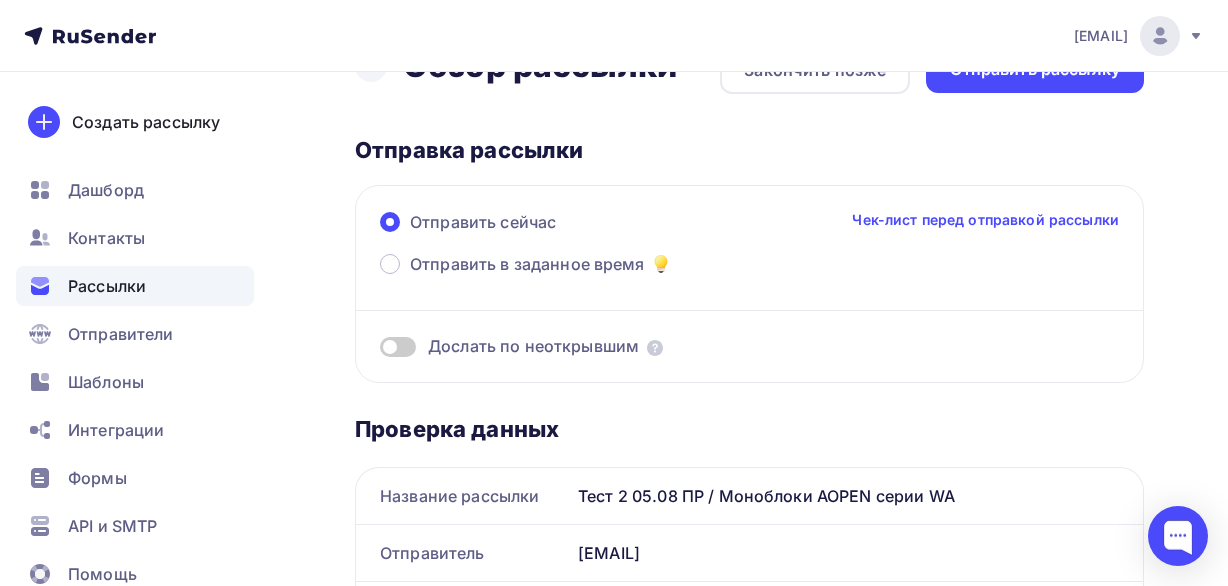 scroll, scrollTop: 0, scrollLeft: 0, axis: both 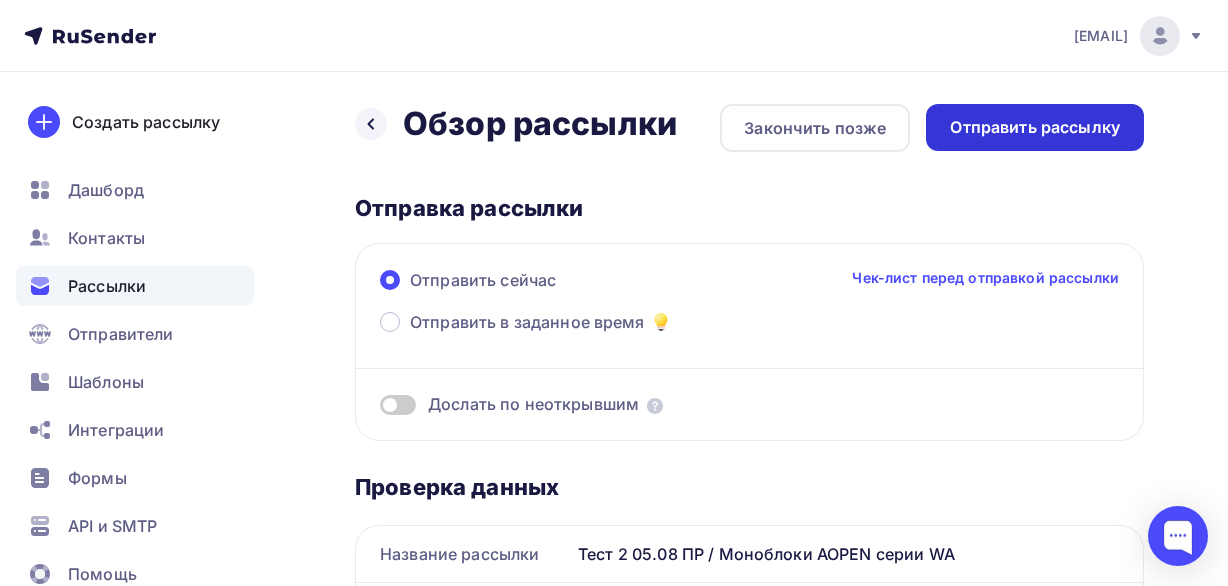 click on "Отправить рассылку" at bounding box center (1035, 127) 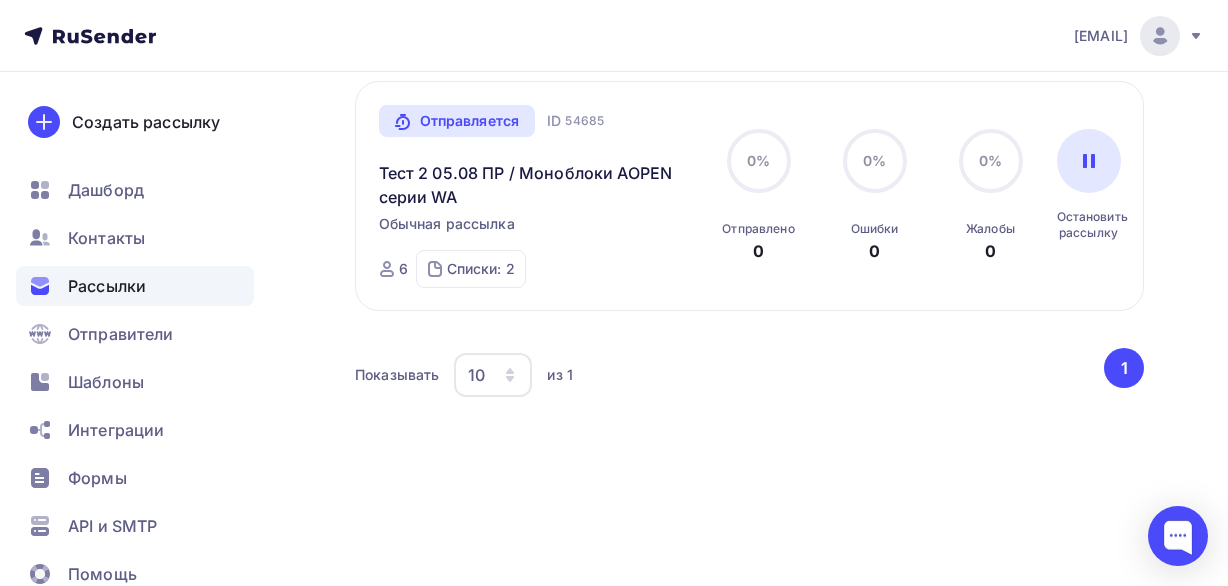scroll, scrollTop: 242, scrollLeft: 0, axis: vertical 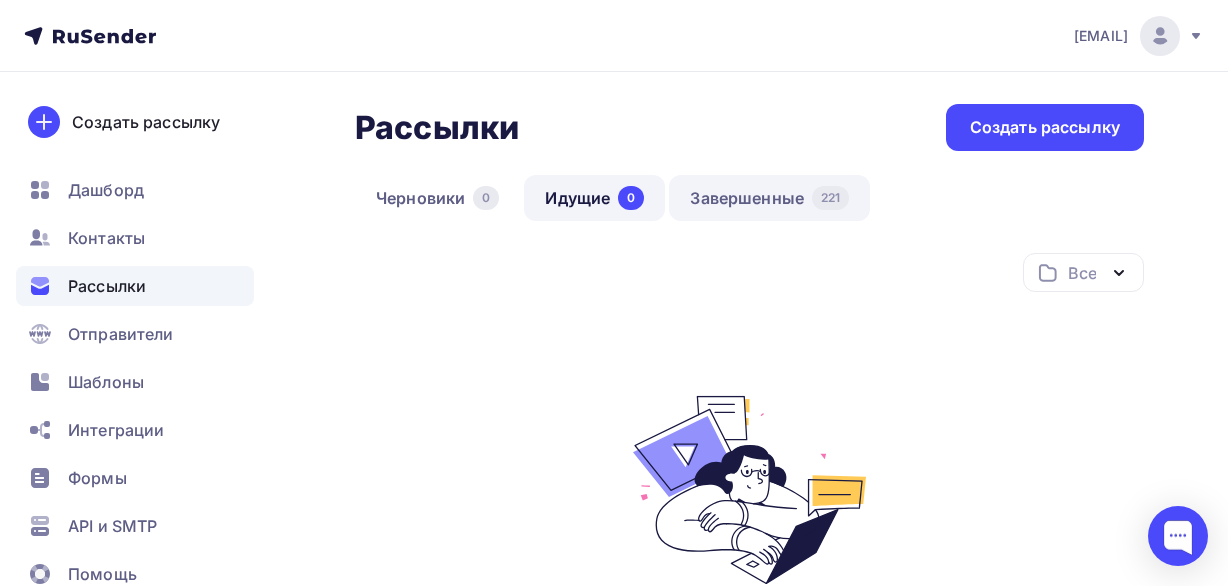 click on "Завершенные
[NUMBER]" at bounding box center [769, 198] 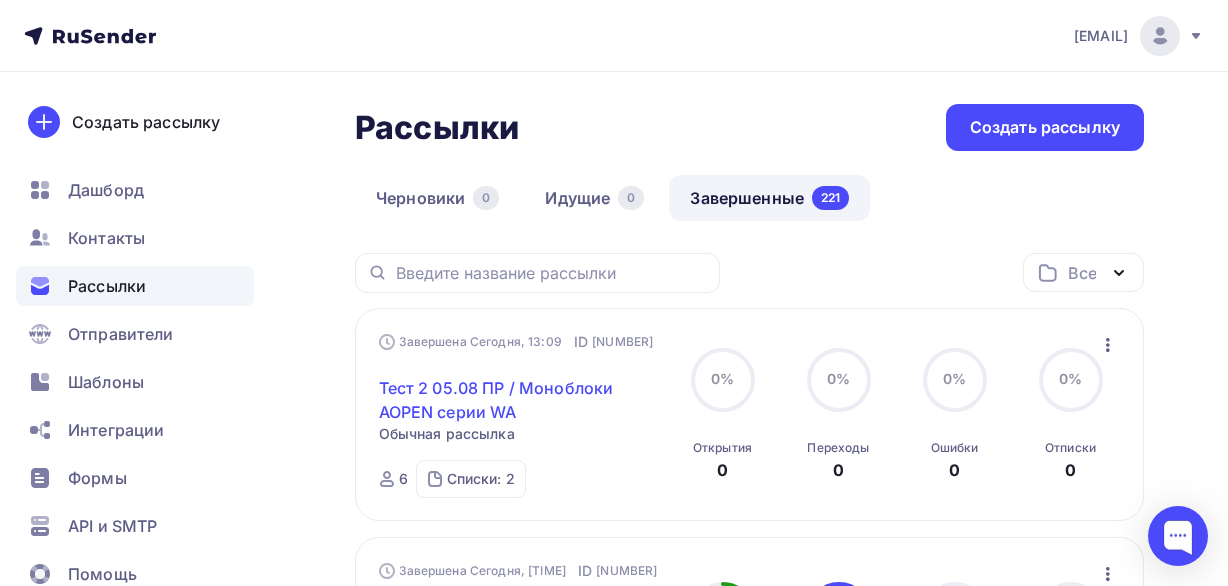 click on "Тест 2 05.08 ПР / Моноблоки AOPEN серии WA" at bounding box center (522, 400) 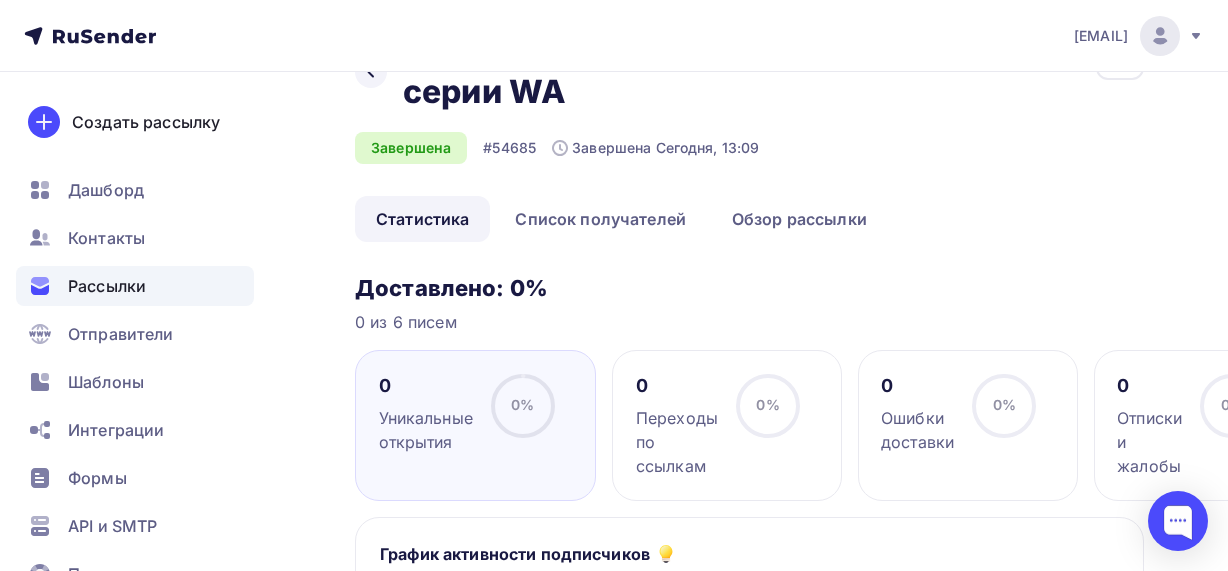 scroll, scrollTop: 0, scrollLeft: 0, axis: both 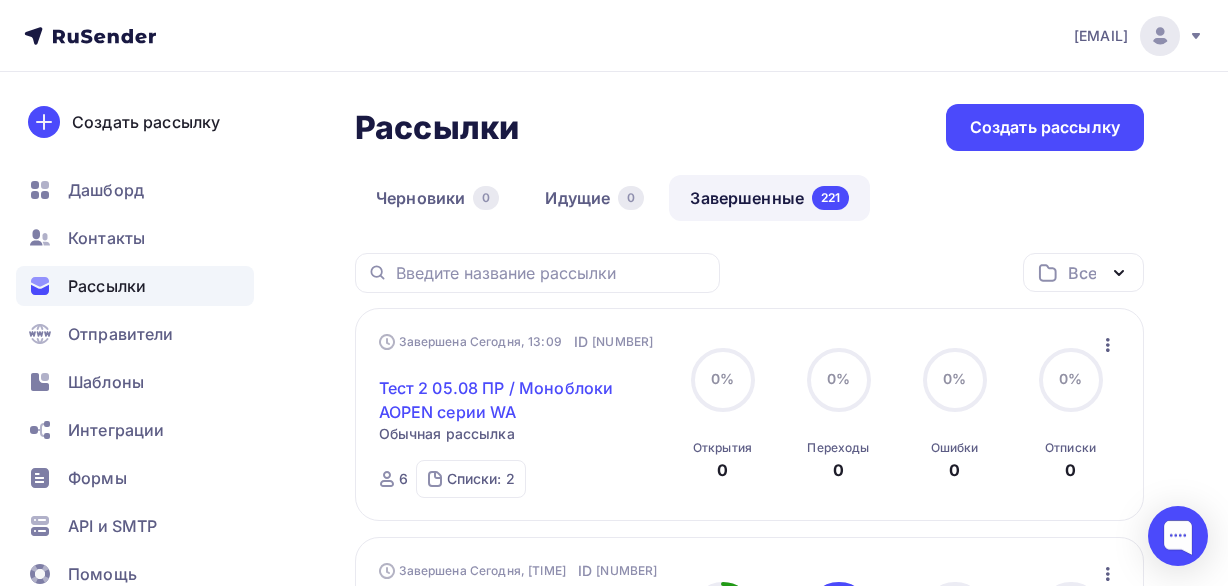 click on "Тест 2 05.08 ПР / Моноблоки AOPEN серии WA" at bounding box center (522, 400) 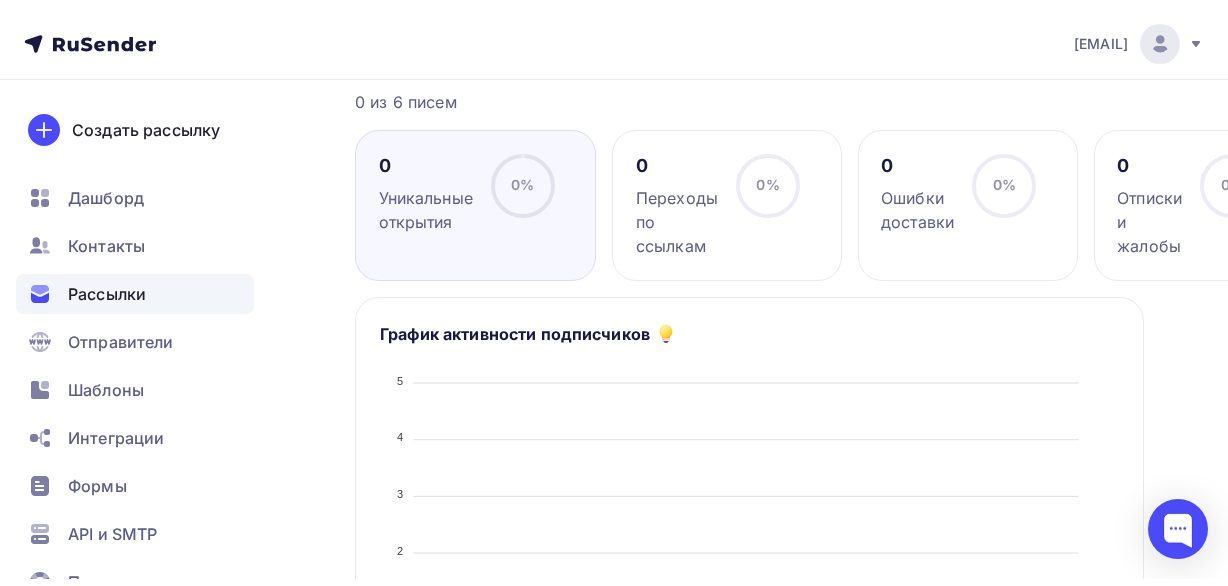 scroll, scrollTop: 0, scrollLeft: 0, axis: both 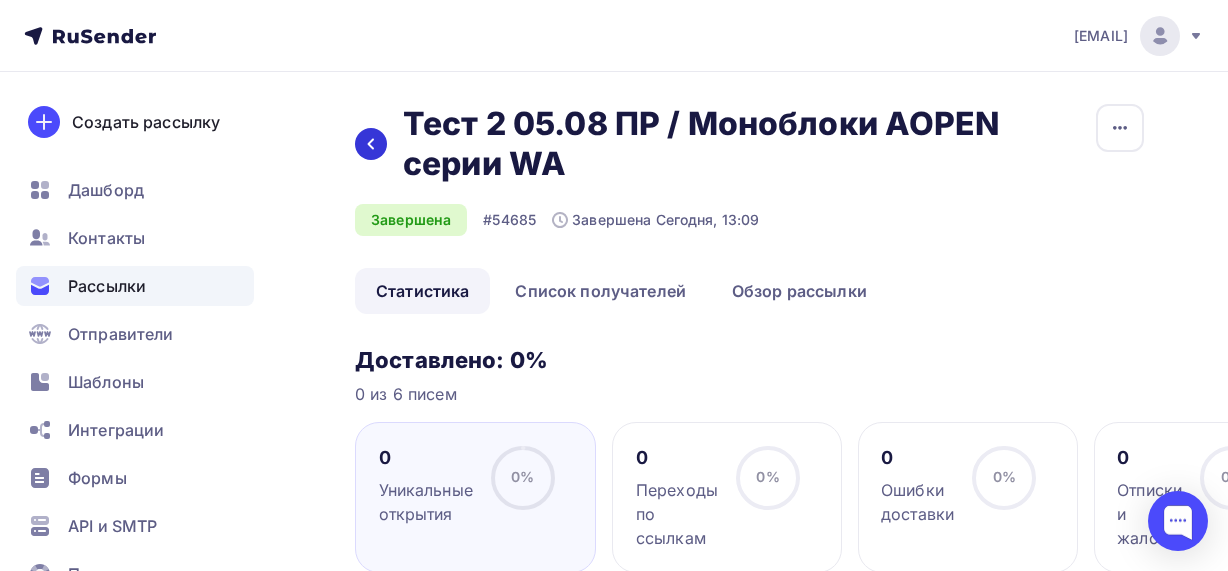 click 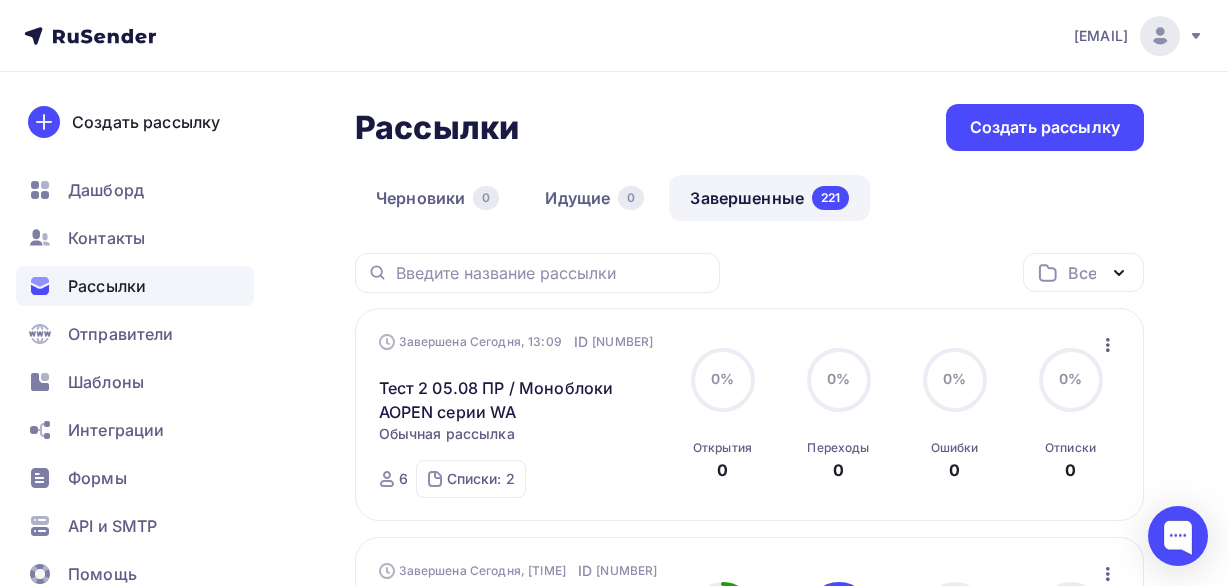 click 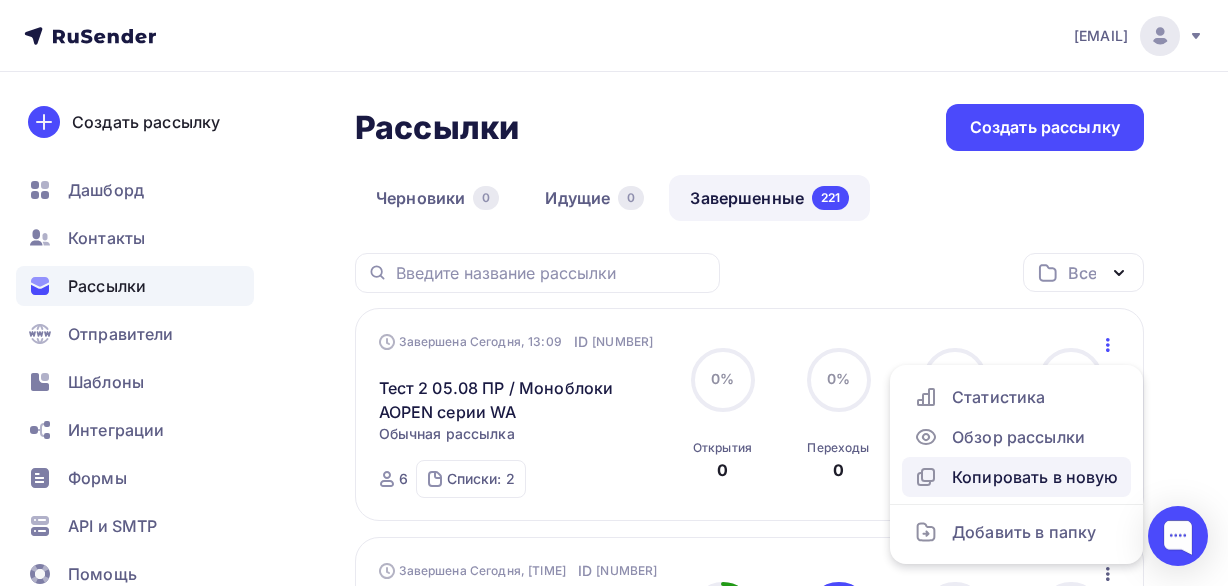 click on "Копировать в новую" at bounding box center (1016, 477) 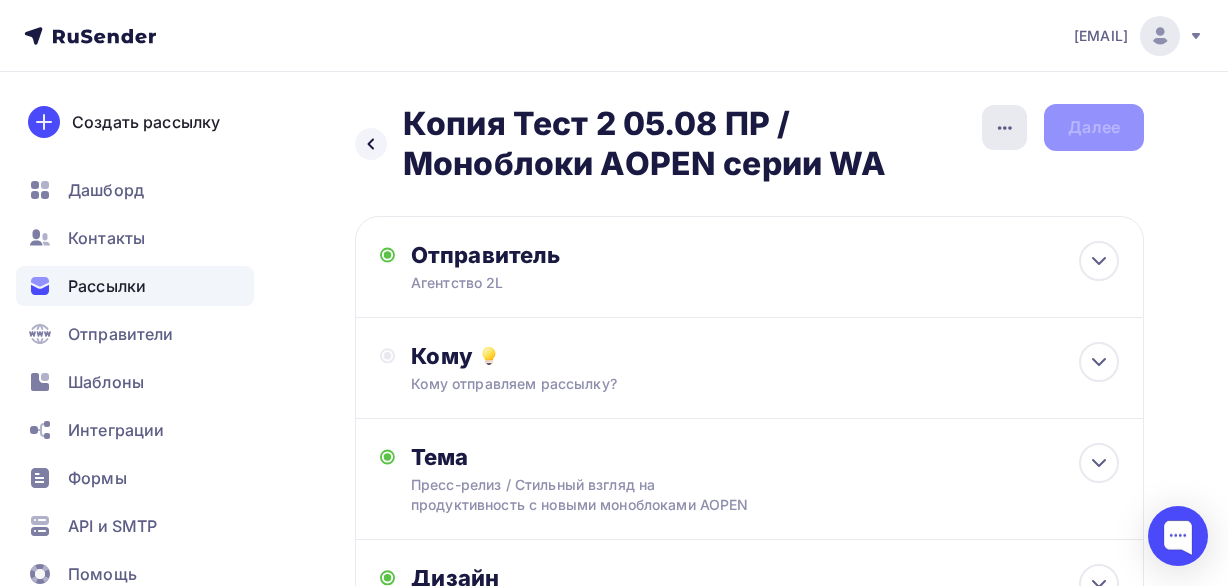 click 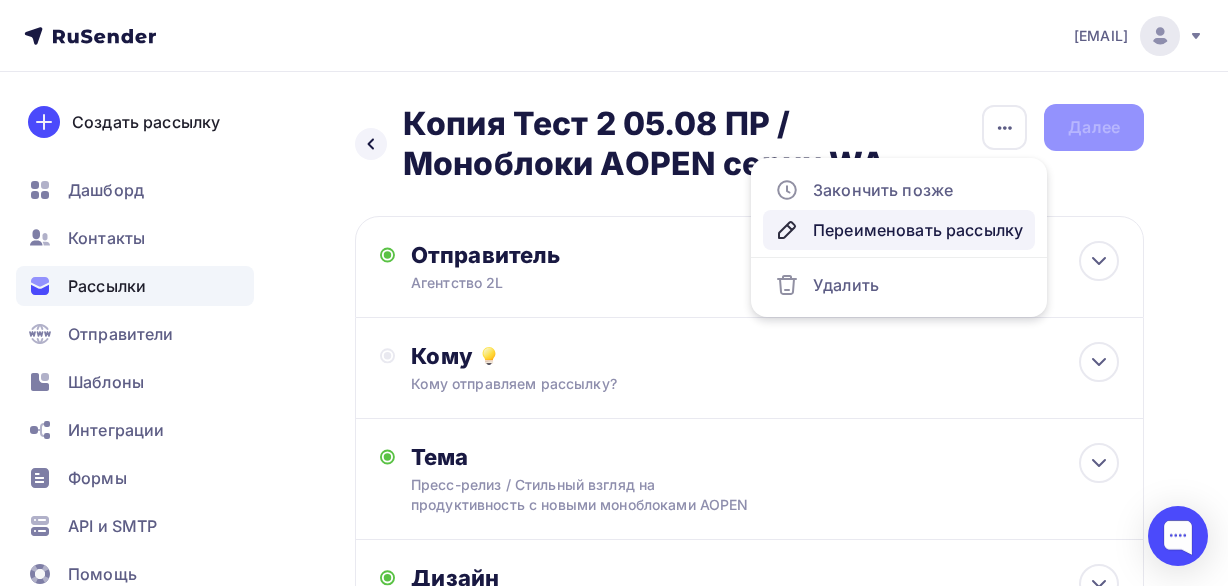 click on "Переименовать рассылку" at bounding box center (899, 230) 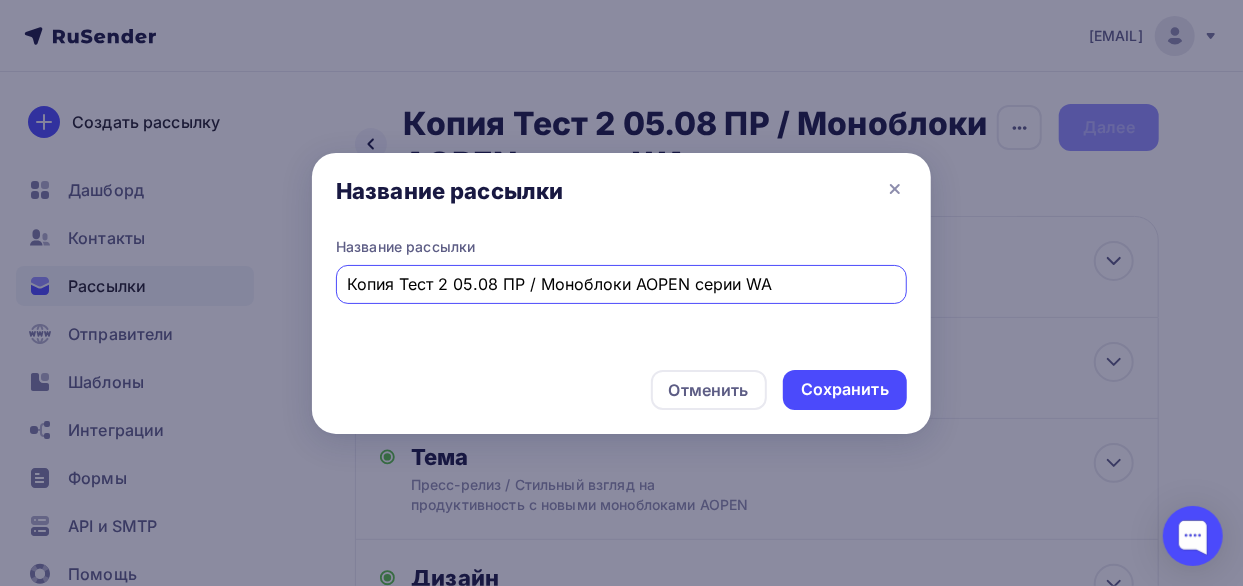 click on "Копия Тест 2 05.08 ПР / Моноблоки AOPEN серии WA" at bounding box center [622, 284] 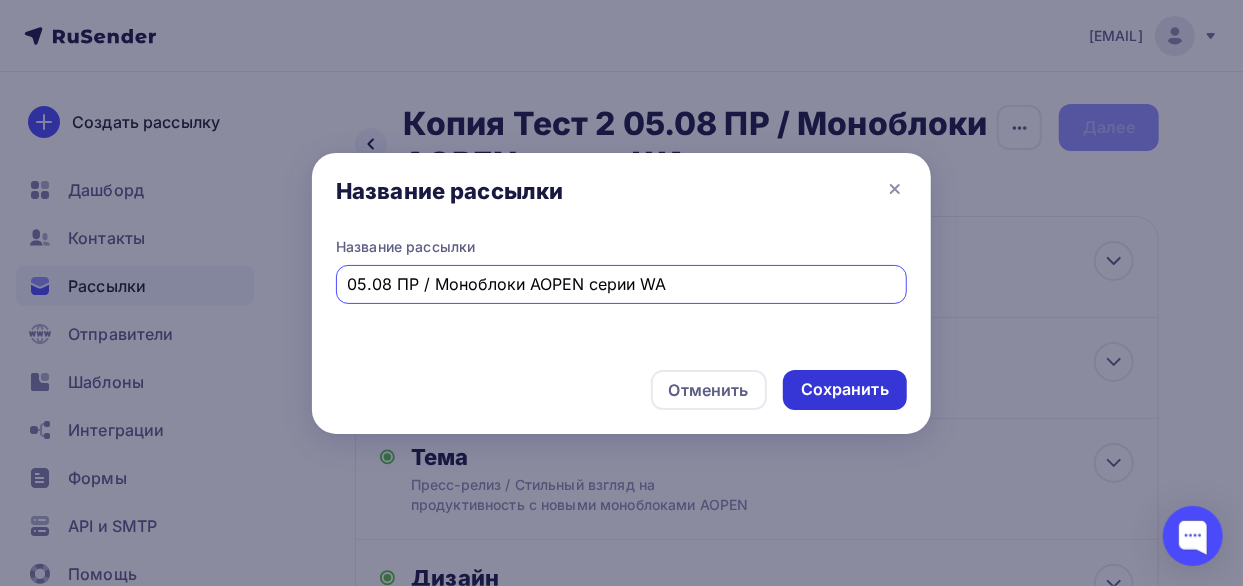 type on "05.08 ПР / Моноблоки AOPEN серии WA" 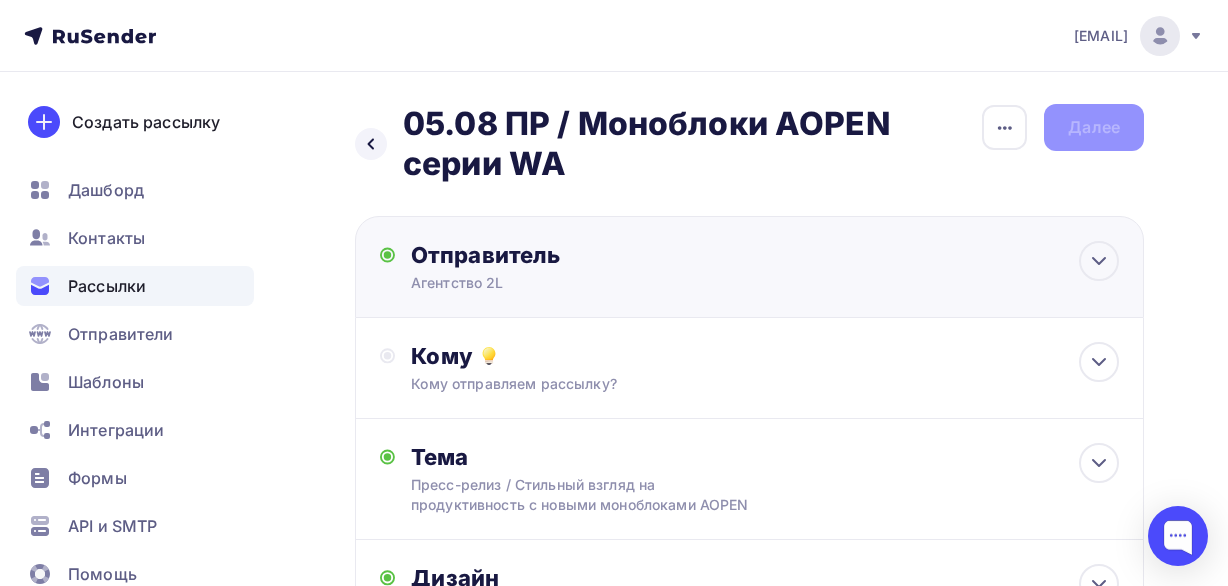 drag, startPoint x: 923, startPoint y: 361, endPoint x: 894, endPoint y: 316, distance: 53.535034 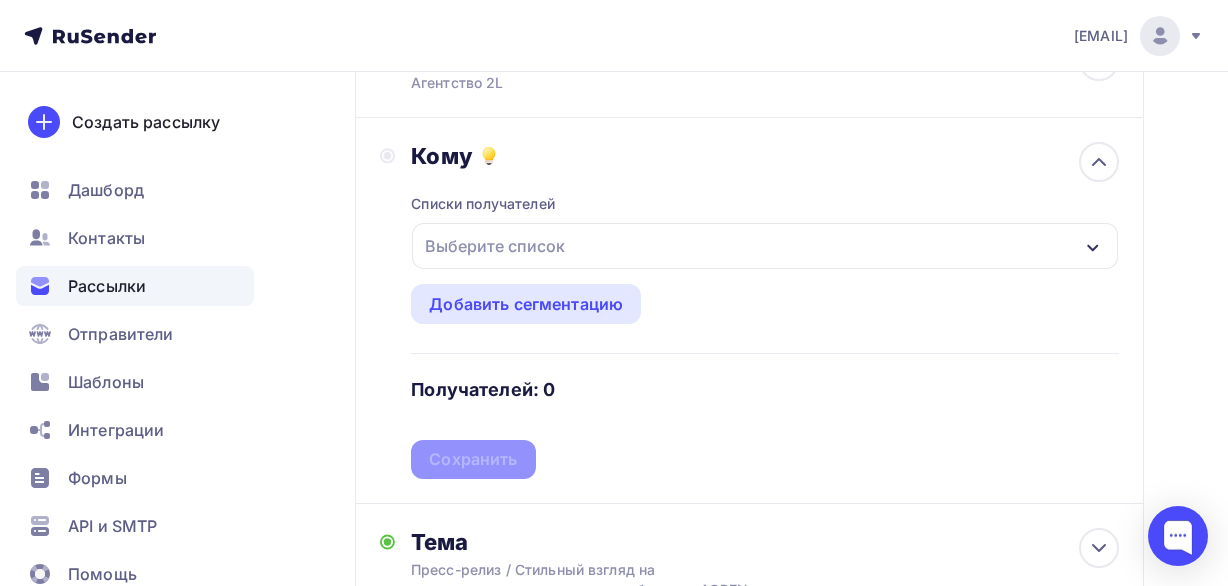 click on "Выберите список" at bounding box center [765, 246] 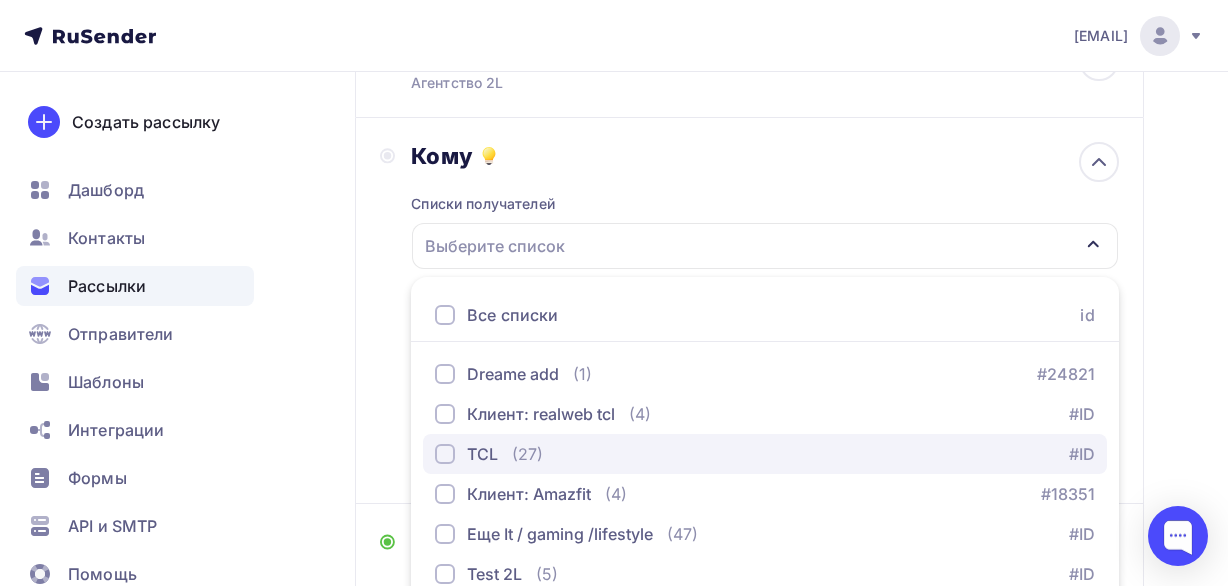 scroll, scrollTop: 409, scrollLeft: 0, axis: vertical 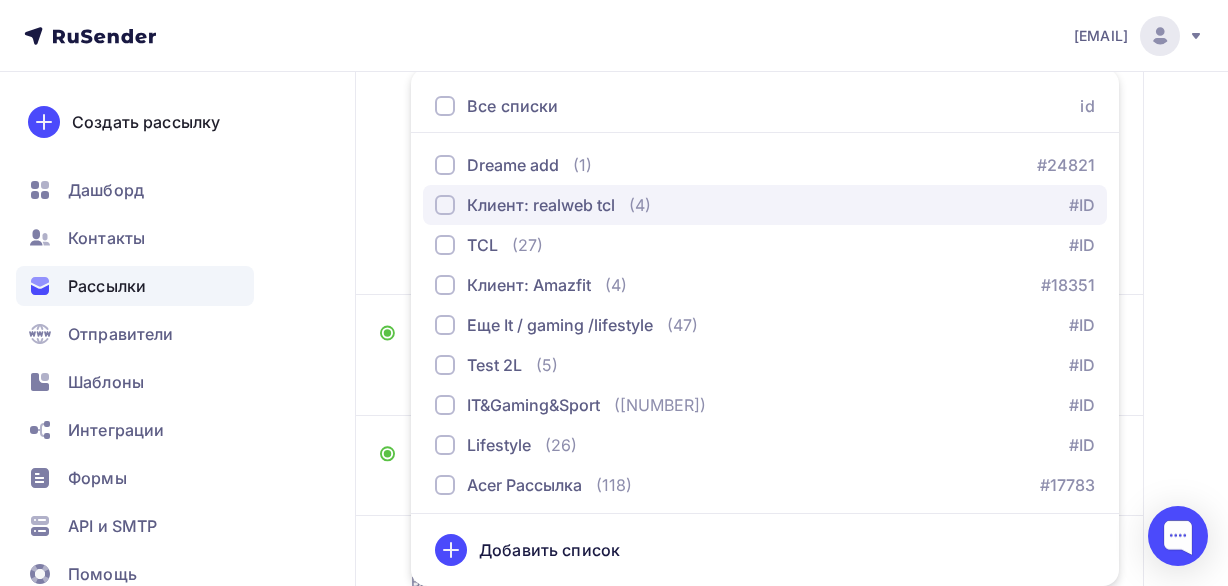 click on "Клиент: realweb tcl" at bounding box center (541, 205) 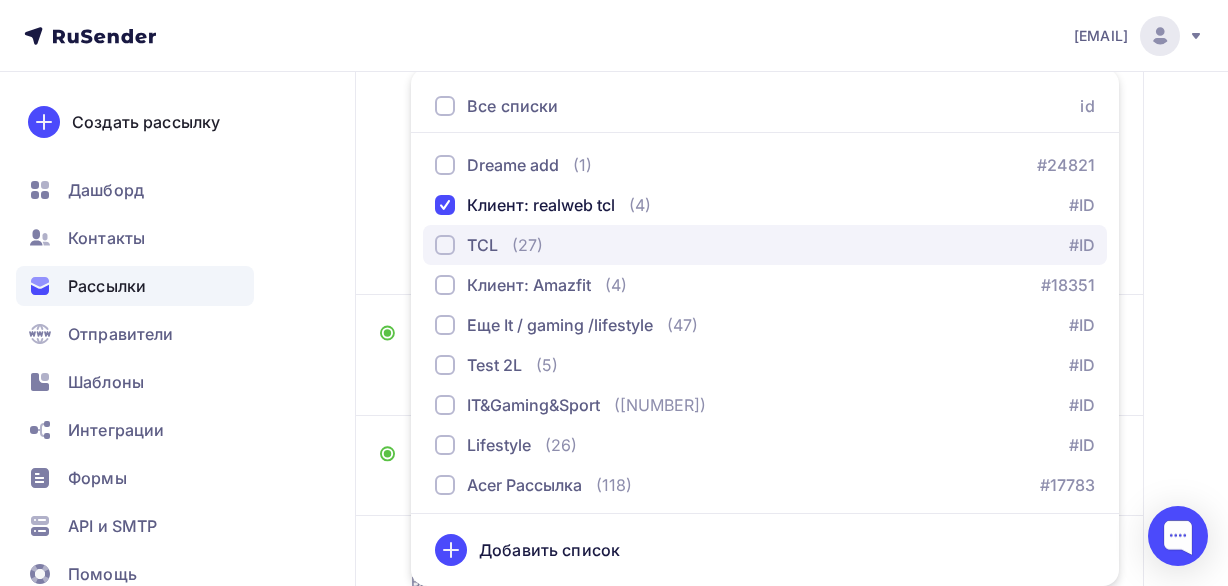 click on "TCL" at bounding box center (482, 245) 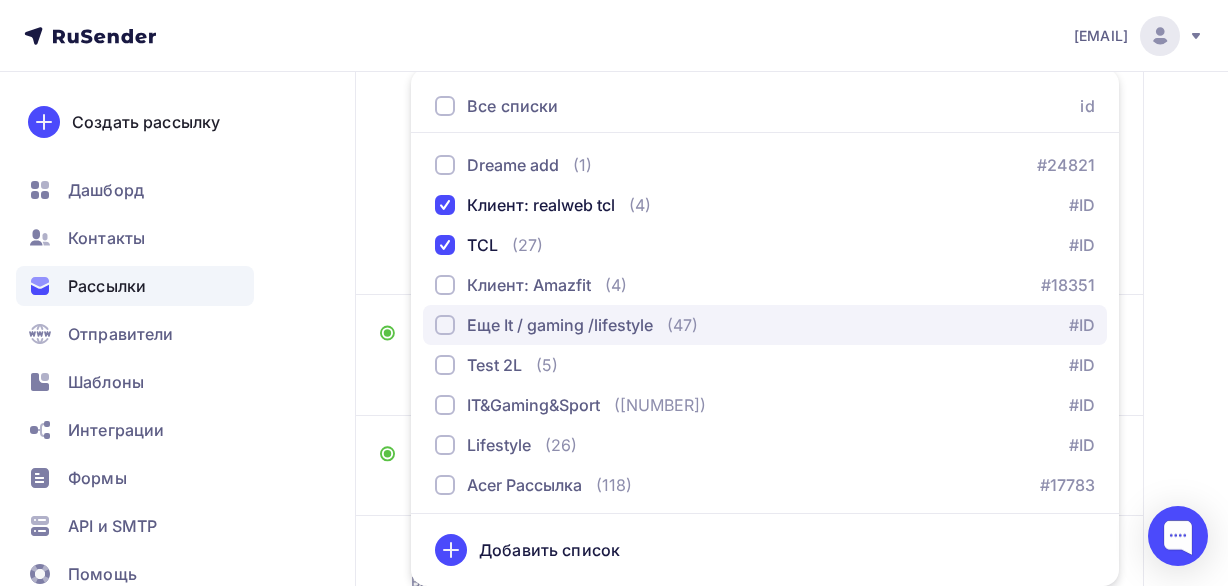 click on "Еще It / gaming /lifestyle" at bounding box center [560, 325] 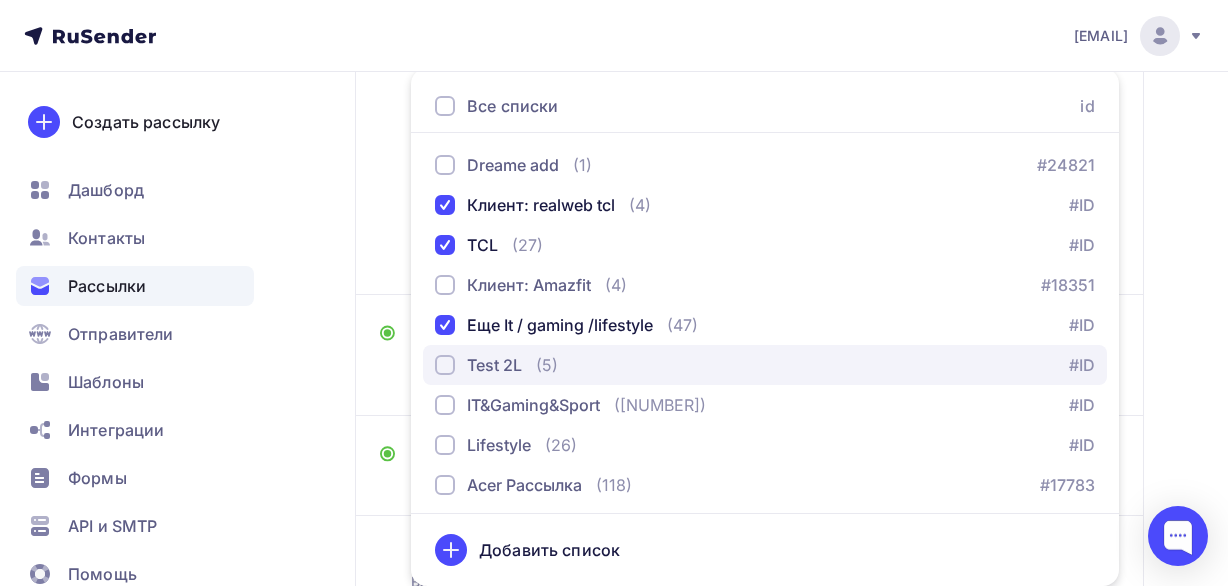 click on "Test 2L" at bounding box center [494, 365] 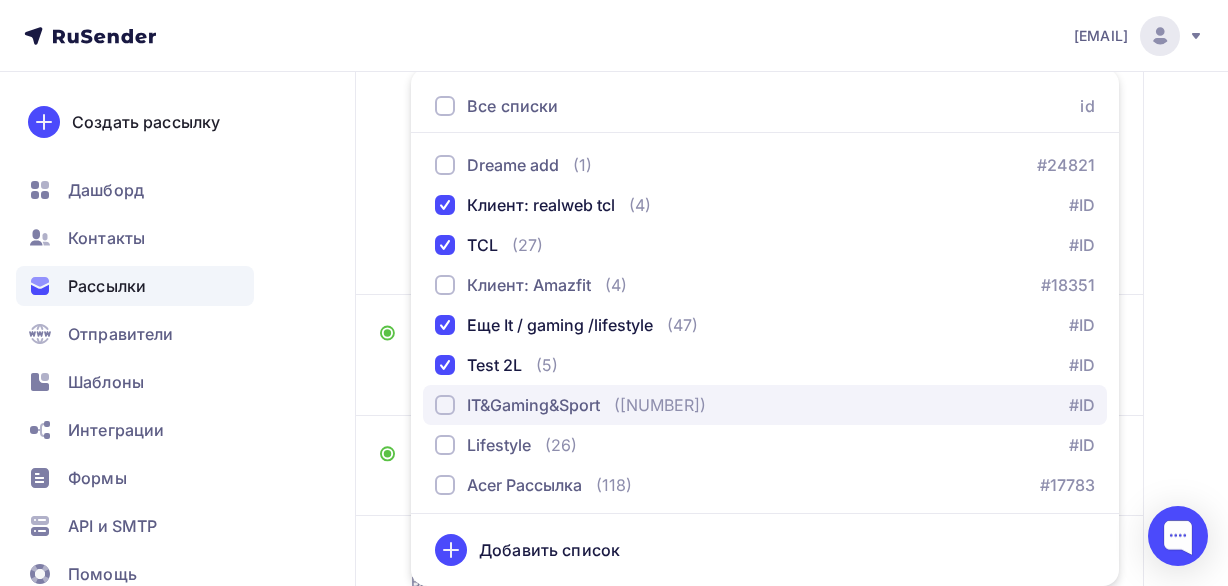click on "IT&Gaming&Sport" at bounding box center [533, 405] 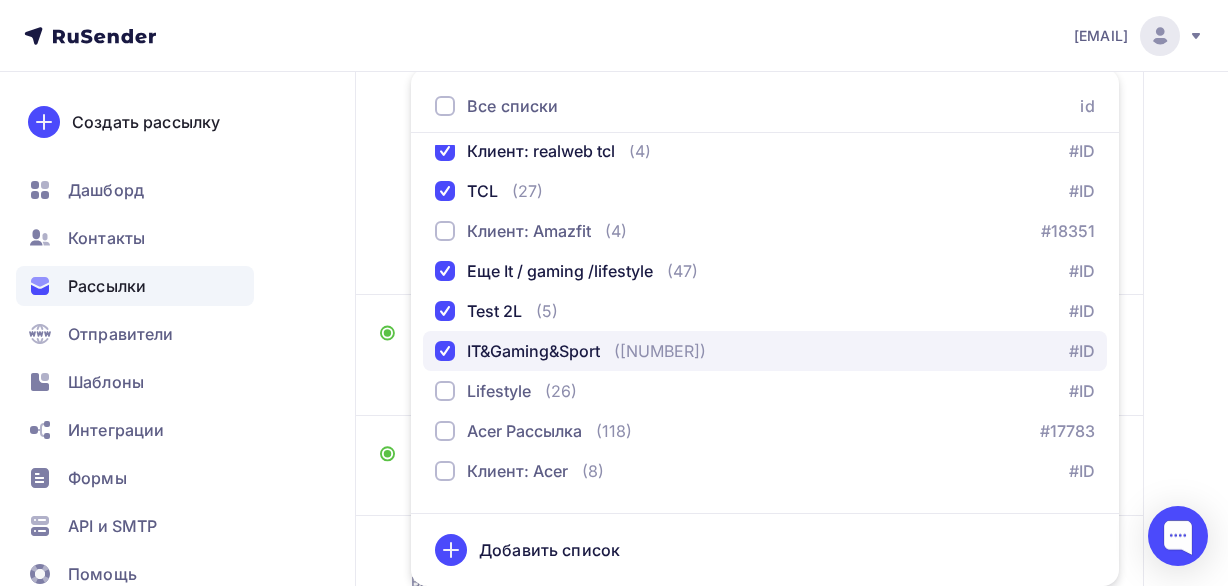 scroll, scrollTop: 84, scrollLeft: 0, axis: vertical 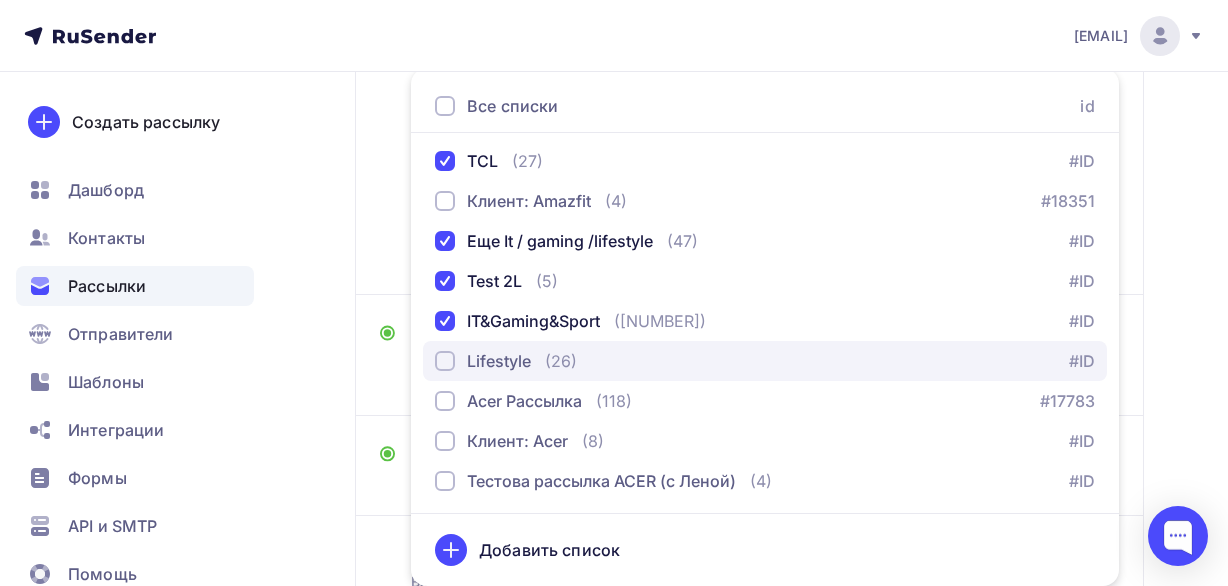 click on "Lifestyle" at bounding box center [499, 361] 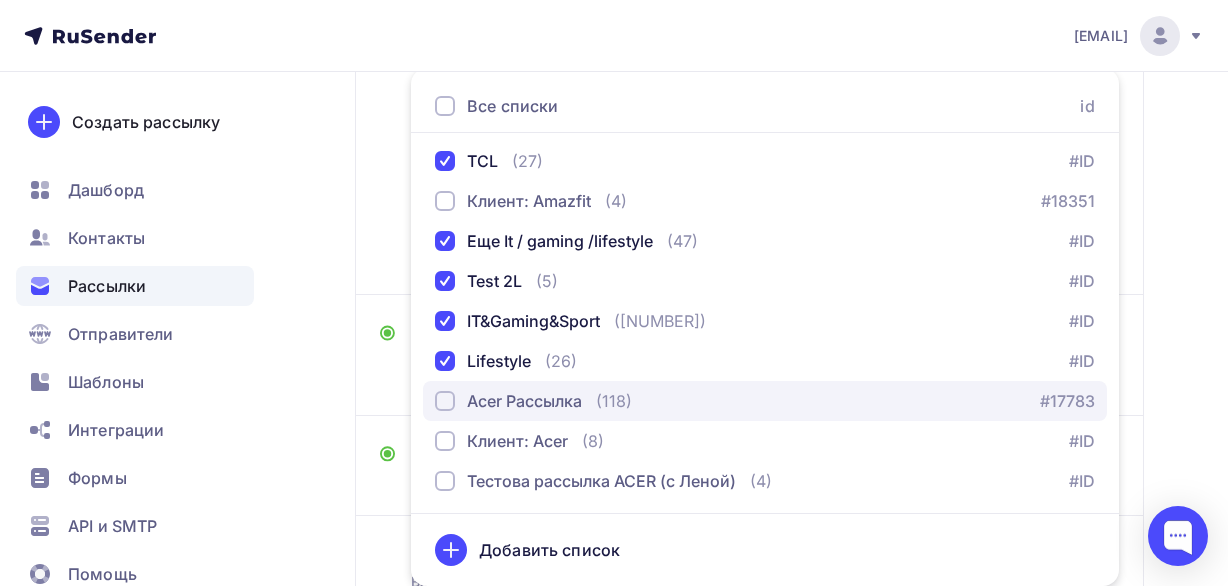 click on "Acer Рассылка" at bounding box center (524, 401) 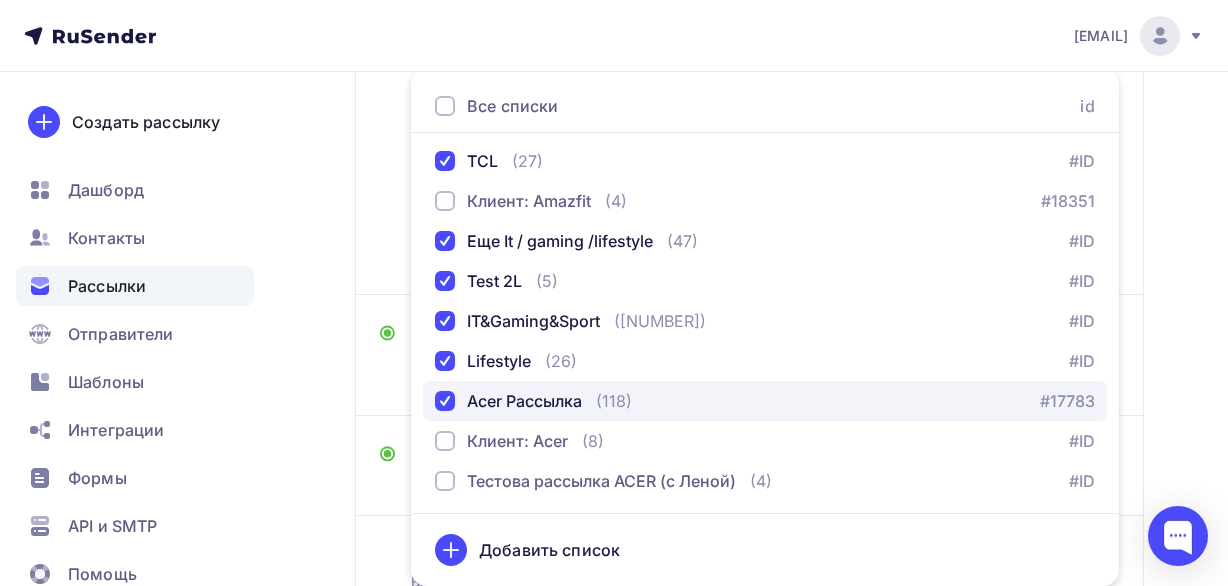 scroll, scrollTop: 509, scrollLeft: 0, axis: vertical 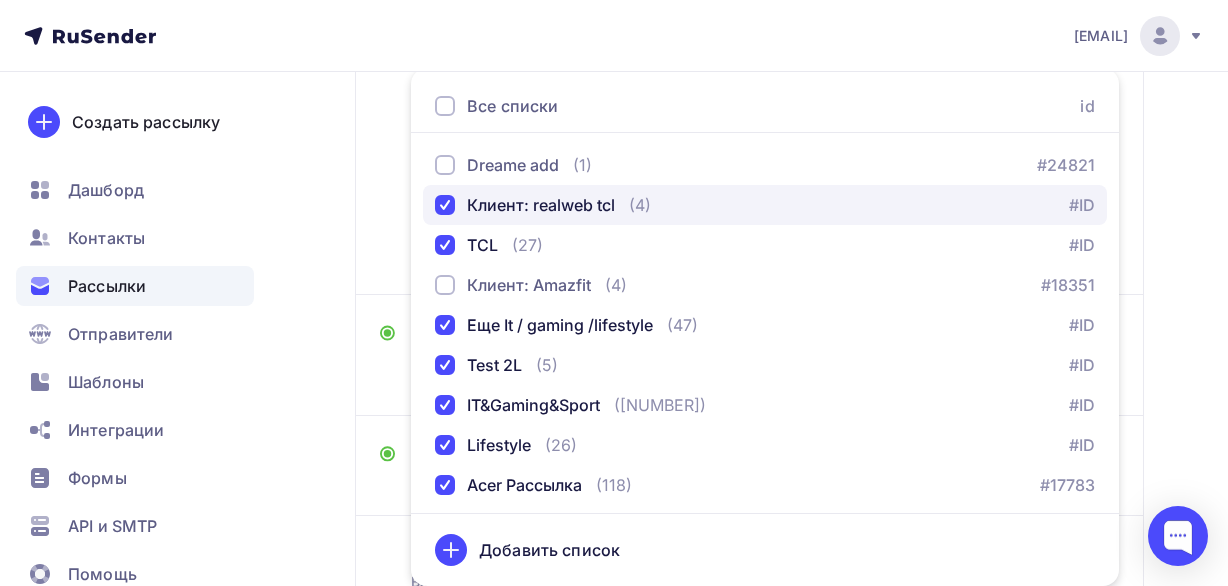 click on "Клиент: realweb tcl" at bounding box center (541, 205) 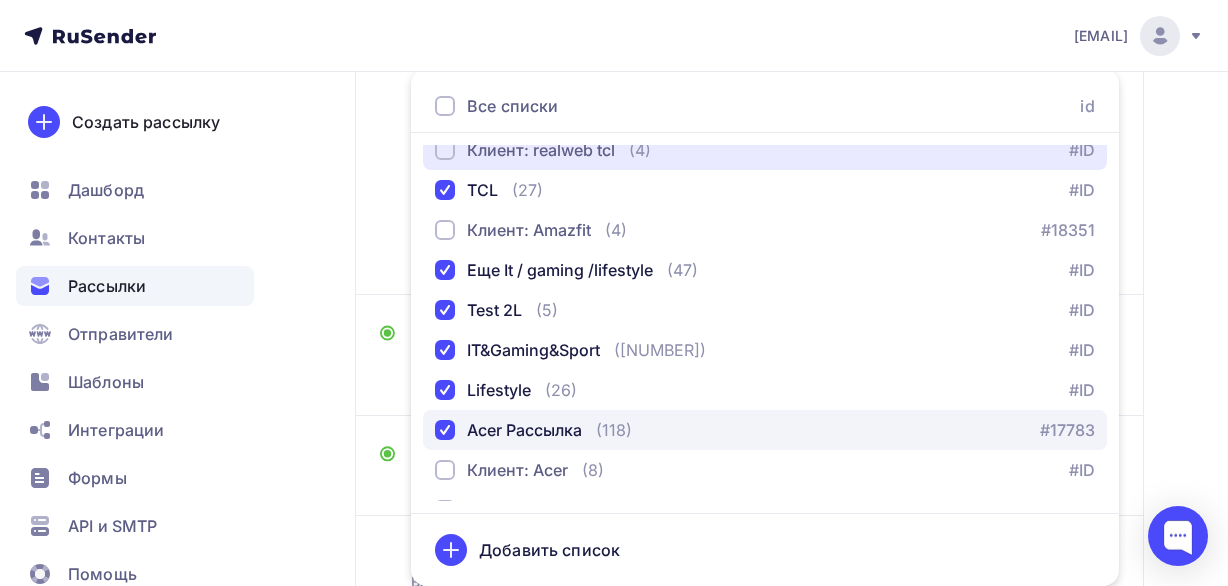 scroll, scrollTop: 84, scrollLeft: 0, axis: vertical 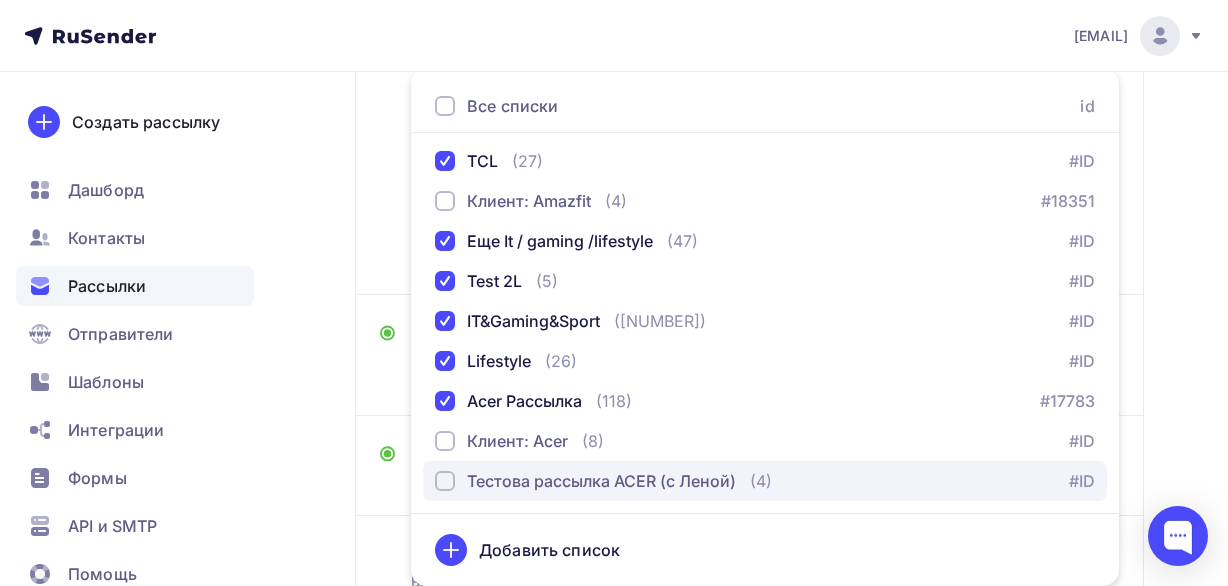 click on "Тестова рассылка ACER (с Леной)" at bounding box center (601, 481) 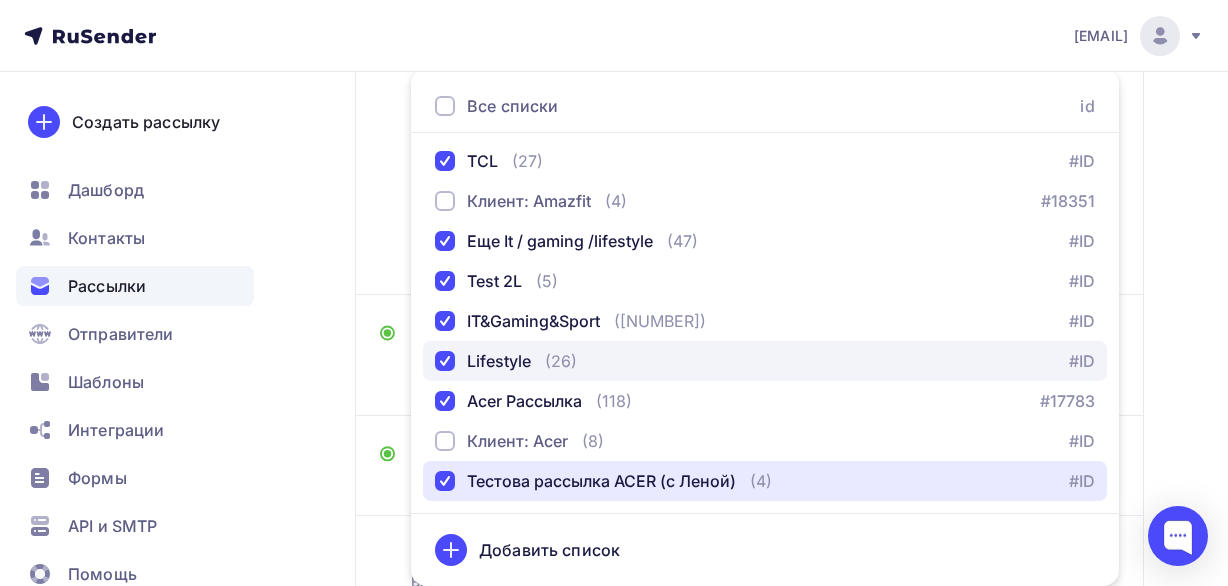 scroll, scrollTop: 0, scrollLeft: 0, axis: both 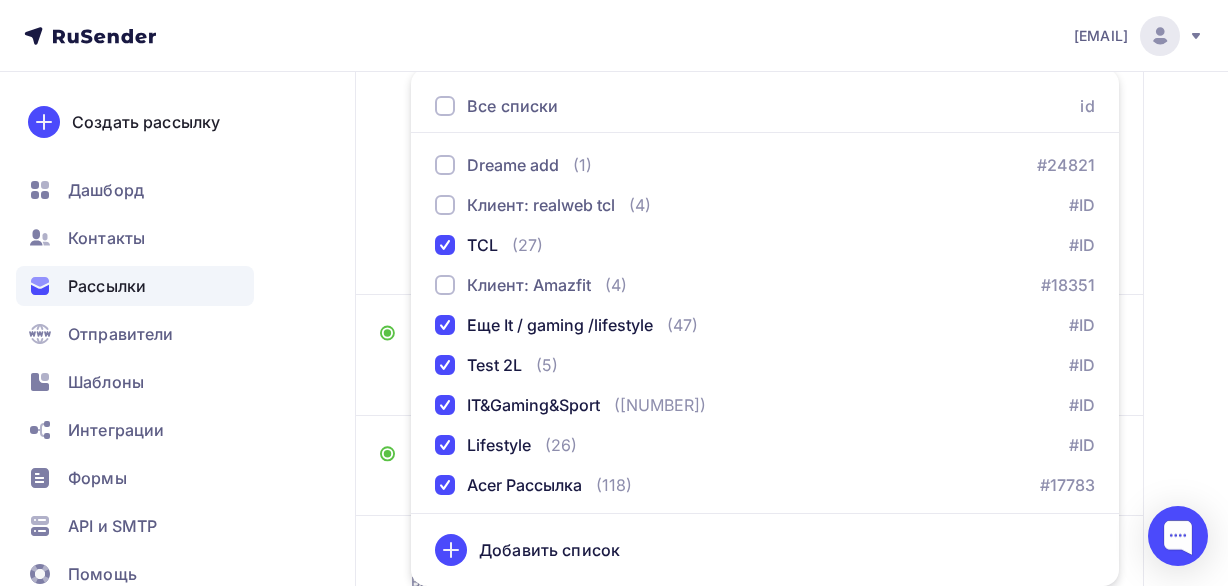 click on "Назад
05.08 ПР / Моноблоки AOPEN серии WA
05.08 ПР / Моноблоки AOPEN серии WA
Закончить позже
Переименовать рассылку
Удалить
Далее
Отправитель
Агентство 2L
Email  *
[EMAIL]               Добавить отправителя
Рекомендуем  добавить почту на домене , чтобы рассылка не попала в «Спам»
Имя                 Сохранить
Предпросмотр текста
[TIME]" at bounding box center (614, 204) 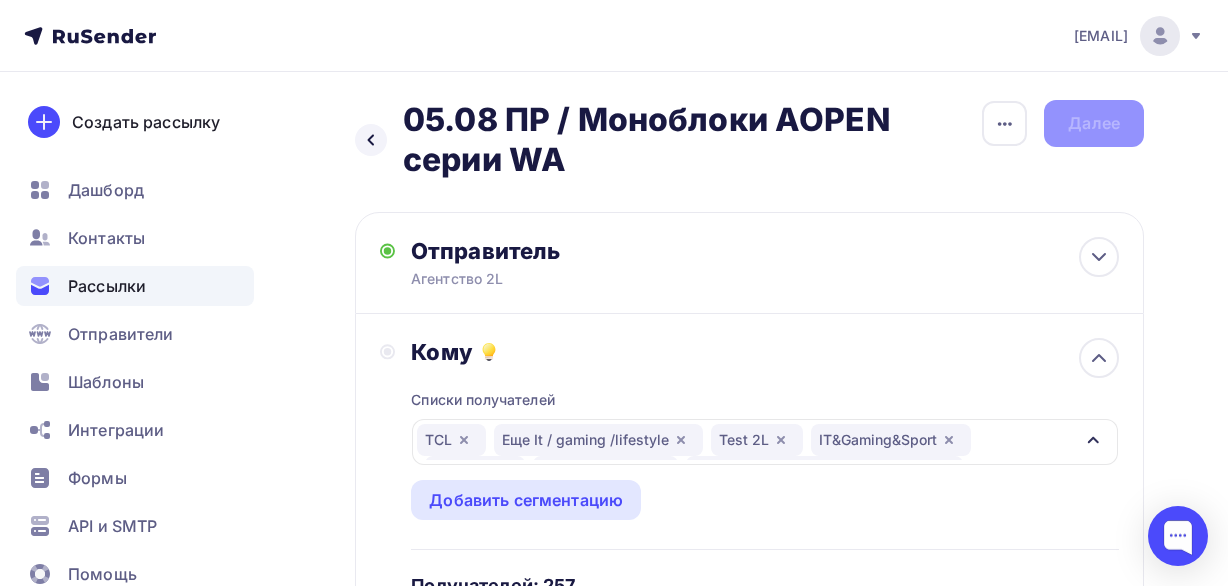 scroll, scrollTop: 0, scrollLeft: 0, axis: both 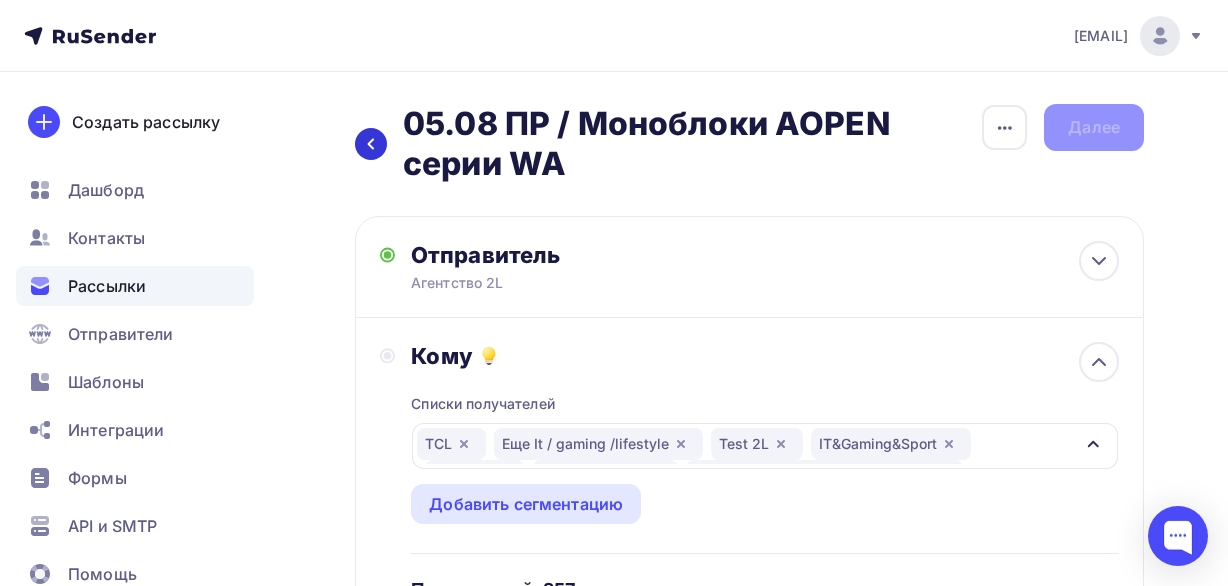 click 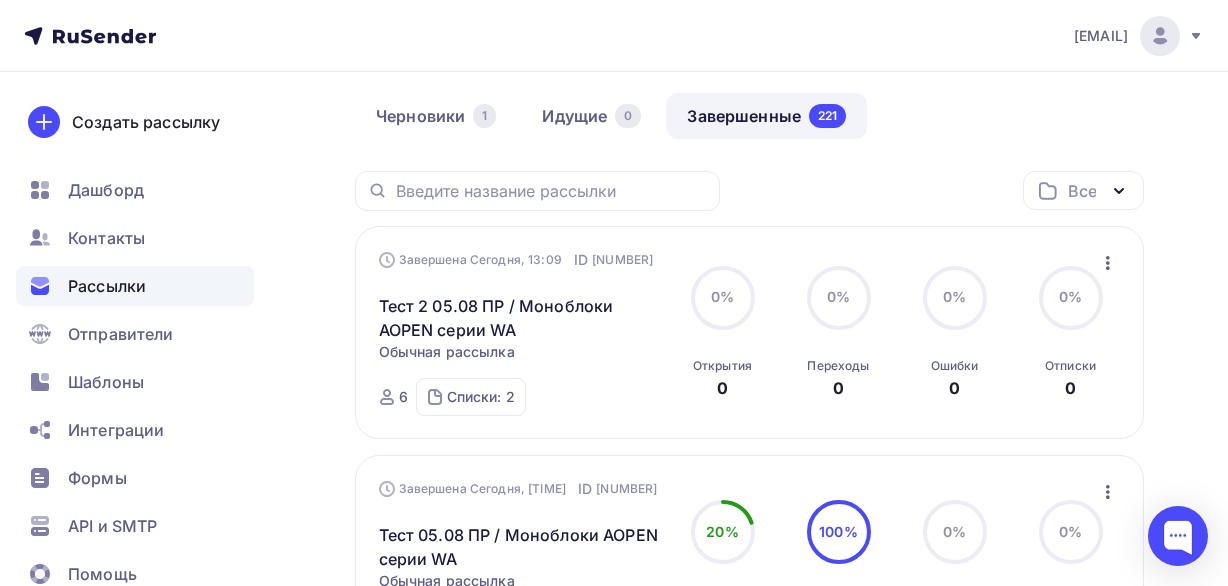 scroll, scrollTop: 0, scrollLeft: 0, axis: both 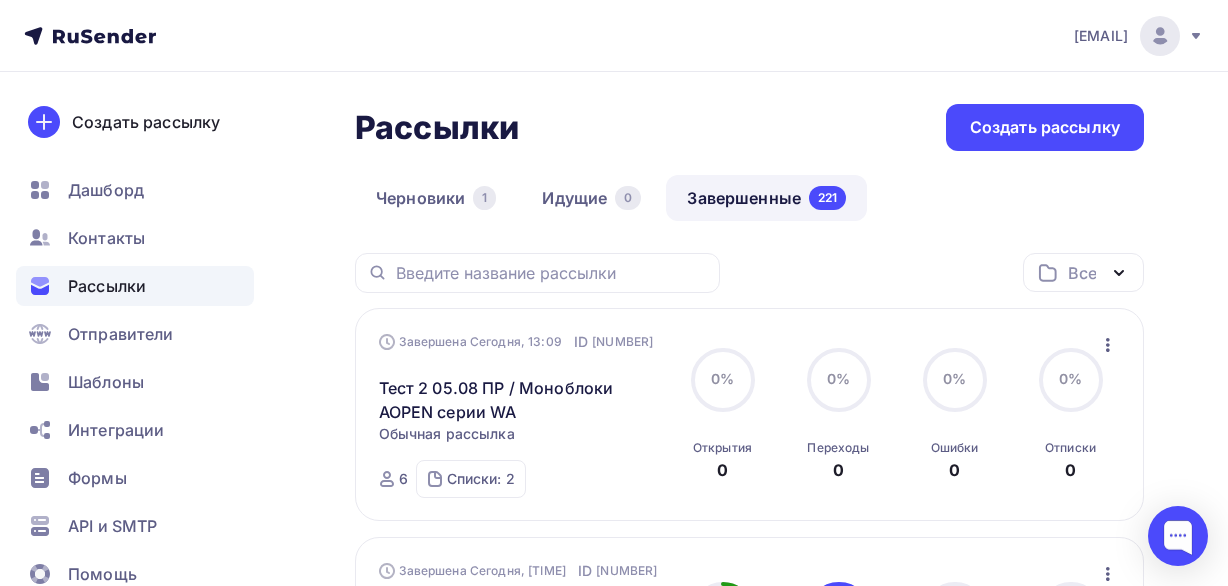 click 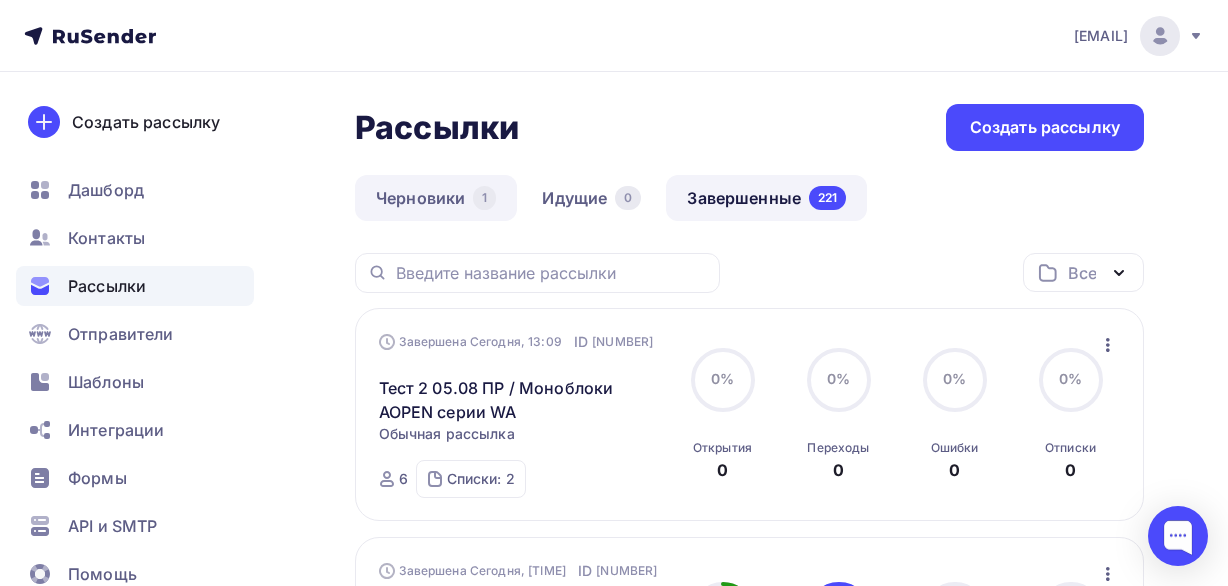 click on "Черновики
1" at bounding box center [436, 198] 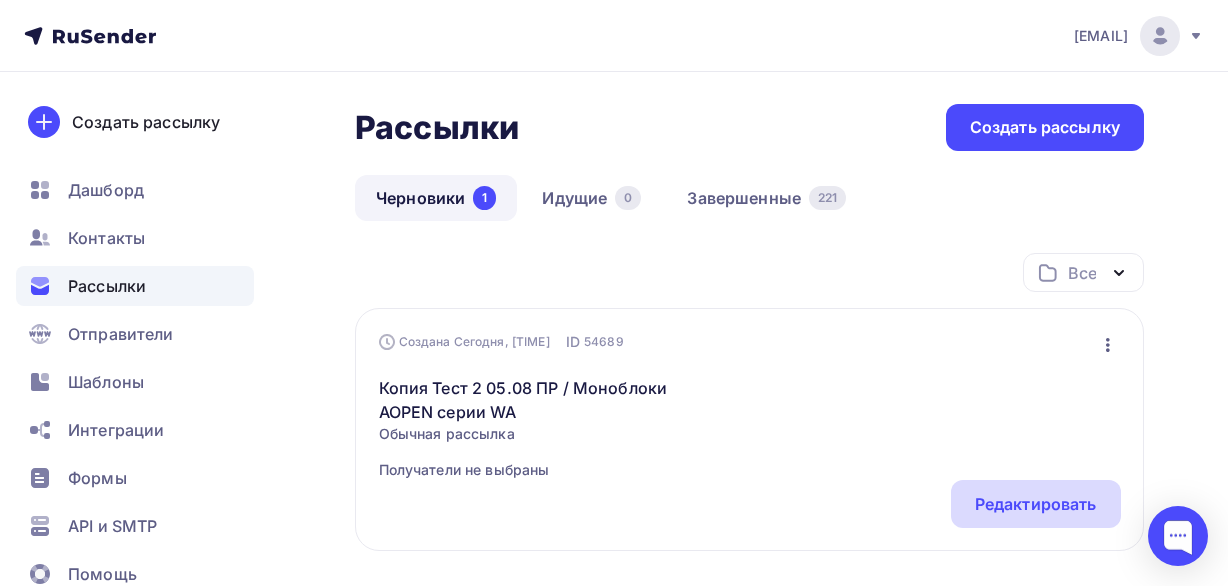 click on "Редактировать" at bounding box center (1036, 504) 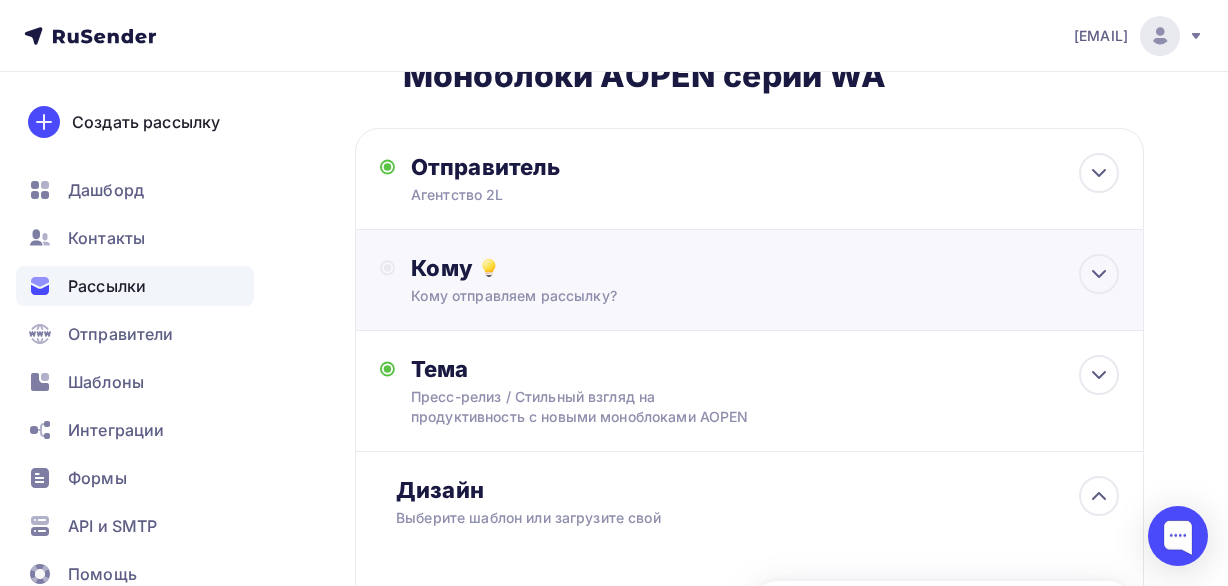 scroll, scrollTop: 200, scrollLeft: 0, axis: vertical 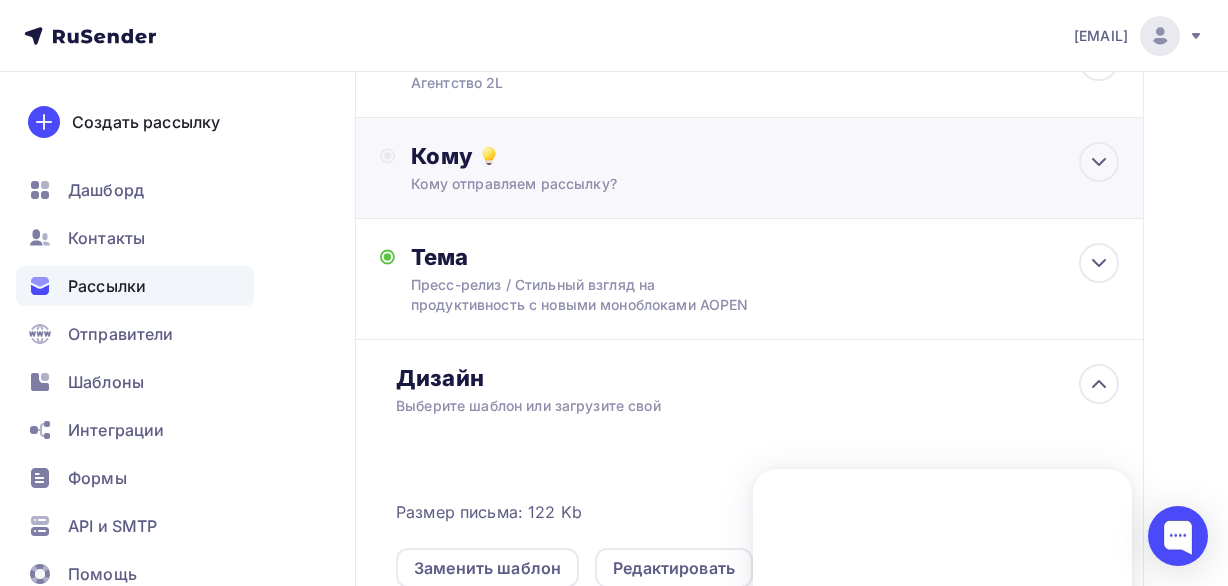 click on "Кому отправляем рассылку?" at bounding box center [729, 184] 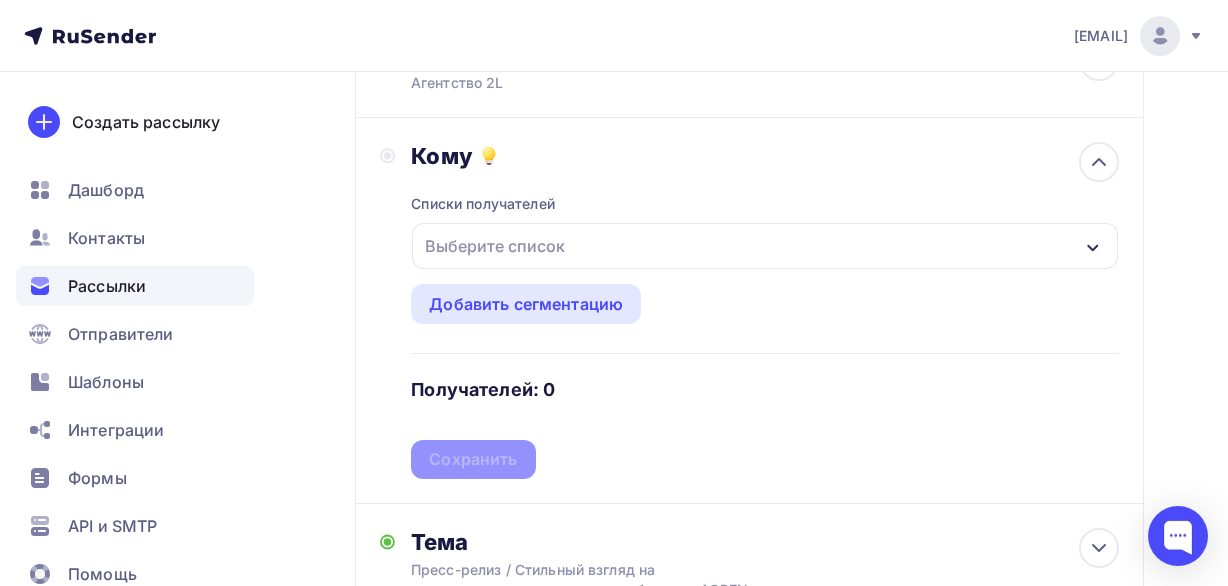 click on "Выберите список" at bounding box center [495, 246] 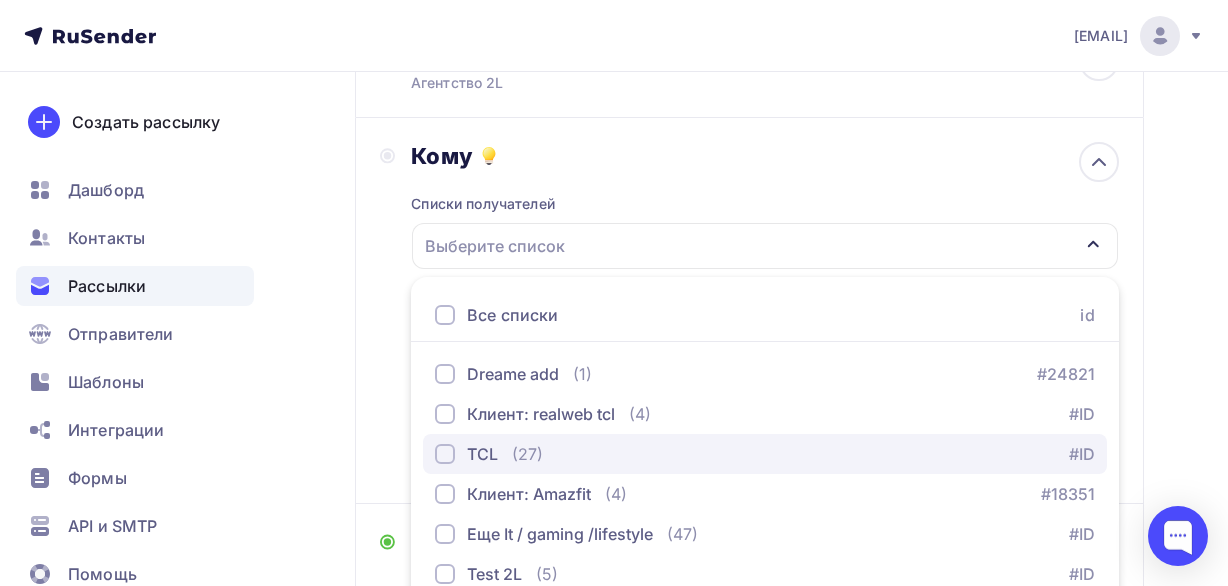 scroll, scrollTop: 409, scrollLeft: 0, axis: vertical 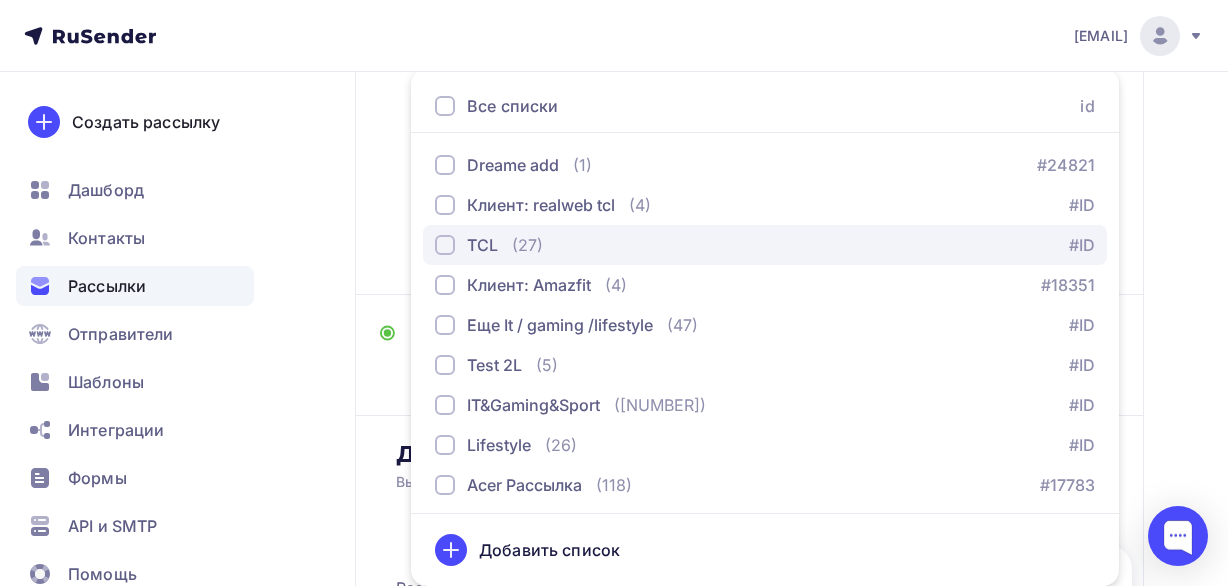 click on "TCL
(27)
#20614" at bounding box center [765, 245] 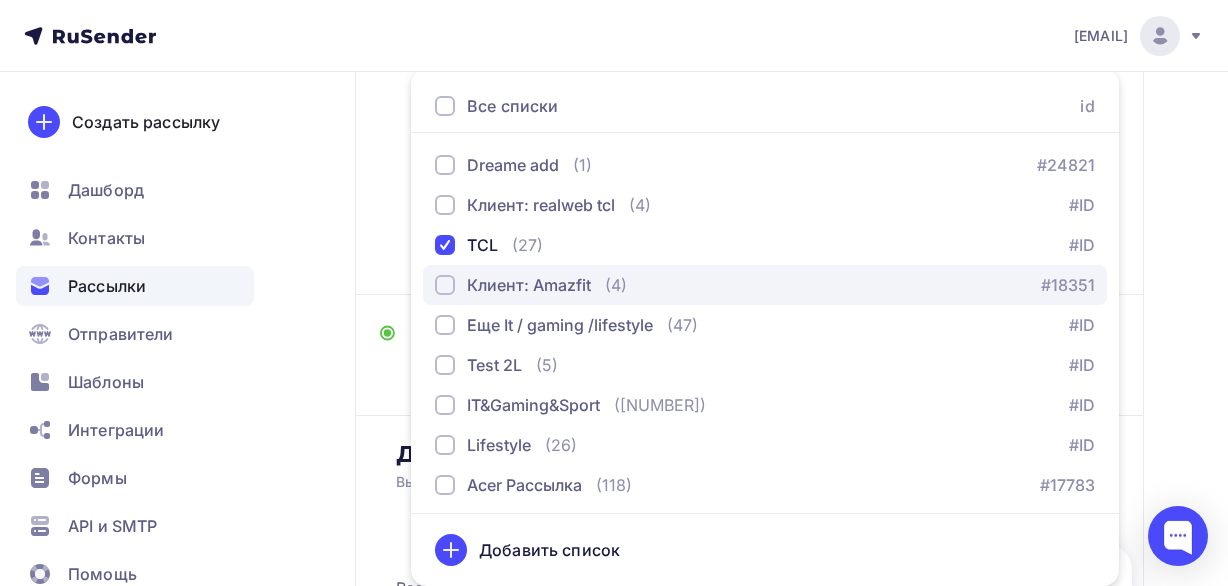 click on "Клиент: Amazfit" at bounding box center (529, 285) 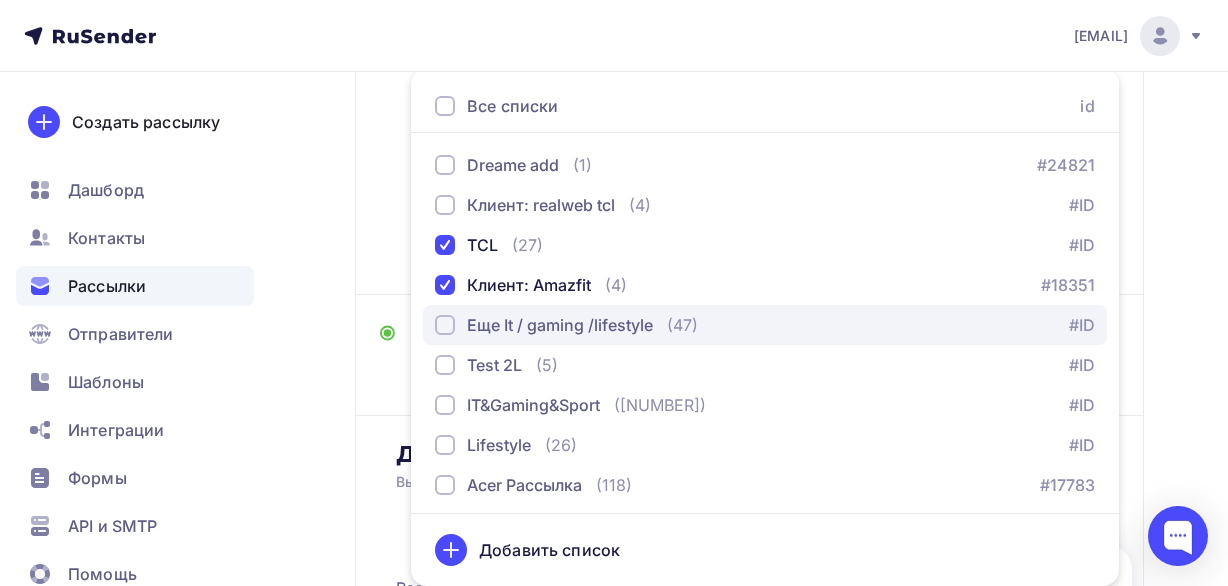 click on "Еще It / gaming /lifestyle" at bounding box center (560, 325) 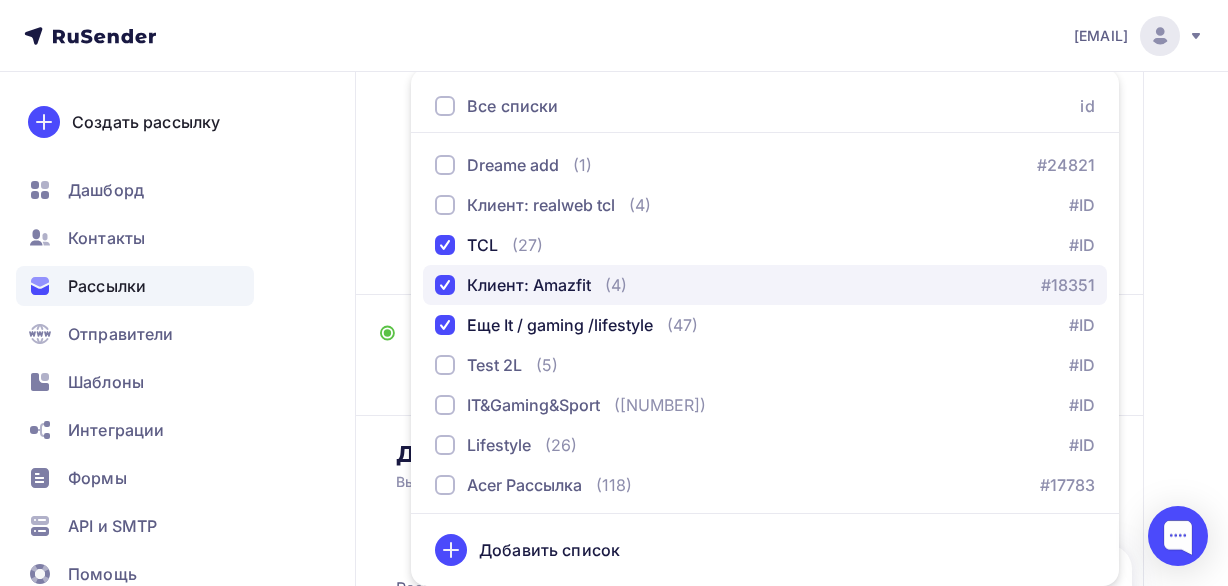click on "Клиент: Amazfit" at bounding box center [529, 285] 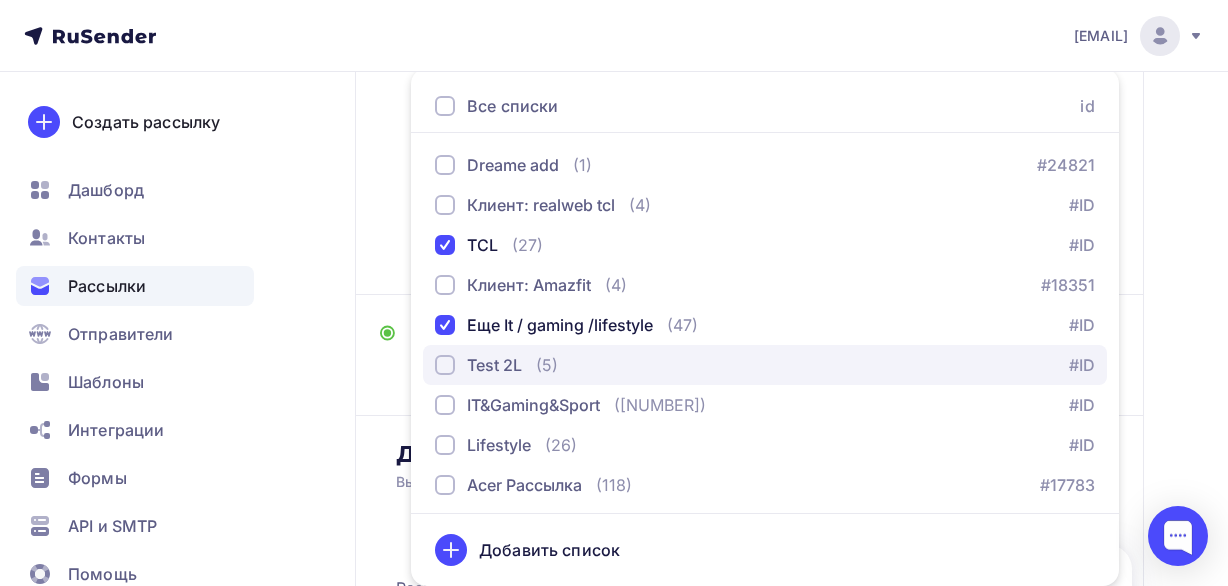 click on "Test 2L
(5)" at bounding box center (496, 365) 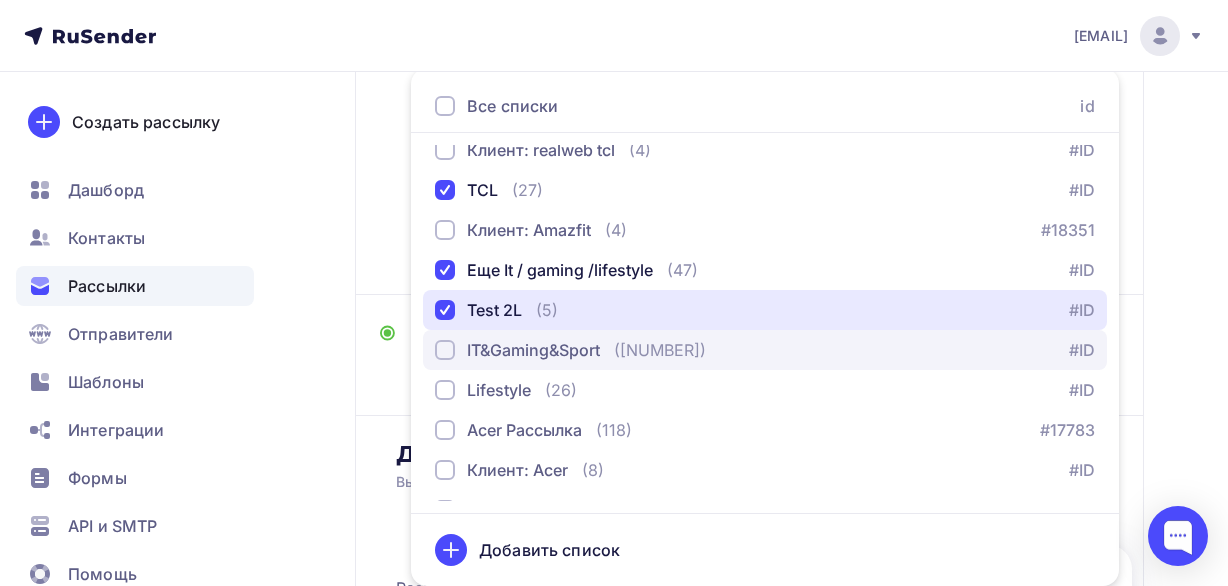 scroll, scrollTop: 84, scrollLeft: 0, axis: vertical 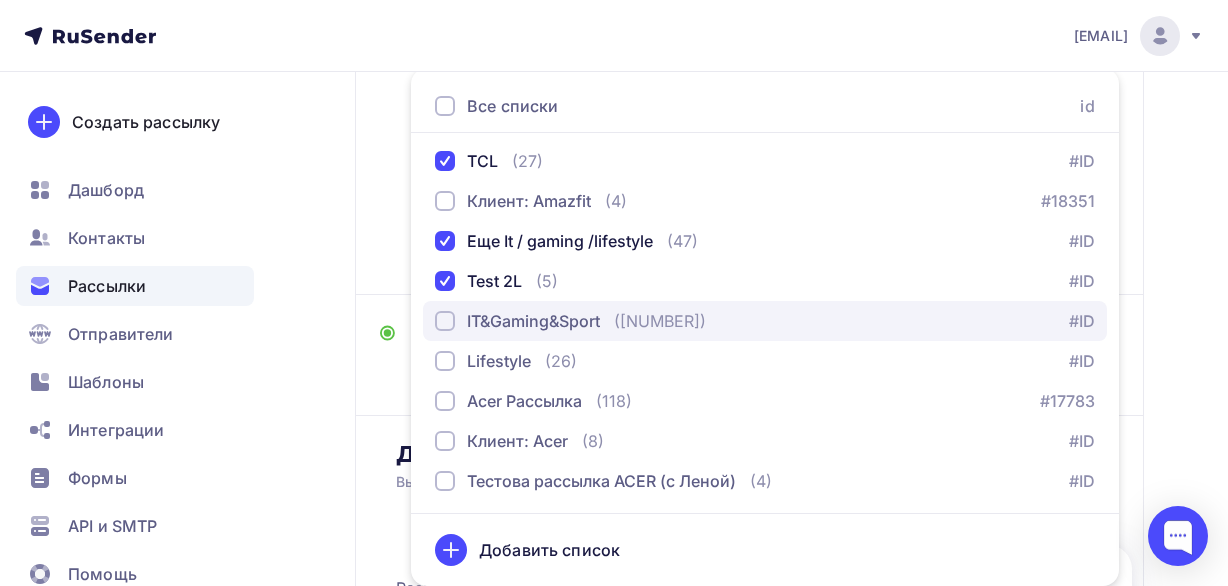 click on "IT&Gaming&Sport" at bounding box center (533, 321) 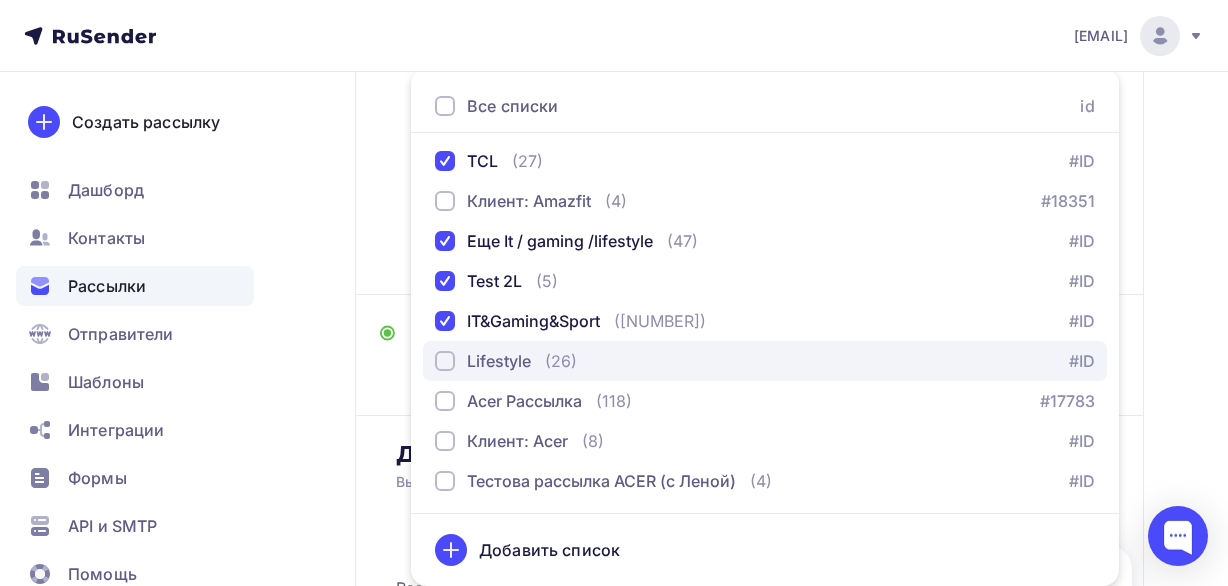 click on "(26)" at bounding box center [561, 361] 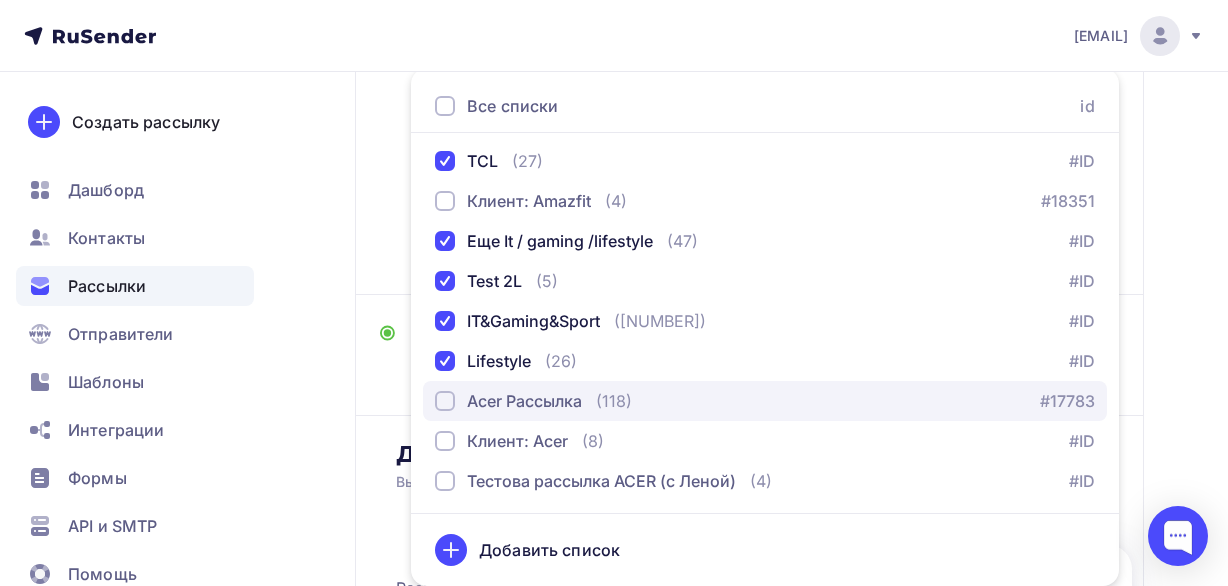 click on "Acer Рассылка" at bounding box center (524, 401) 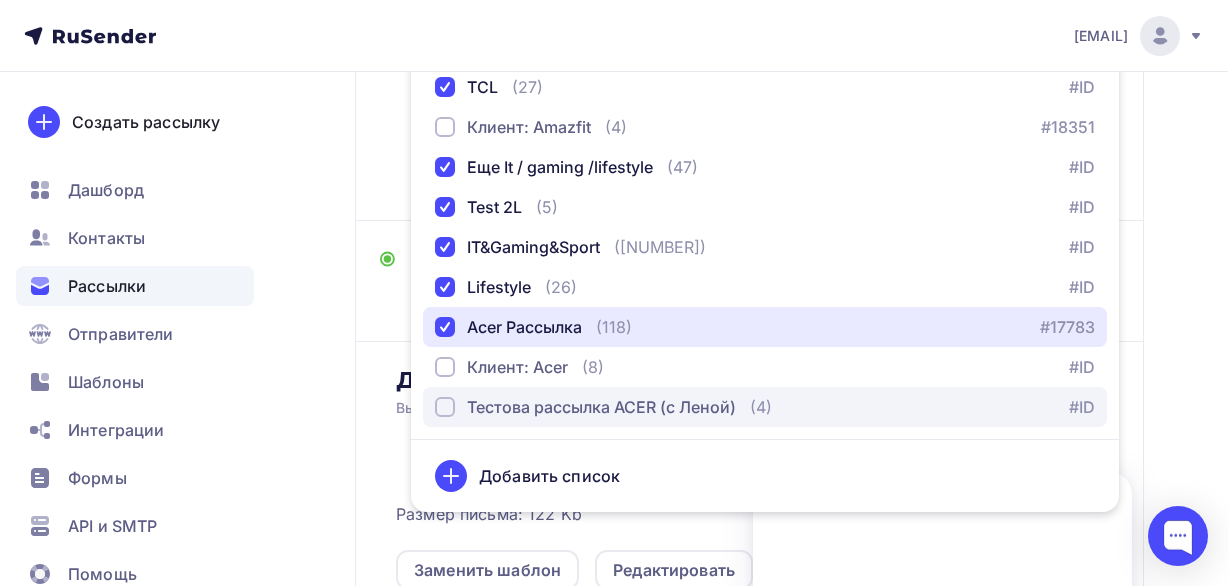 scroll, scrollTop: 509, scrollLeft: 0, axis: vertical 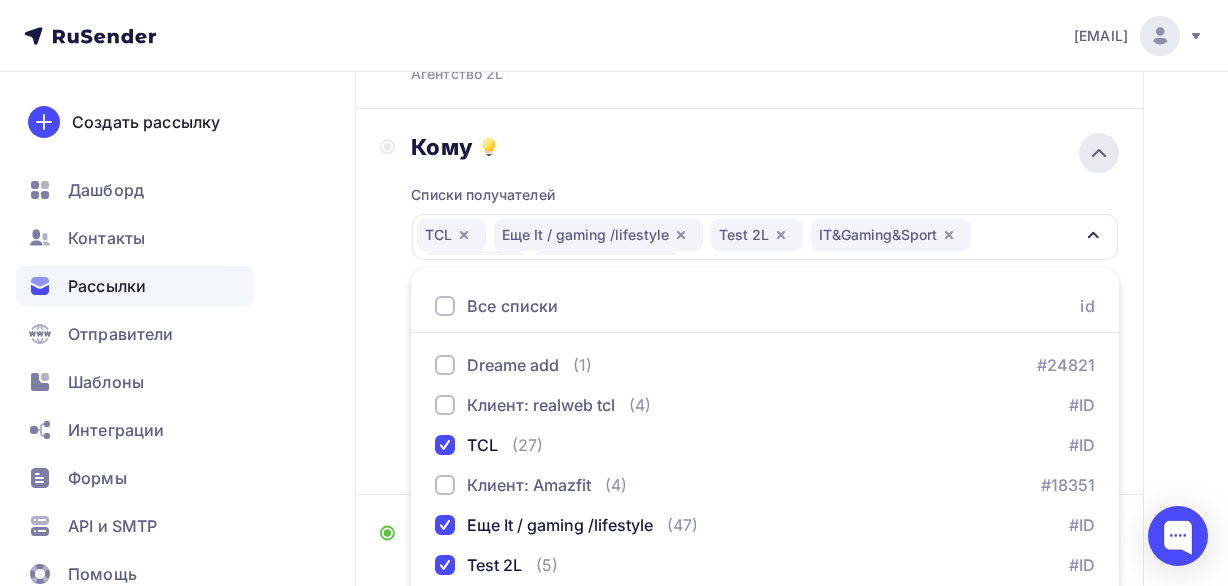 click 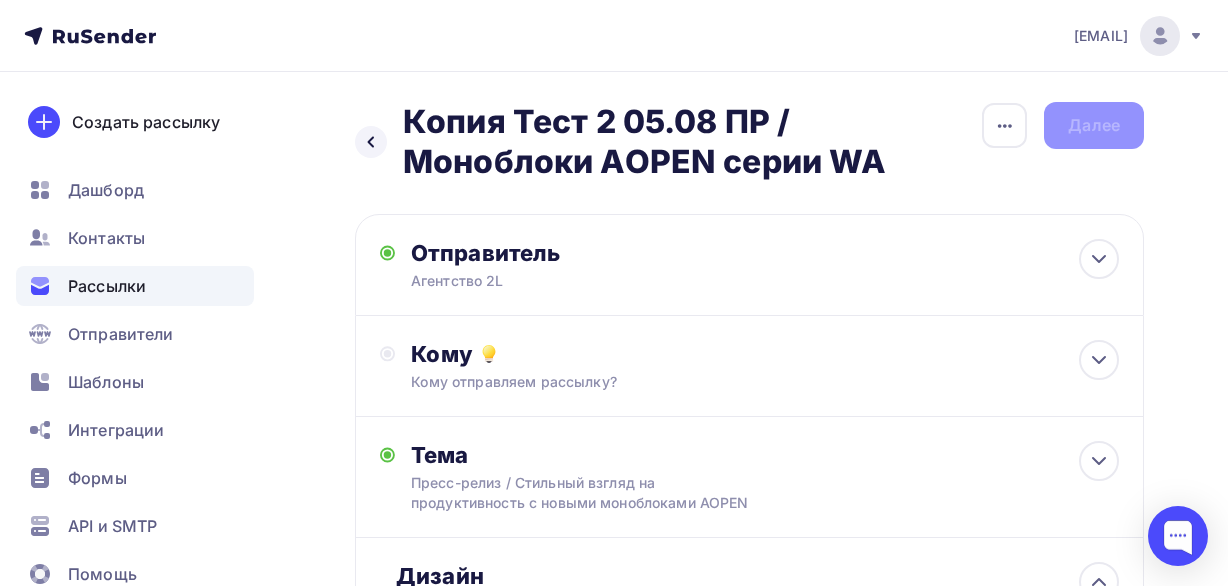 scroll, scrollTop: 0, scrollLeft: 0, axis: both 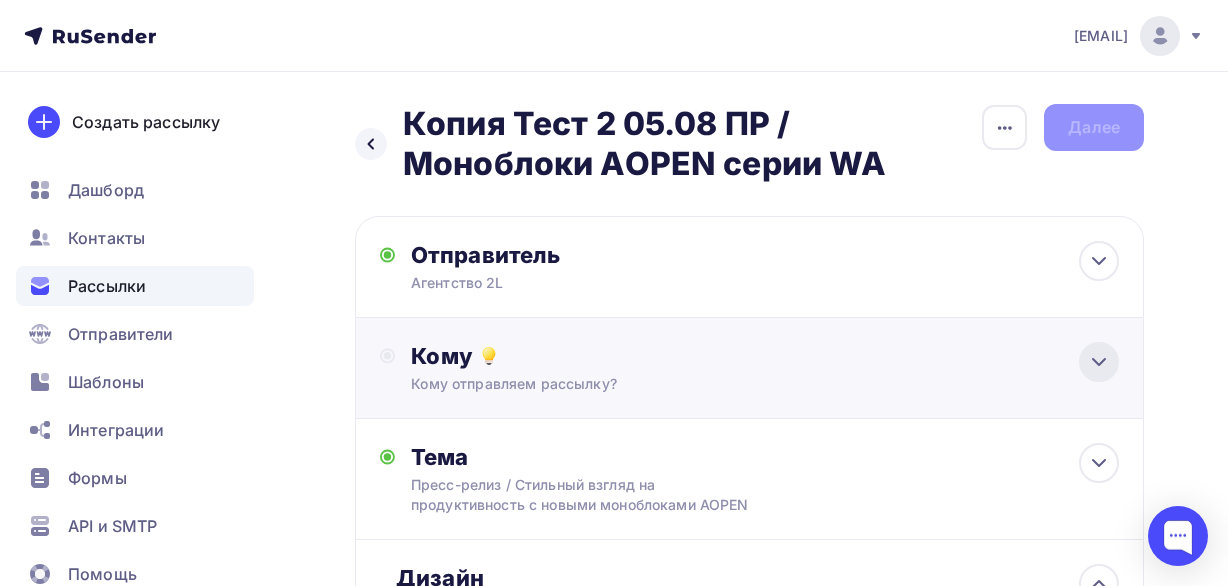 click 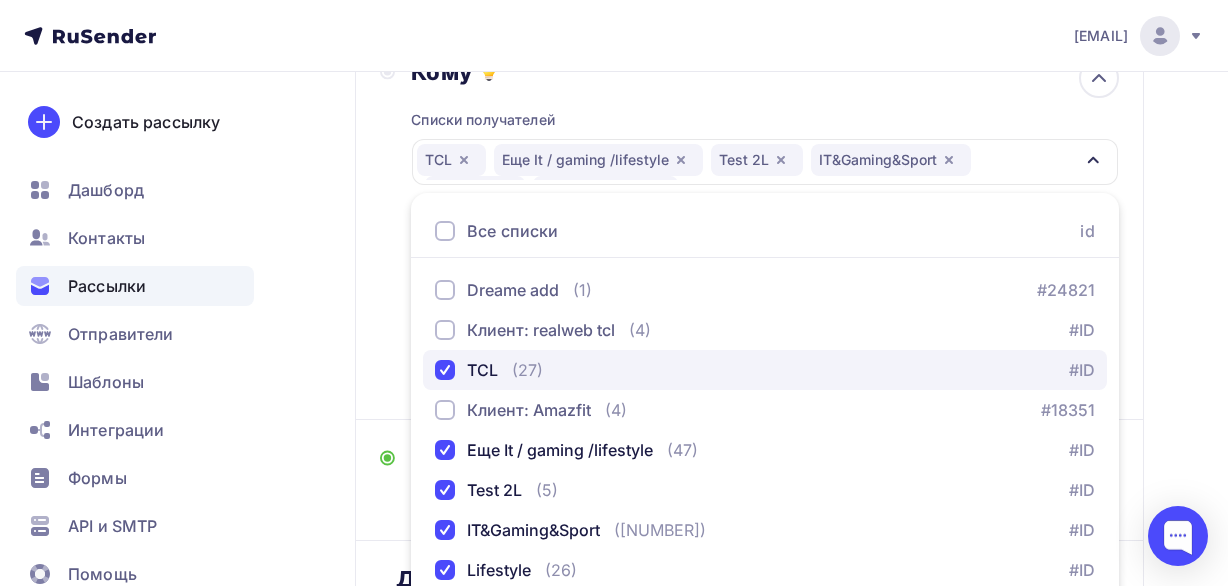 scroll, scrollTop: 300, scrollLeft: 0, axis: vertical 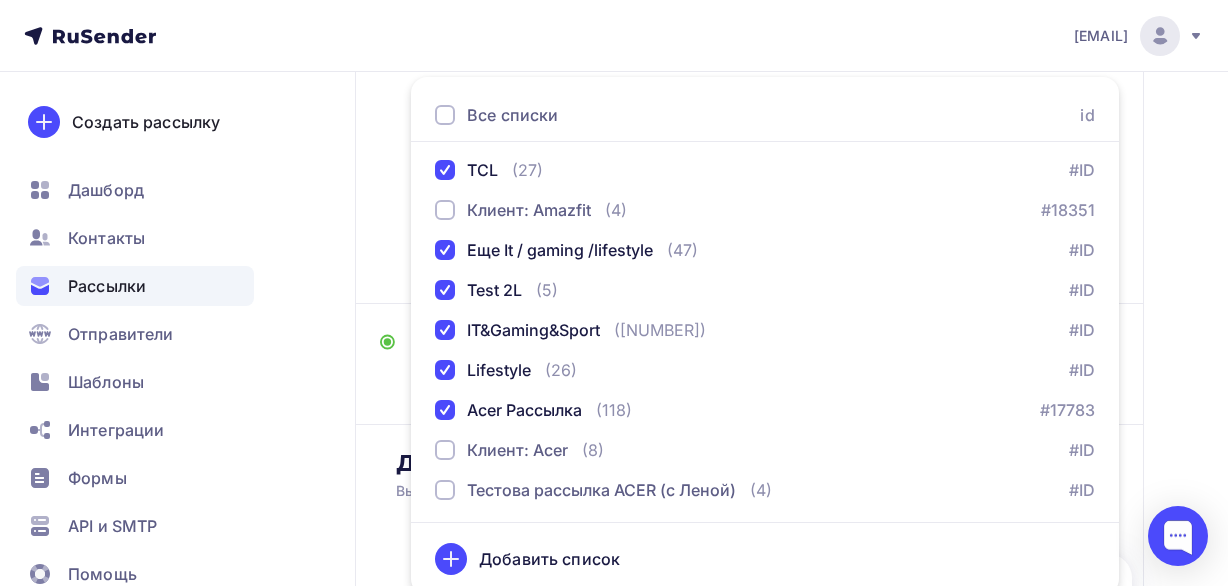 click on "Кому
Списки получателей
TCL
Еще It / gaming /lifestyle
Test 2L
IT&Gaming&Sport
Lifestyle
Acer Рассылка
Все списки
id
Dreame add
([NUMBER])
#ID
Клиент: realweb tcl
([NUMBER])
#ID
TCL
([NUMBER])
#ID
Клиент: Amazfit
([NUMBER])
#ID
Еще It / gaming /lifestyle" at bounding box center (749, 110) 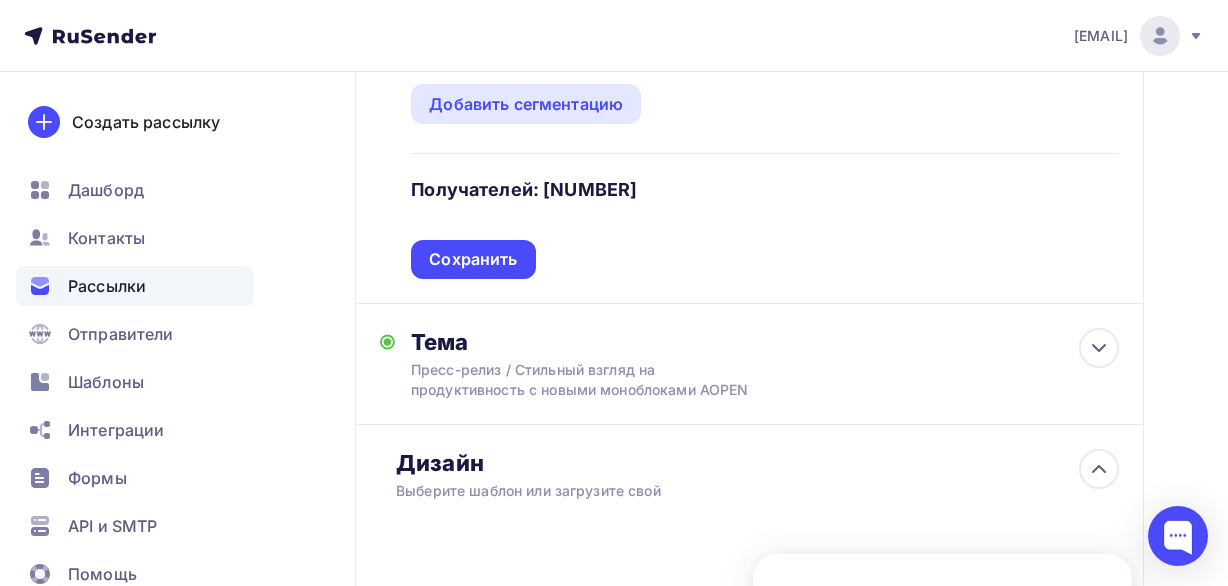 drag, startPoint x: 477, startPoint y: 261, endPoint x: 786, endPoint y: 349, distance: 321.28647 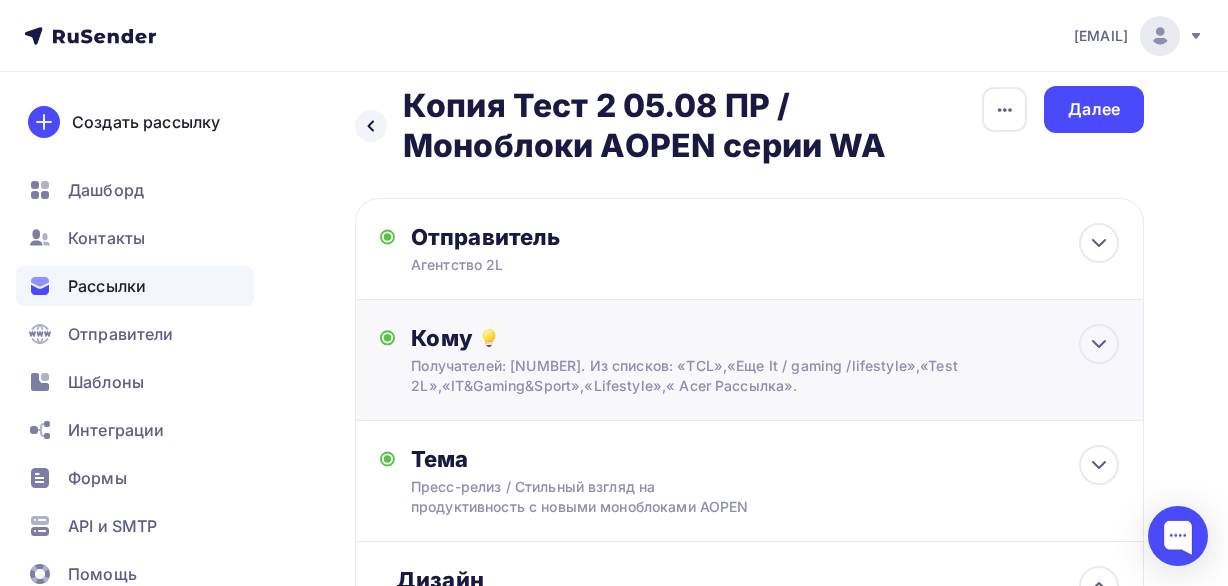 scroll, scrollTop: 0, scrollLeft: 0, axis: both 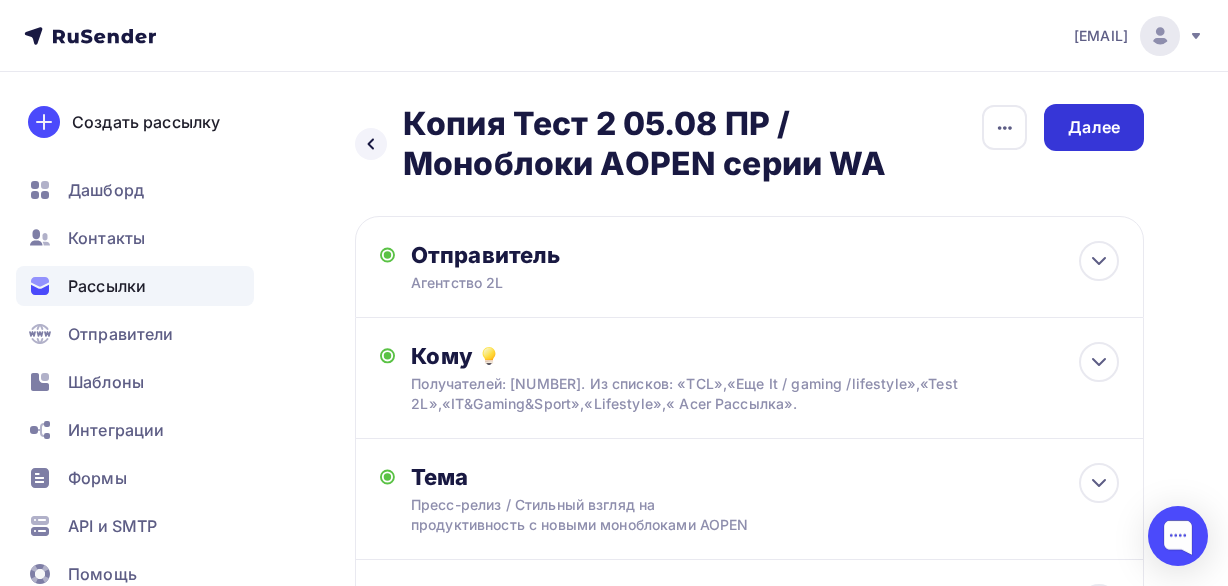 click on "Далее" at bounding box center [1094, 127] 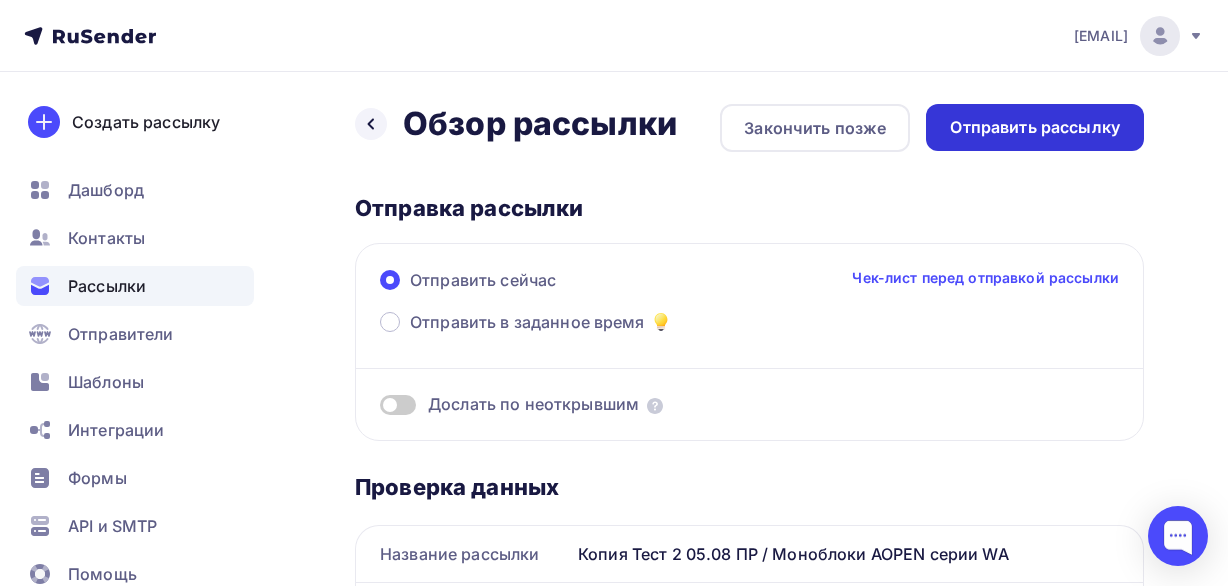 scroll, scrollTop: 0, scrollLeft: 0, axis: both 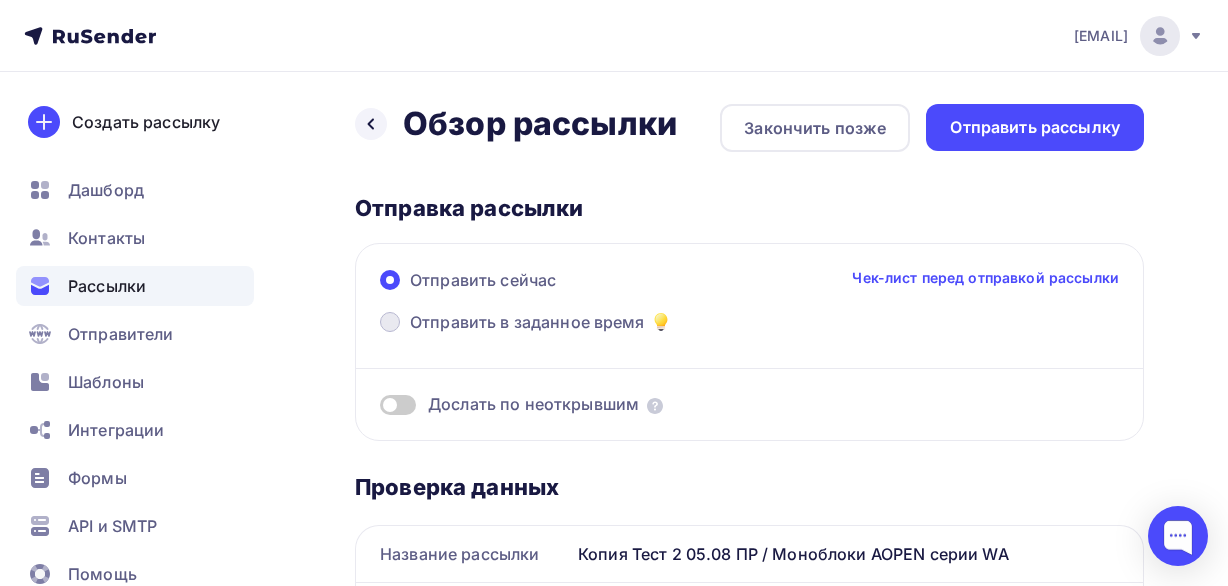 click on "Отправить в заданное время" at bounding box center [527, 322] 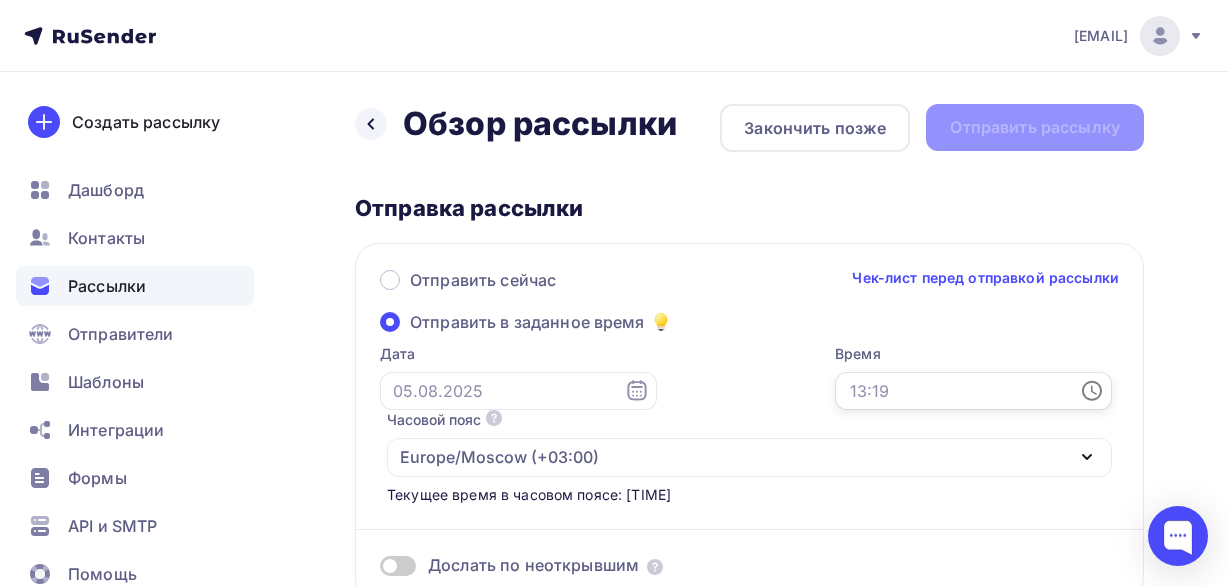 click at bounding box center [973, 391] 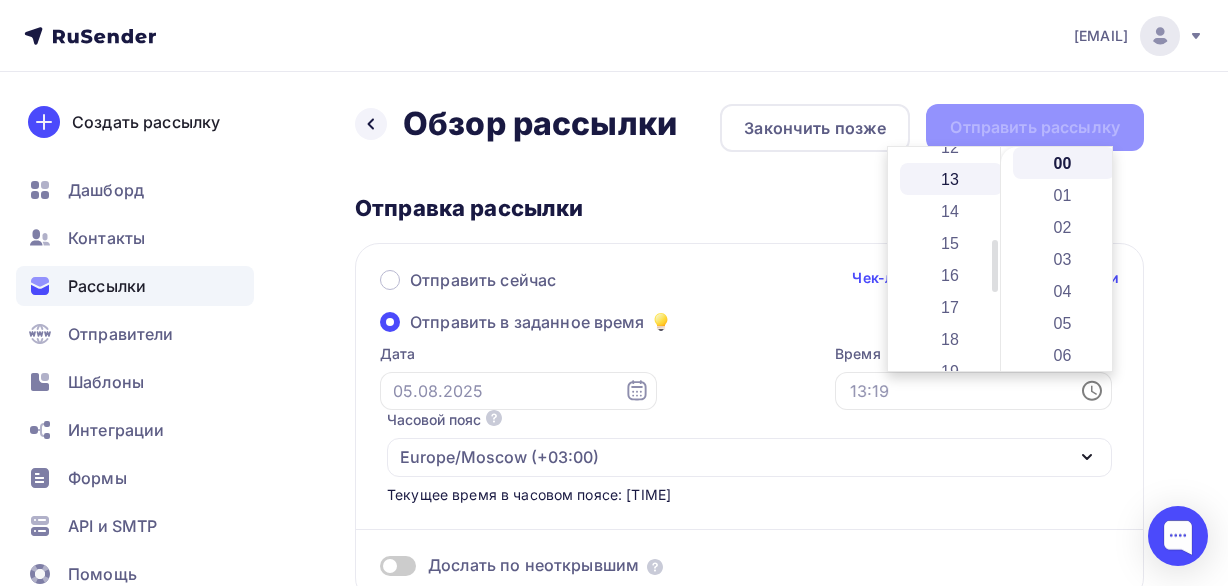 click on "13" at bounding box center (951, 179) 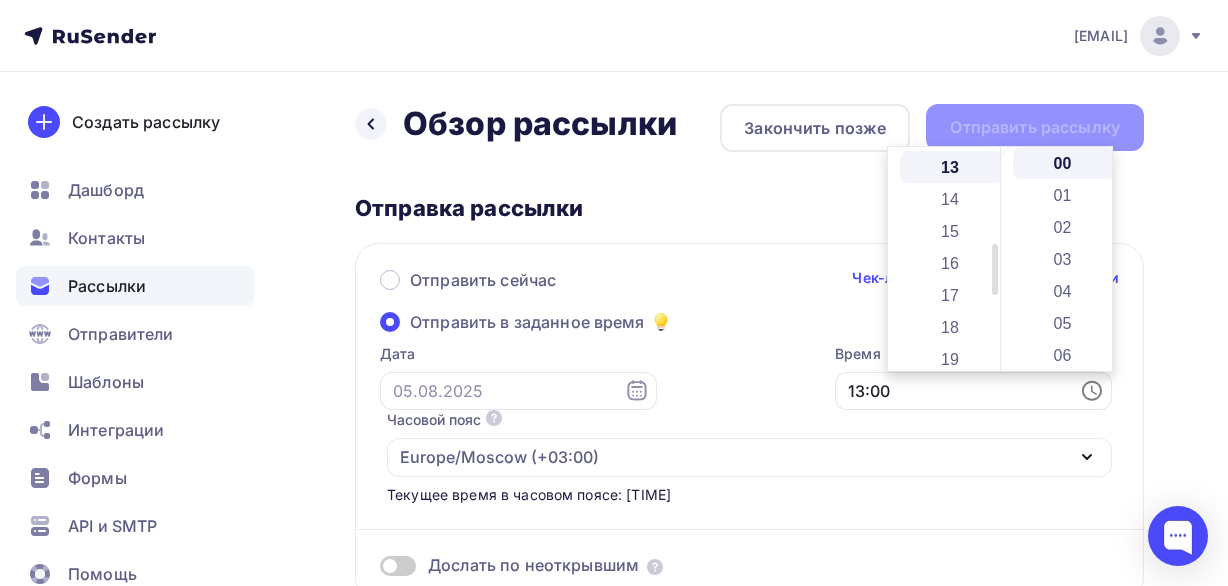 scroll, scrollTop: 416, scrollLeft: 0, axis: vertical 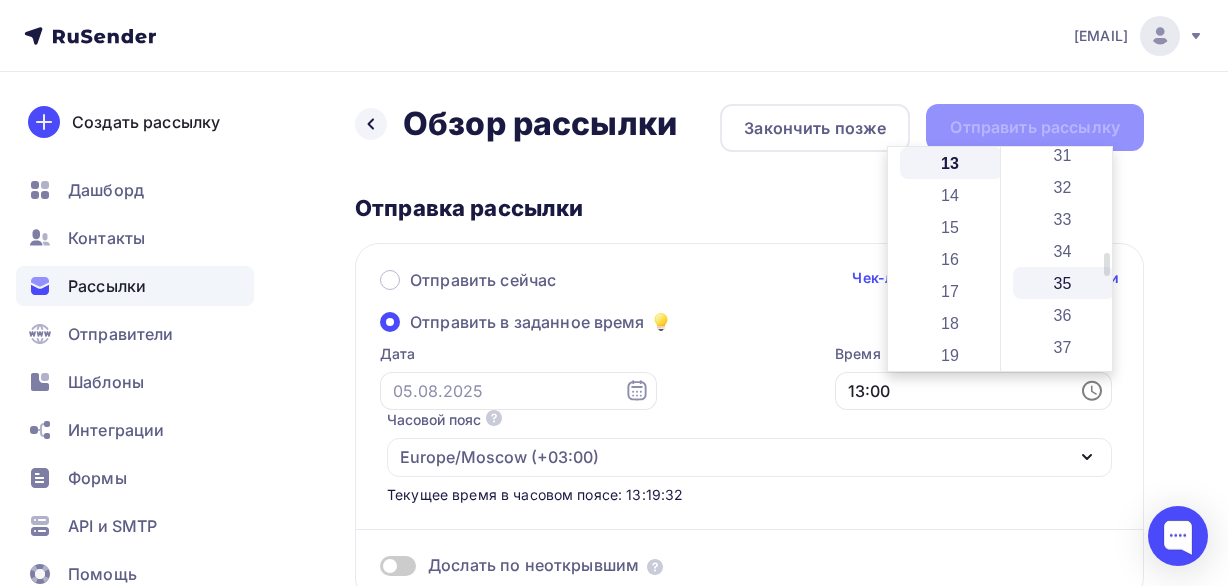 click on "35" at bounding box center [1064, 283] 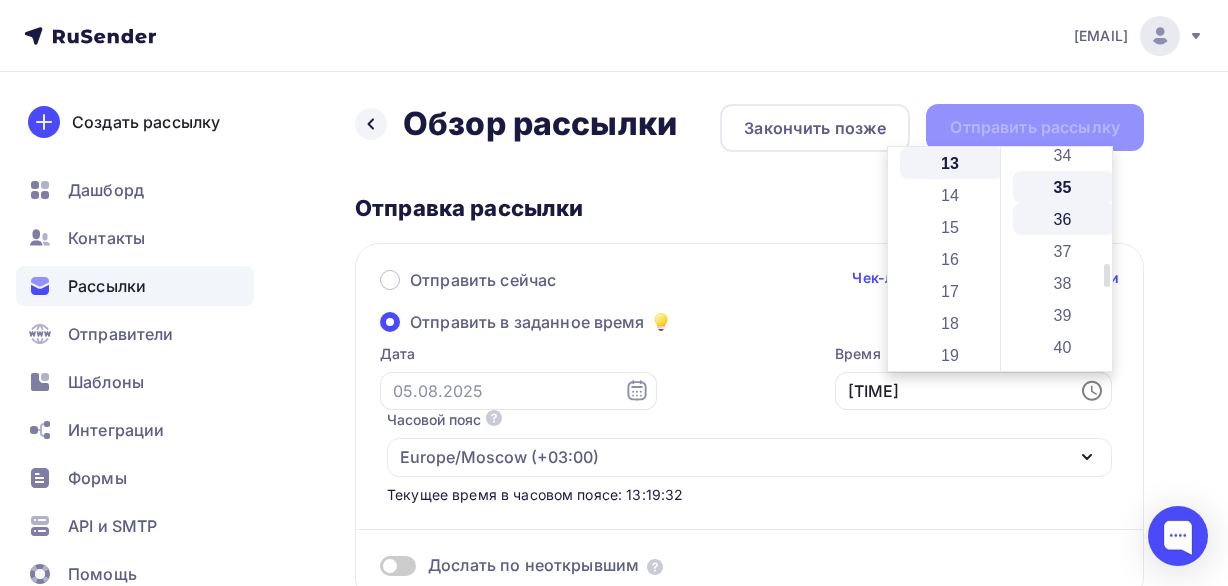 scroll, scrollTop: 1120, scrollLeft: 0, axis: vertical 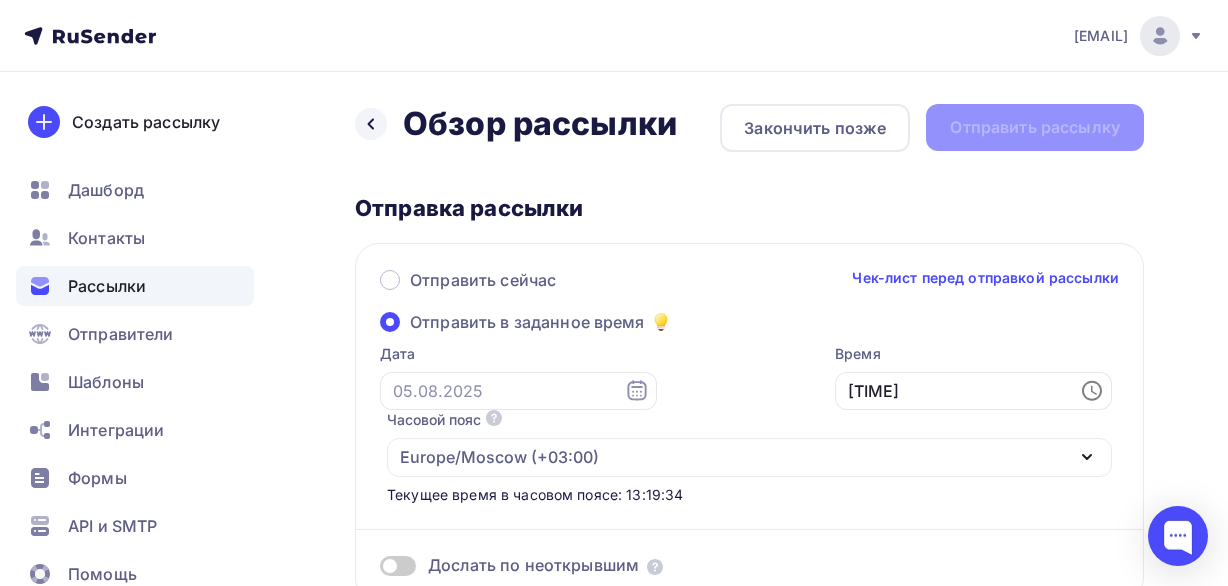 click on "Дата     Время   [TIME]
Часовой пояс
По умолчанию используется часовой пояс из настроек вашего акаунта
Europe/Moscow ([UTC_OFFSET])           Africa/Abidjan ([UTC_OFFSET])           Africa/Accra ([UTC_OFFSET])           Africa/Addis_Ababa ([UTC_OFFSET])           Africa/Algiers ([UTC_OFFSET])           Africa/Asmara ([UTC_OFFSET])           Africa/Asmera ([UTC_OFFSET])           Africa/Bamako ([UTC_OFFSET])           Africa/Bangui ([UTC_OFFSET])           Africa/Banjul ([UTC_OFFSET])           Africa/Bissau ([UTC_OFFSET])           Africa/Blantyre ([UTC_OFFSET])           Africa/Brazzaville ([UTC_OFFSET])           Africa/Bujumbura ([UTC_OFFSET])           Africa/Cairo ([UTC_OFFSET])           Africa/Casablanca ([UTC_OFFSET])           Africa/Ceuta ([UTC_OFFSET])           Africa/Conakry ([UTC_OFFSET])           Africa/Dakar ([UTC_OFFSET])           Africa/Dar_es_Salaam ([UTC_OFFSET])           Africa/Djibouti ([UTC_OFFSET])           Africa/Douala ([UTC_OFFSET])" at bounding box center [739, 424] 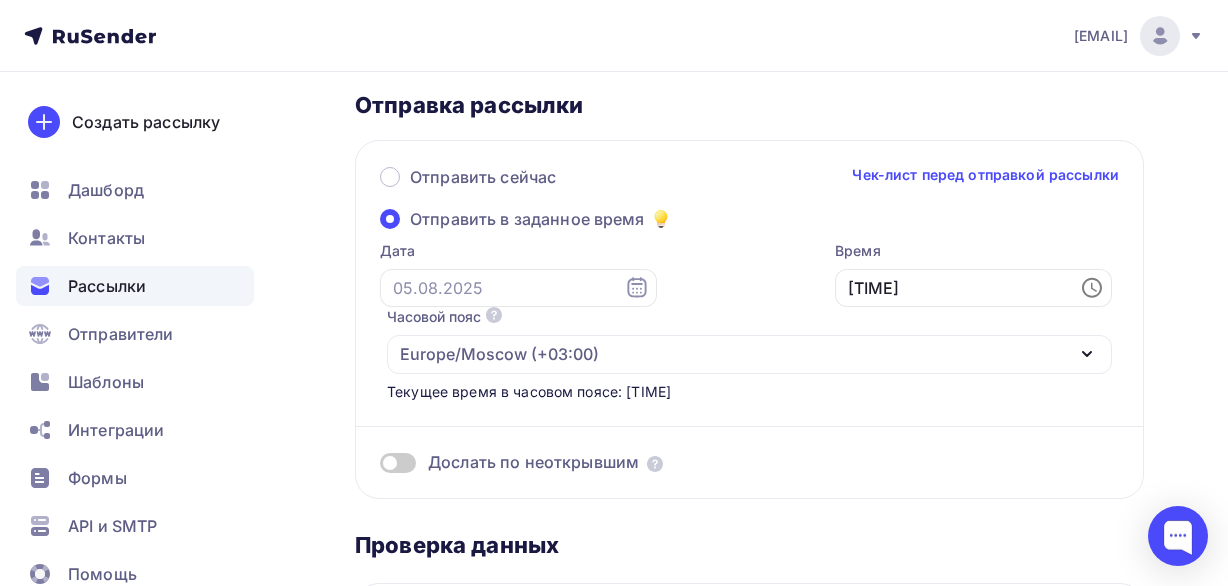 scroll, scrollTop: 0, scrollLeft: 0, axis: both 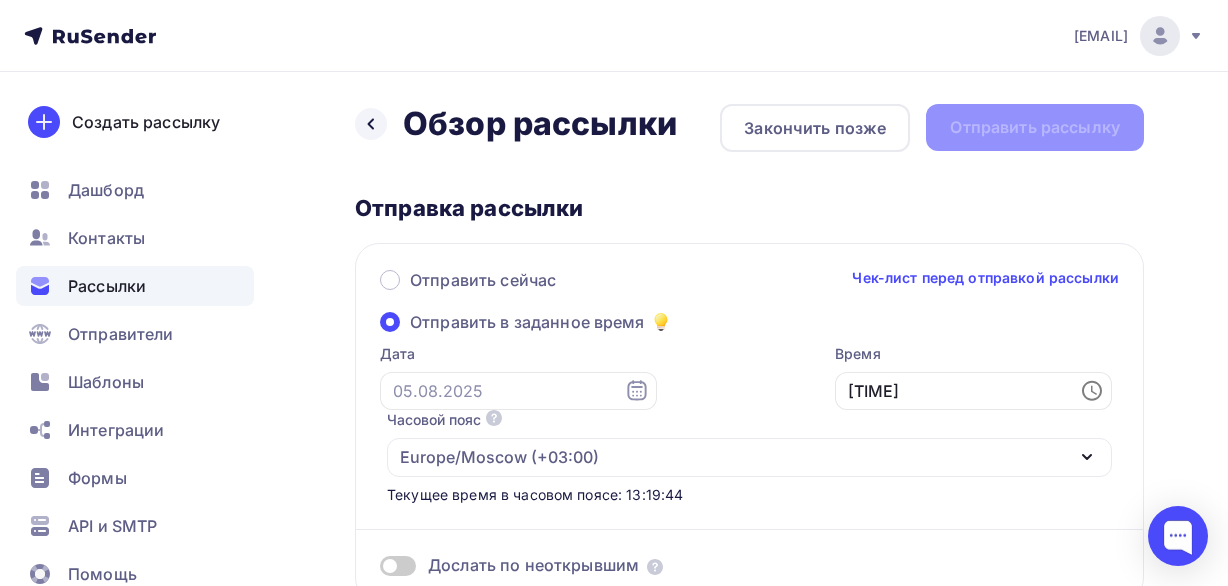 click on "Дослать по неоткрывшим" at bounding box center (749, 541) 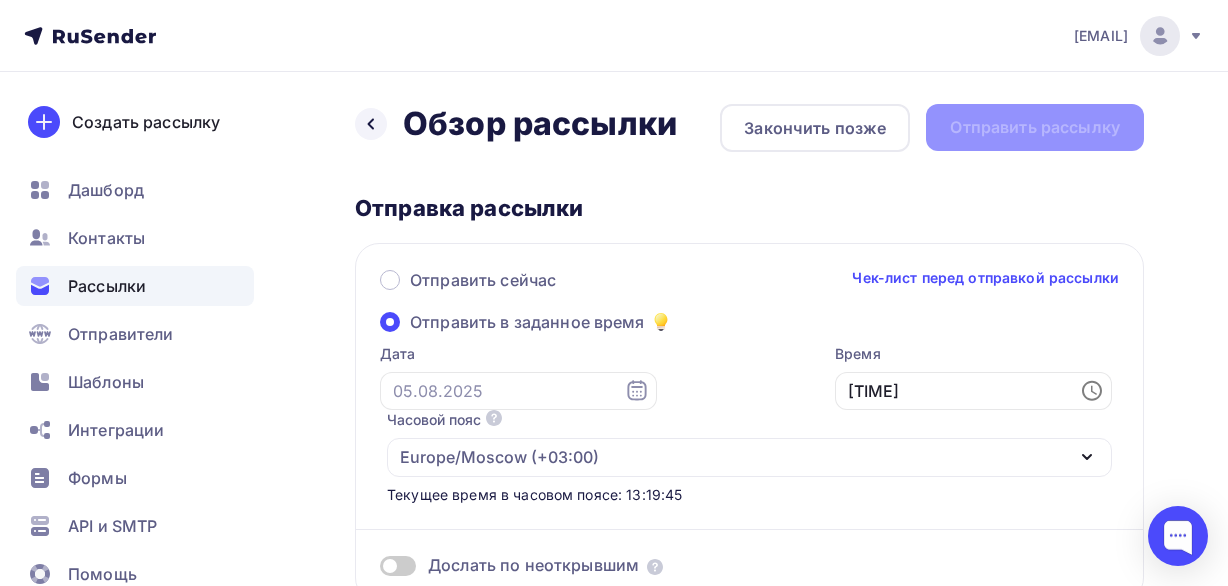 scroll, scrollTop: 100, scrollLeft: 0, axis: vertical 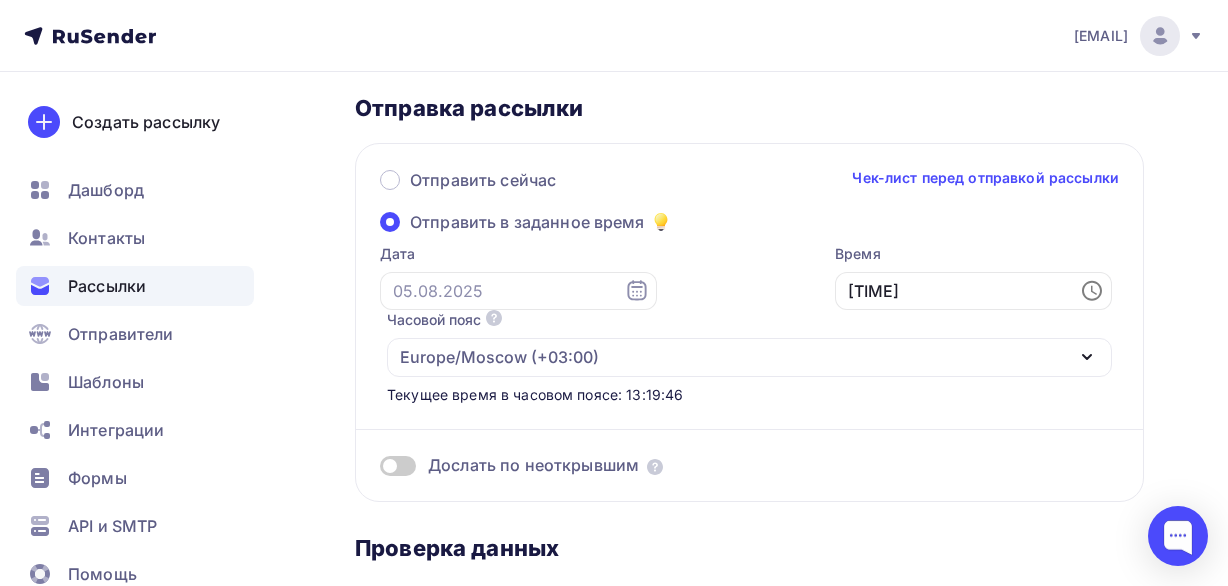 click at bounding box center (398, 466) 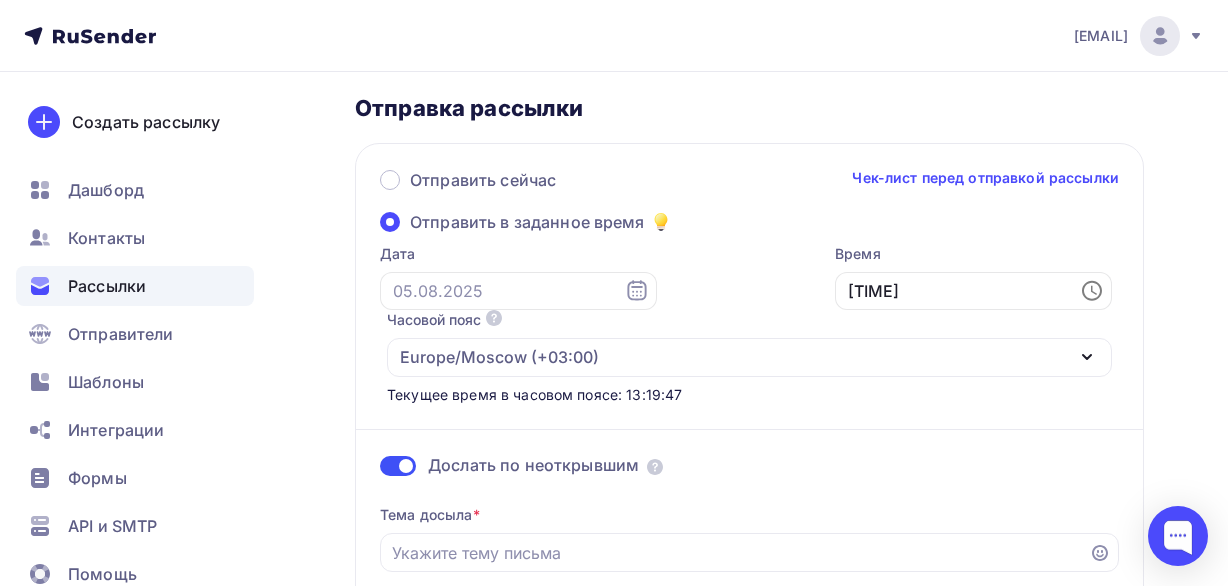 drag, startPoint x: 402, startPoint y: 465, endPoint x: 473, endPoint y: 457, distance: 71.44928 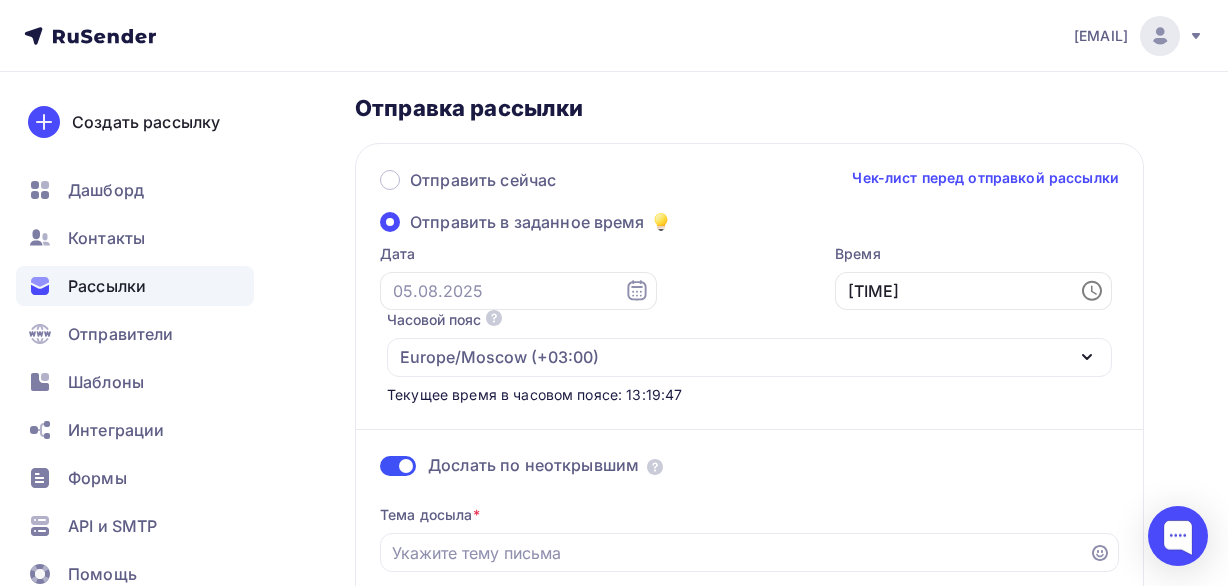 click at bounding box center (398, 466) 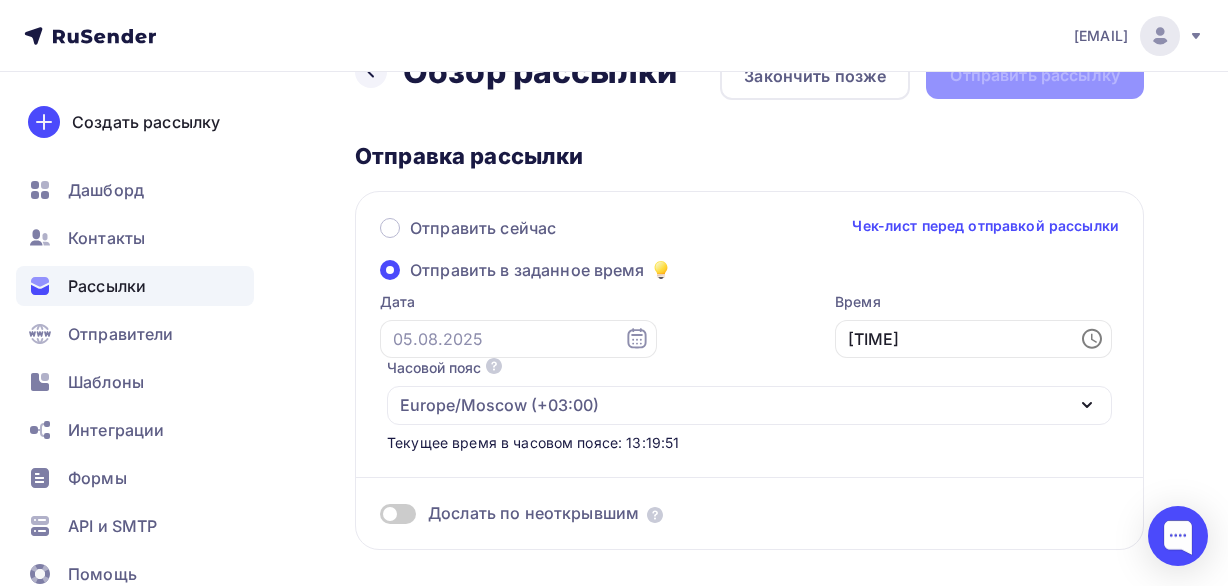 scroll, scrollTop: 0, scrollLeft: 0, axis: both 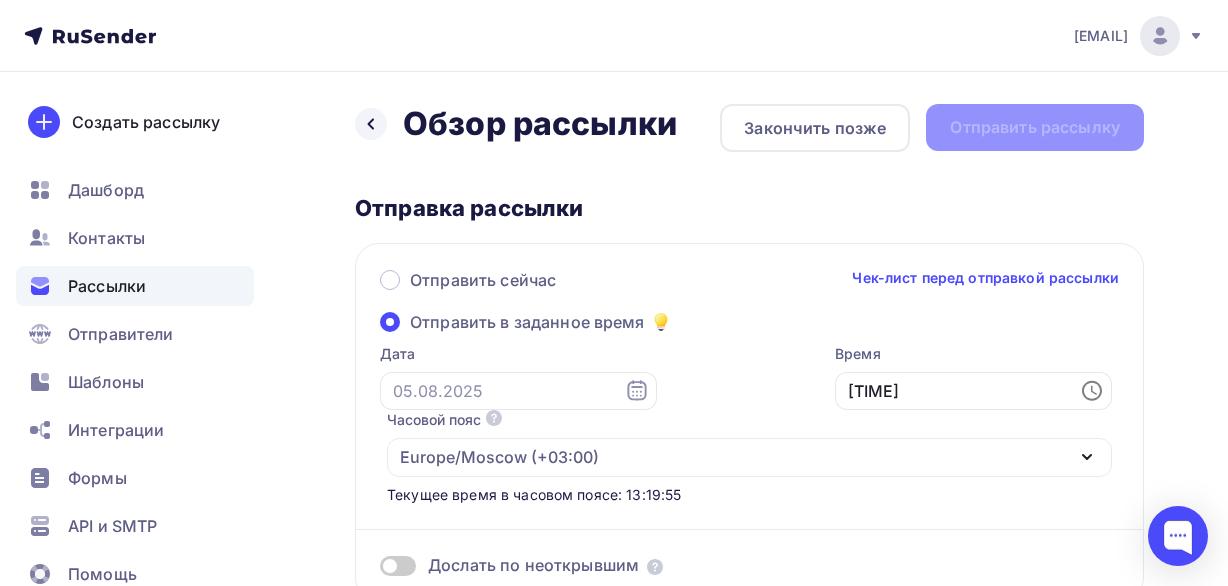 click on "Чек-лист перед отправкой рассылки" at bounding box center (985, 278) 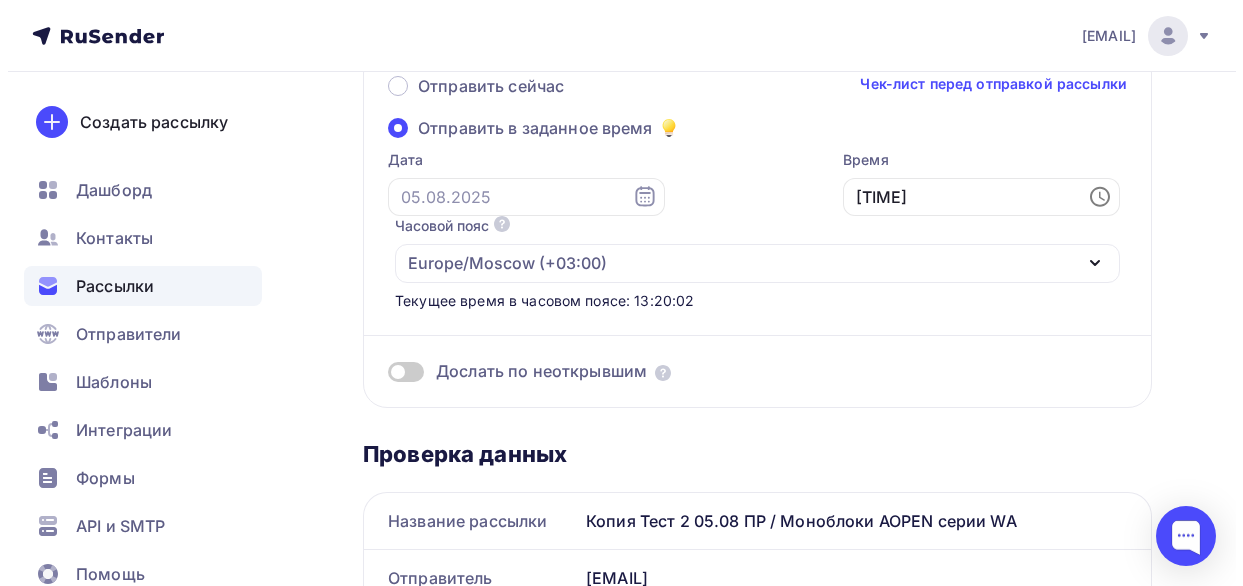 scroll, scrollTop: 0, scrollLeft: 0, axis: both 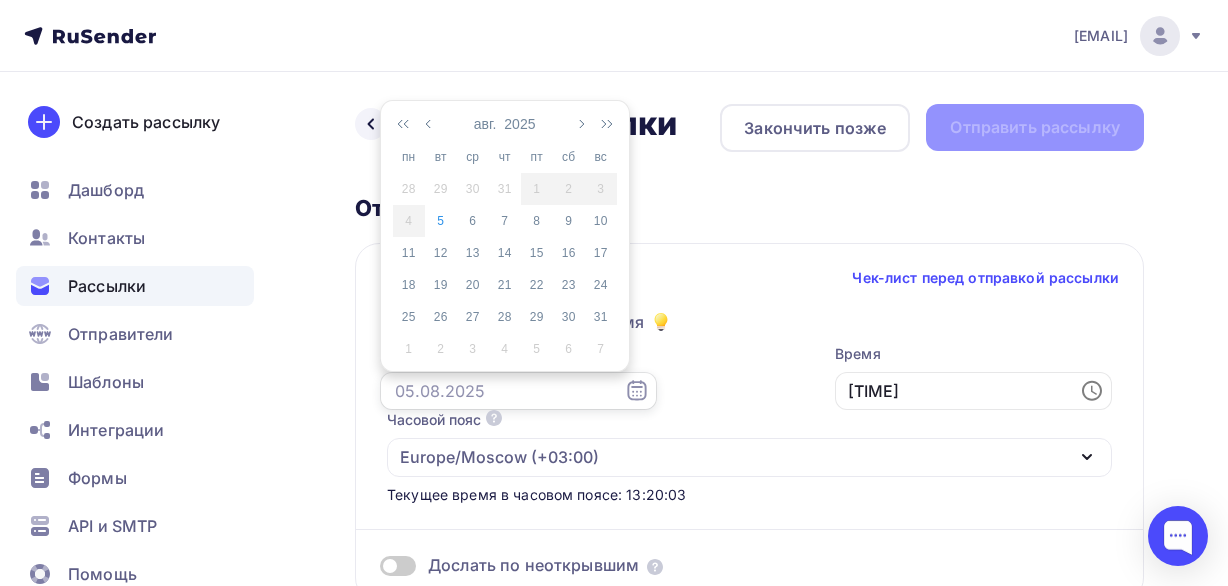 click at bounding box center (518, 391) 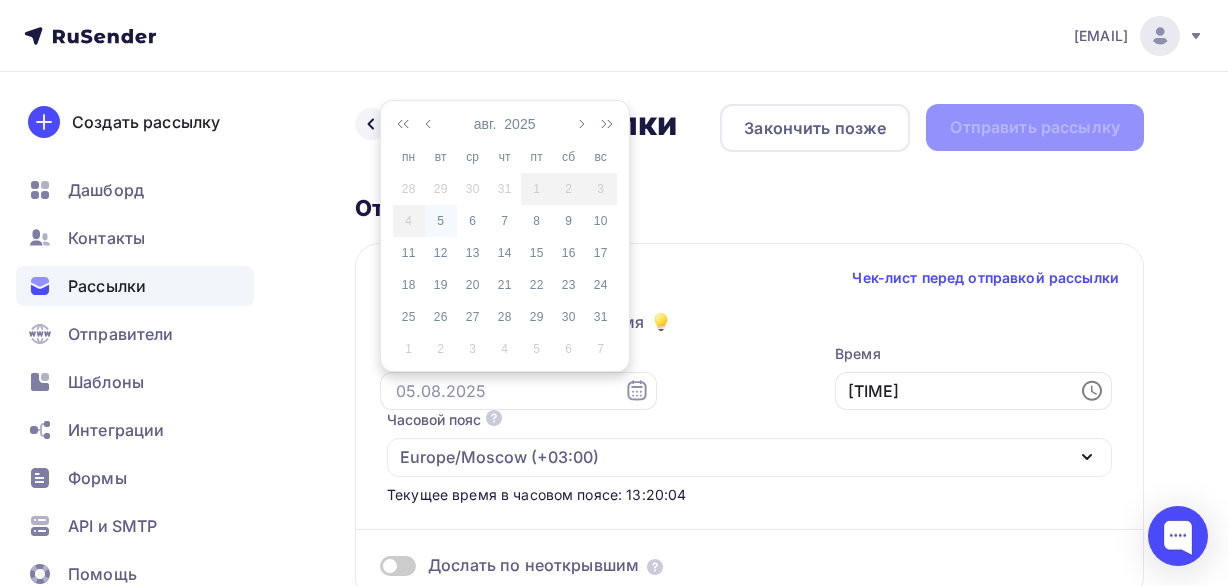 click on "5" at bounding box center (441, 221) 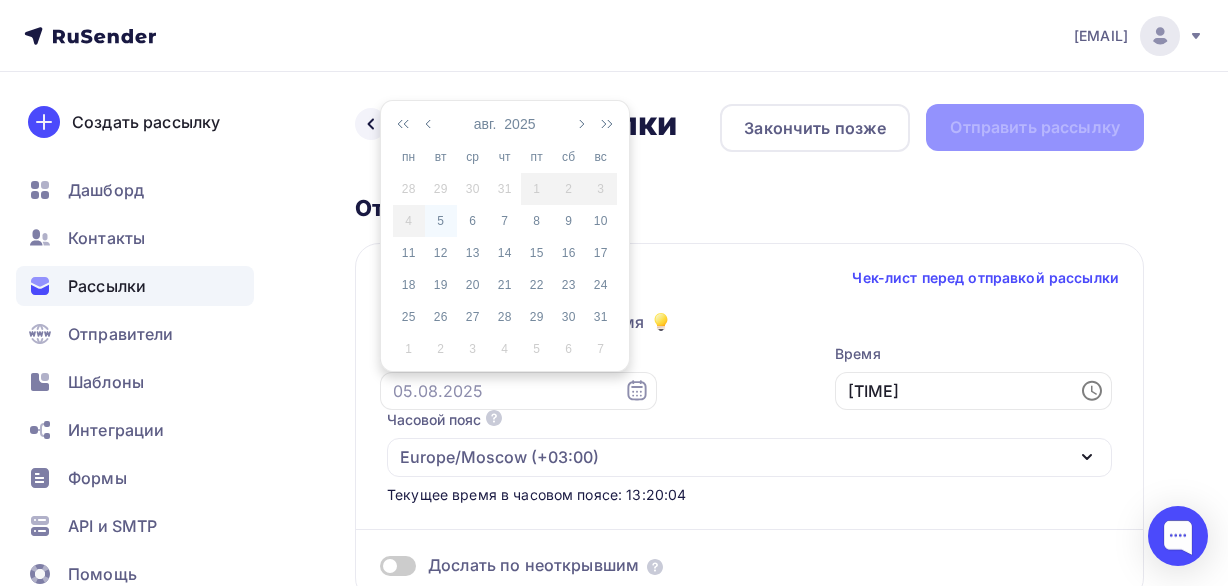 type on "05.08.2025" 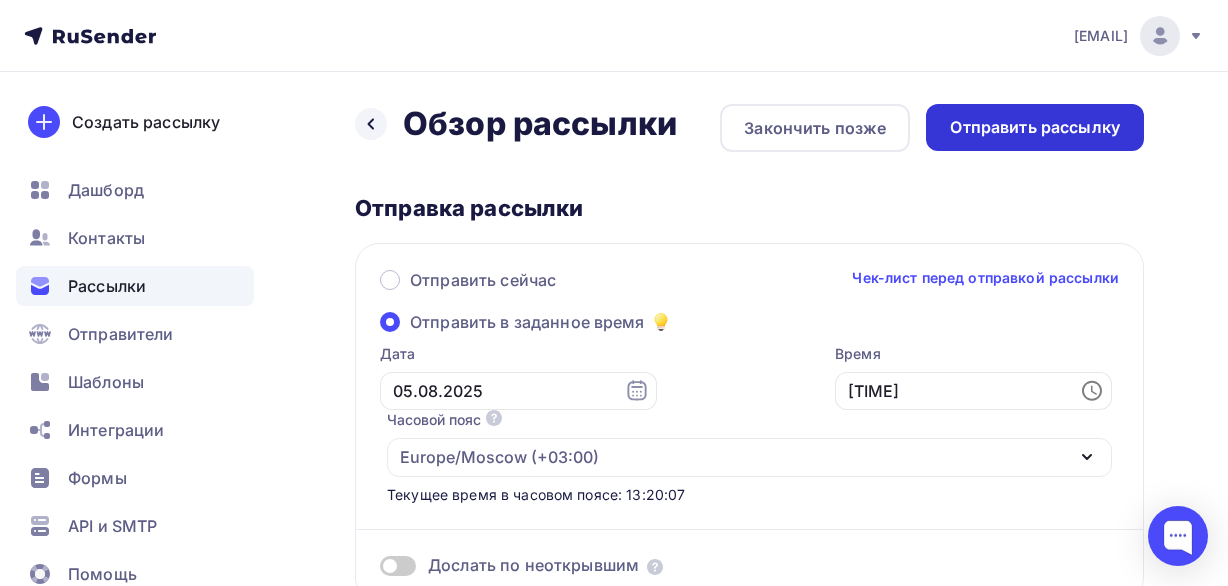 click on "Отправить рассылку" at bounding box center (1035, 127) 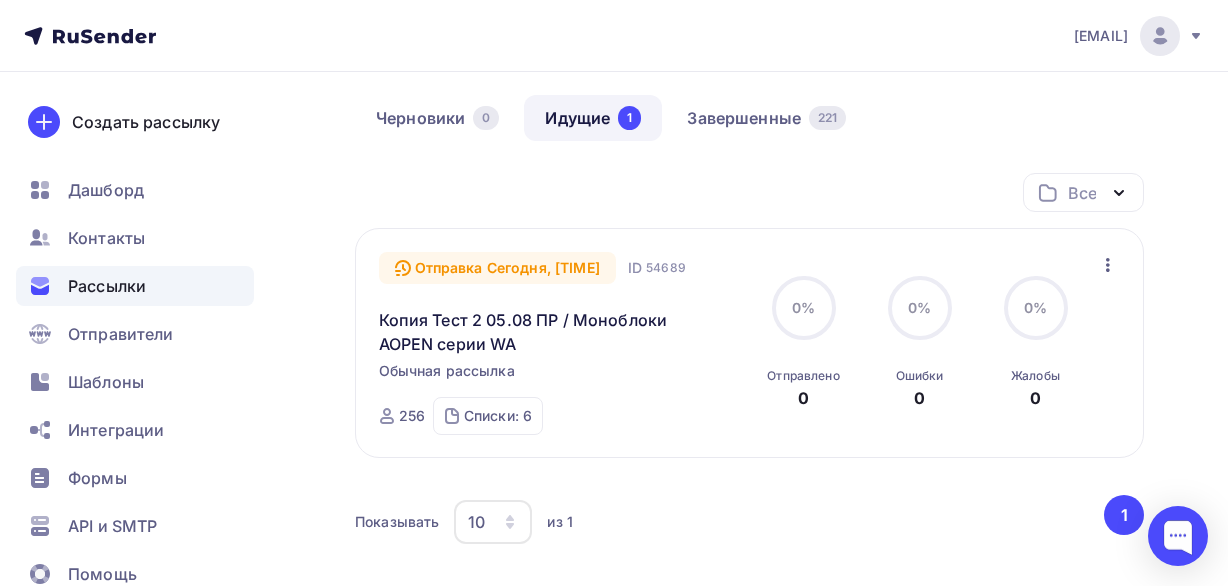 scroll, scrollTop: 0, scrollLeft: 0, axis: both 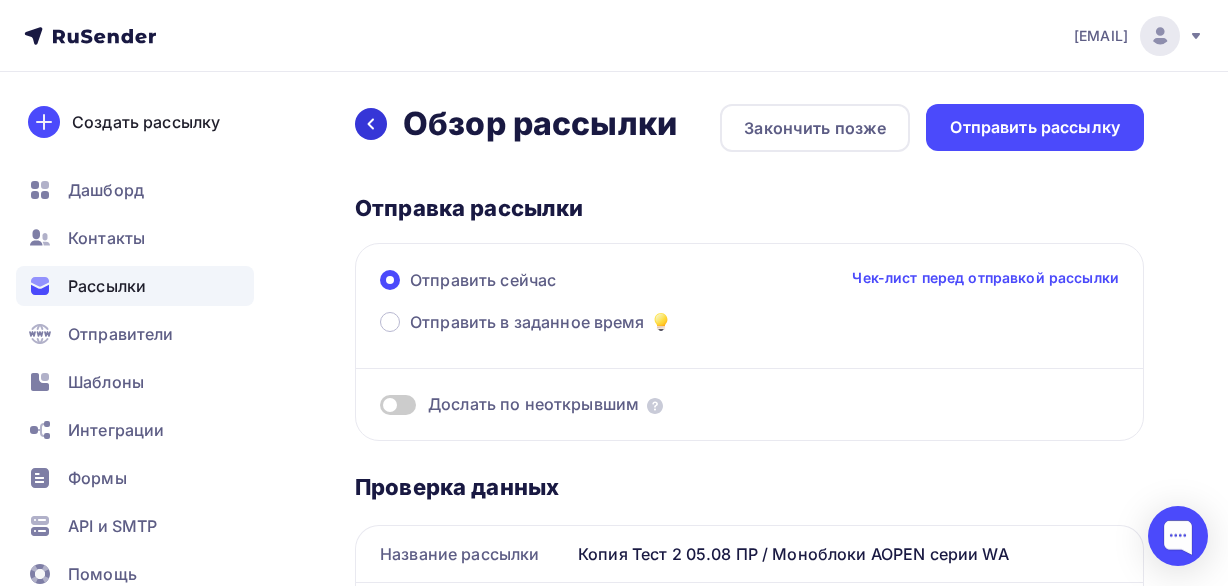 click 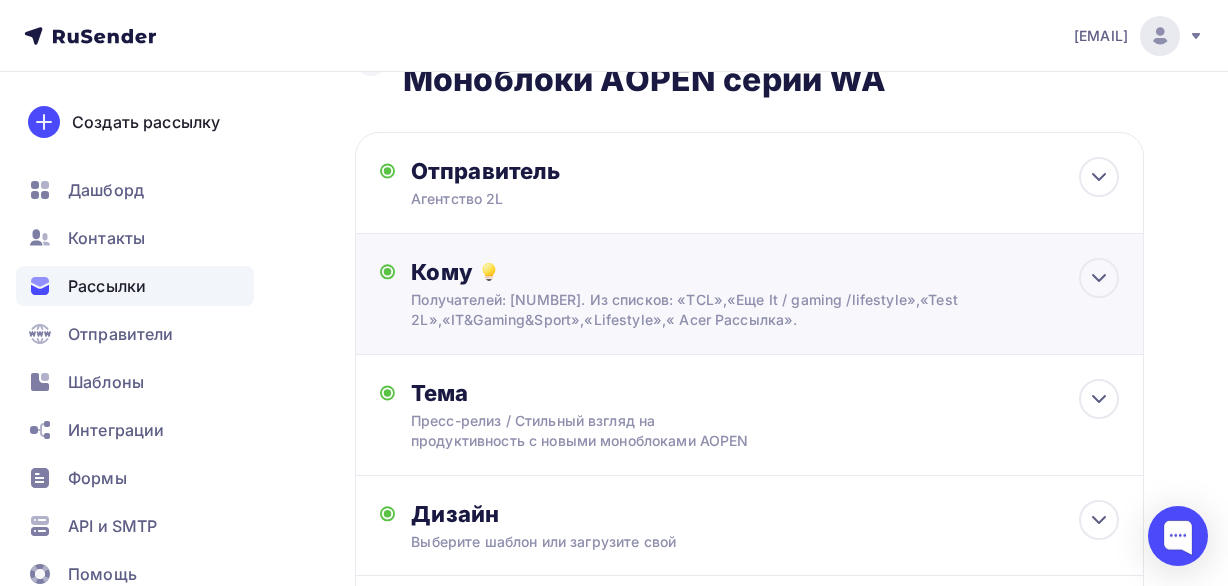 scroll, scrollTop: 0, scrollLeft: 0, axis: both 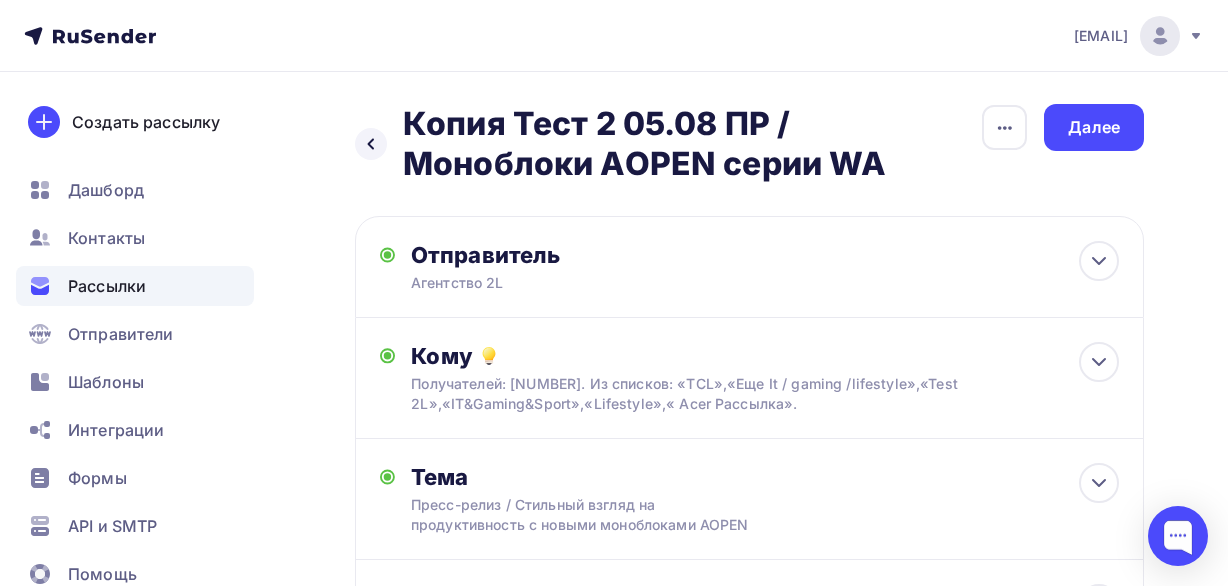 click on "Рассылки" at bounding box center (107, 286) 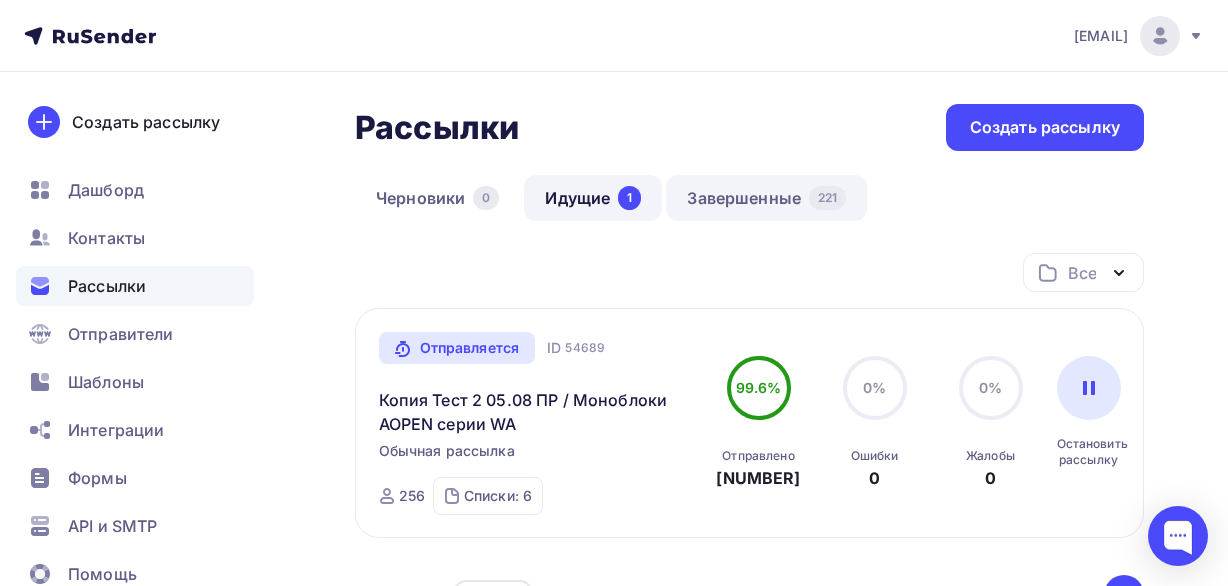 click on "Завершенные
[NUMBER]" at bounding box center (766, 198) 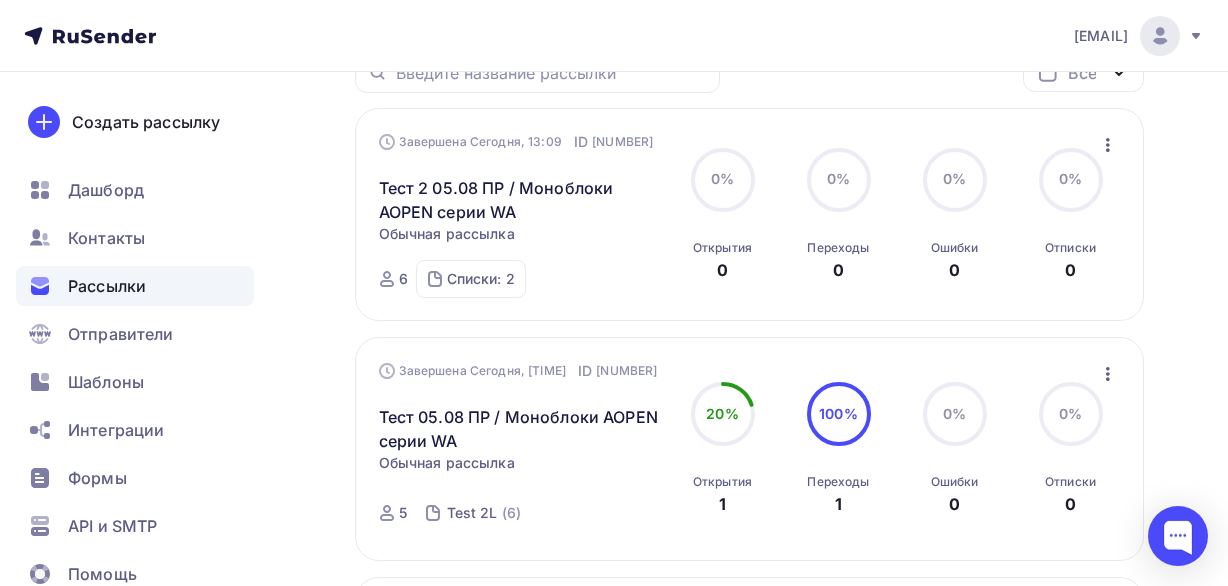 scroll, scrollTop: 0, scrollLeft: 0, axis: both 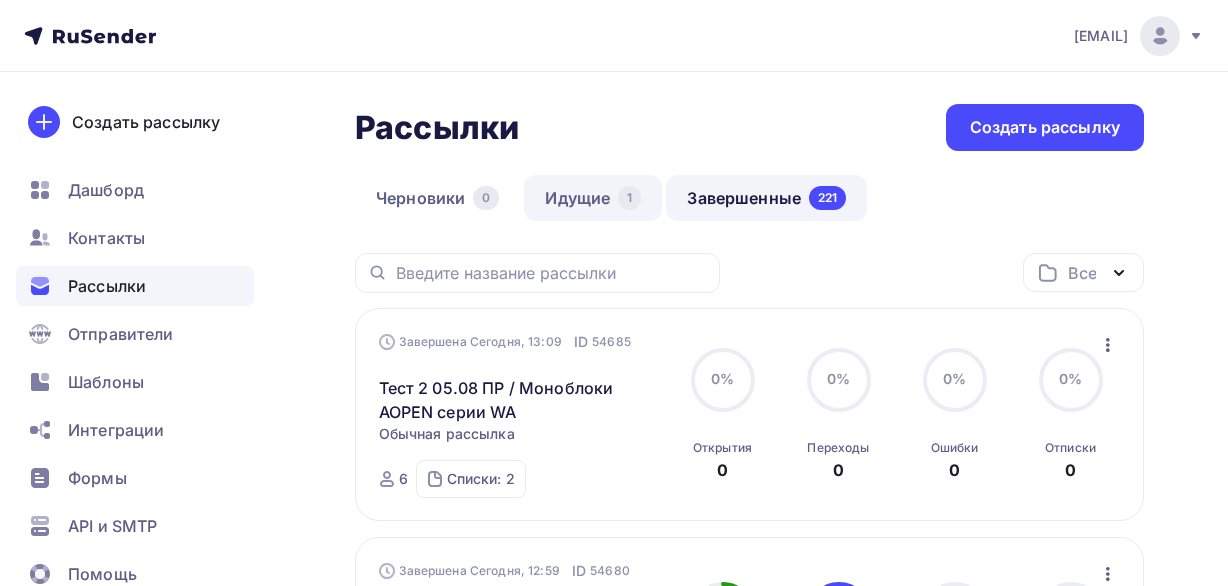 click on "Идущие
1" at bounding box center [593, 198] 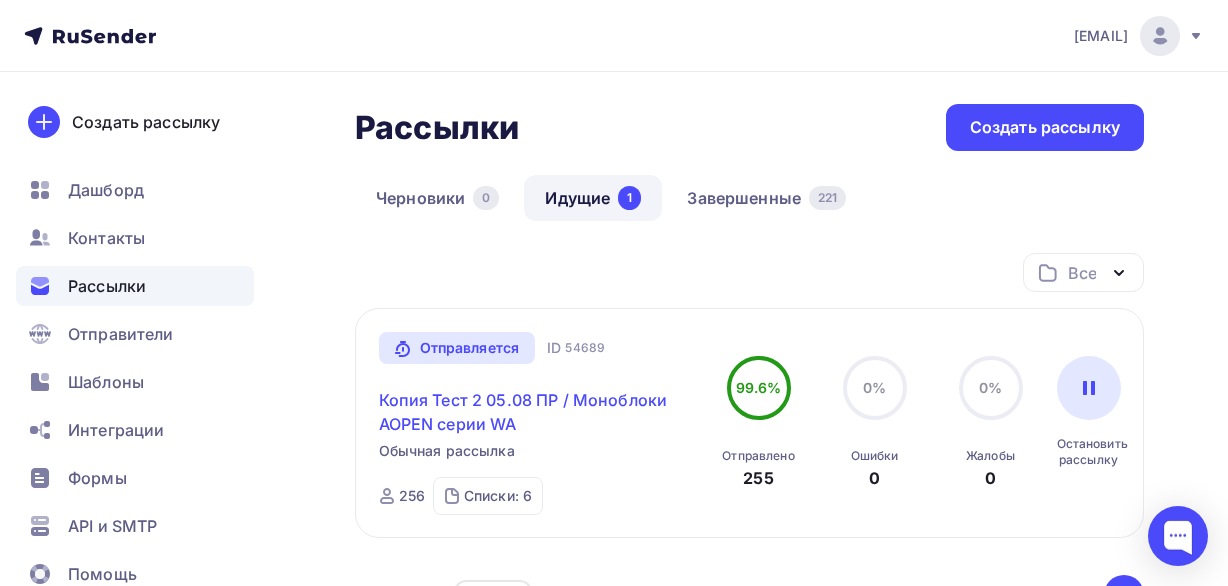 click on "Копия Тест 2 05.08 ПР / Моноблоки AOPEN серии WA" at bounding box center (540, 412) 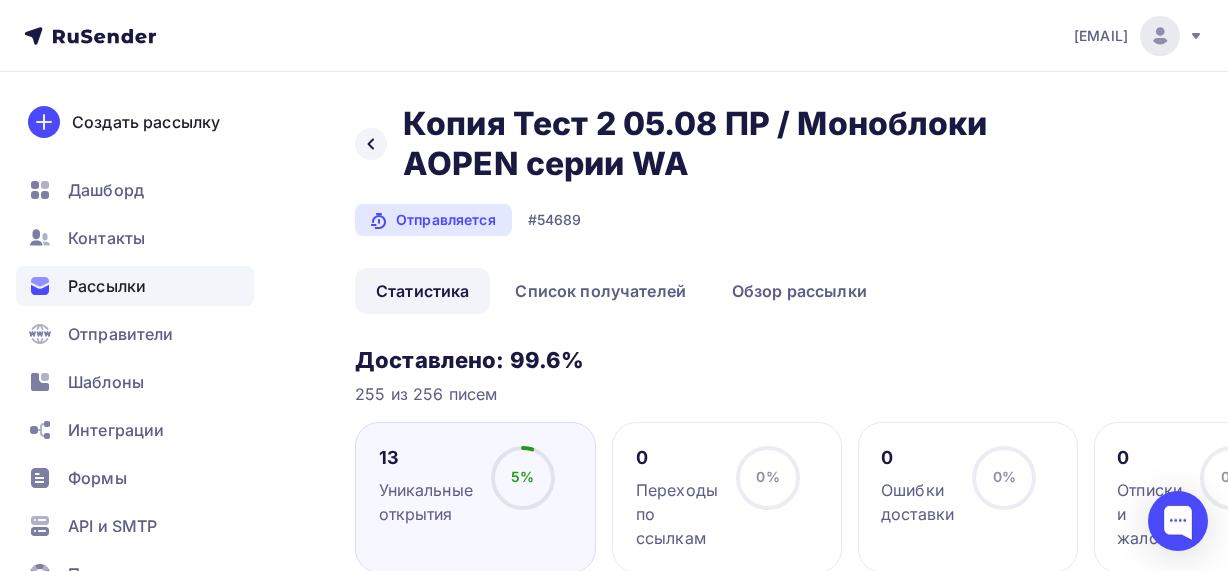 drag, startPoint x: 472, startPoint y: 157, endPoint x: 1068, endPoint y: 305, distance: 614.10095 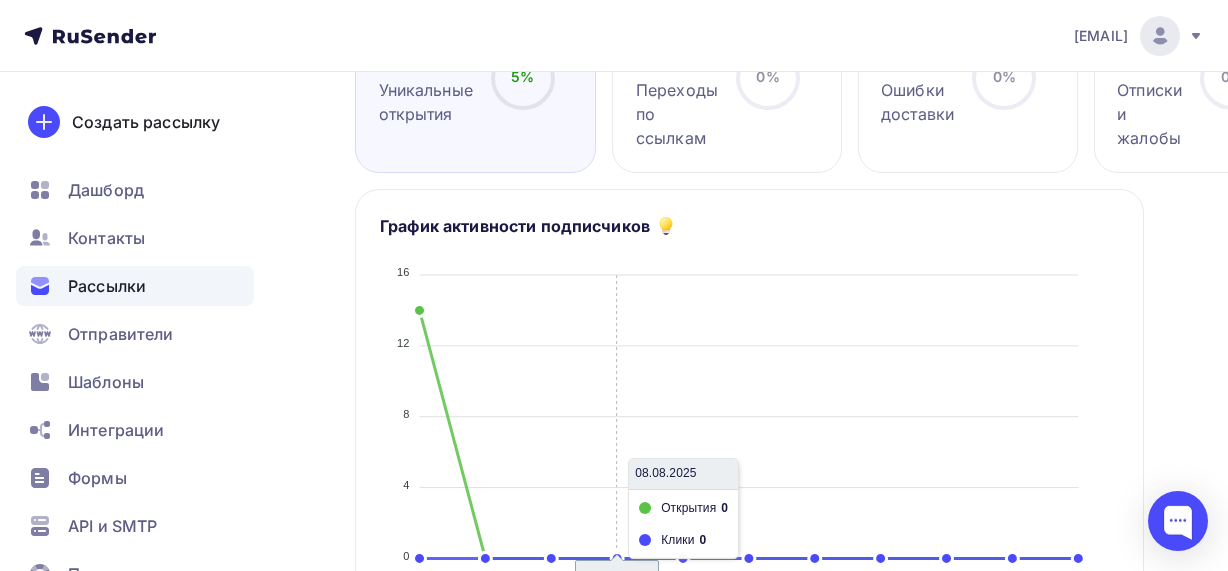 scroll, scrollTop: 100, scrollLeft: 0, axis: vertical 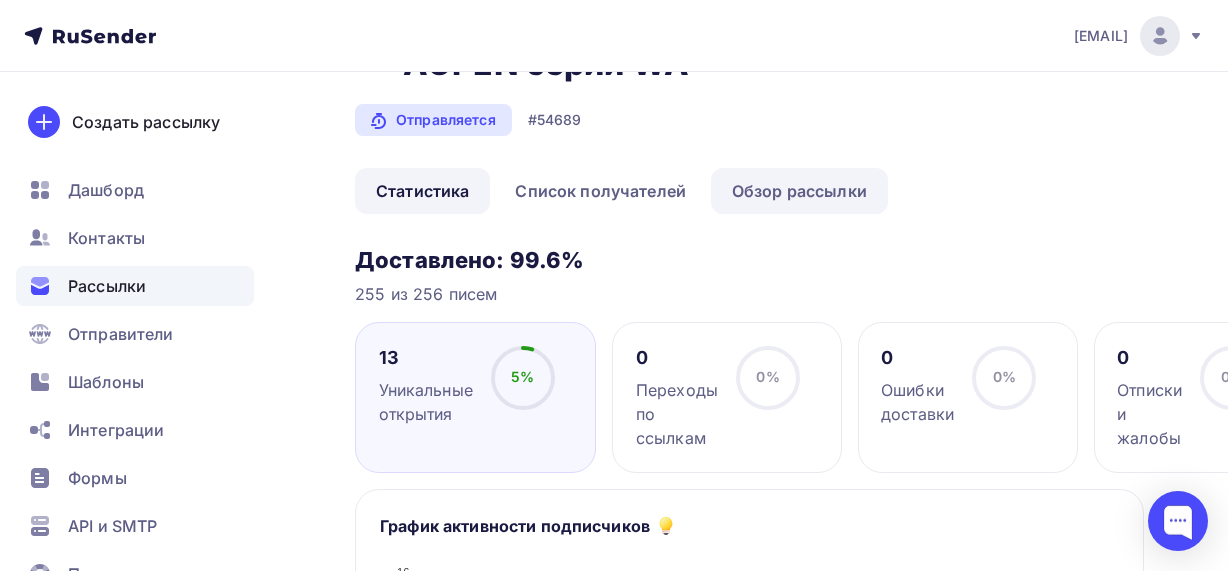 click on "Обзор рассылки" at bounding box center (799, 191) 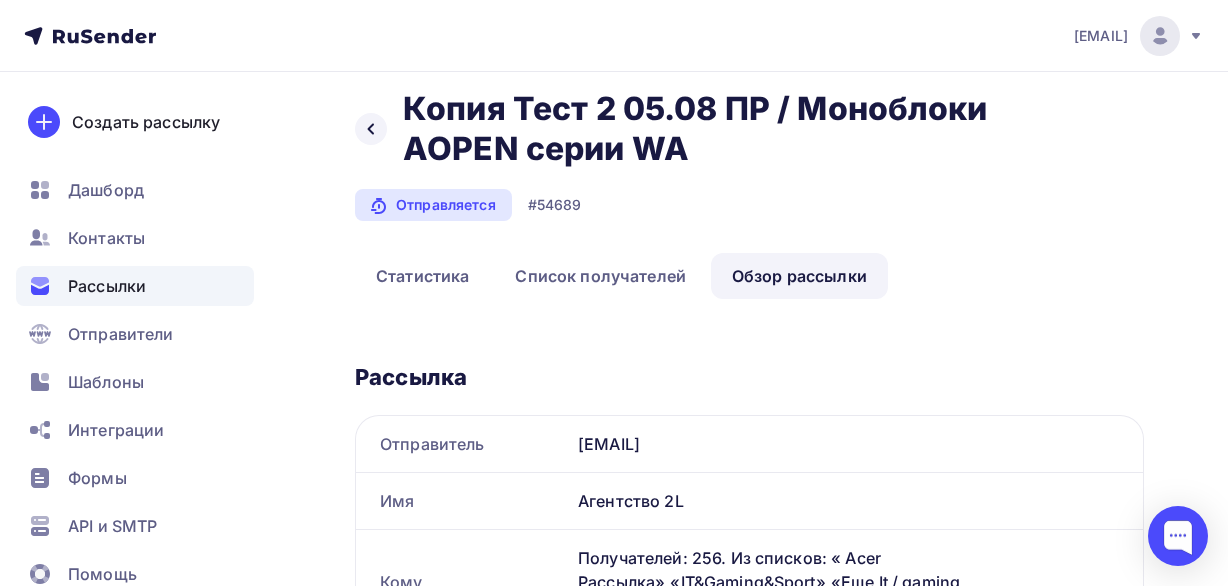 scroll, scrollTop: 0, scrollLeft: 0, axis: both 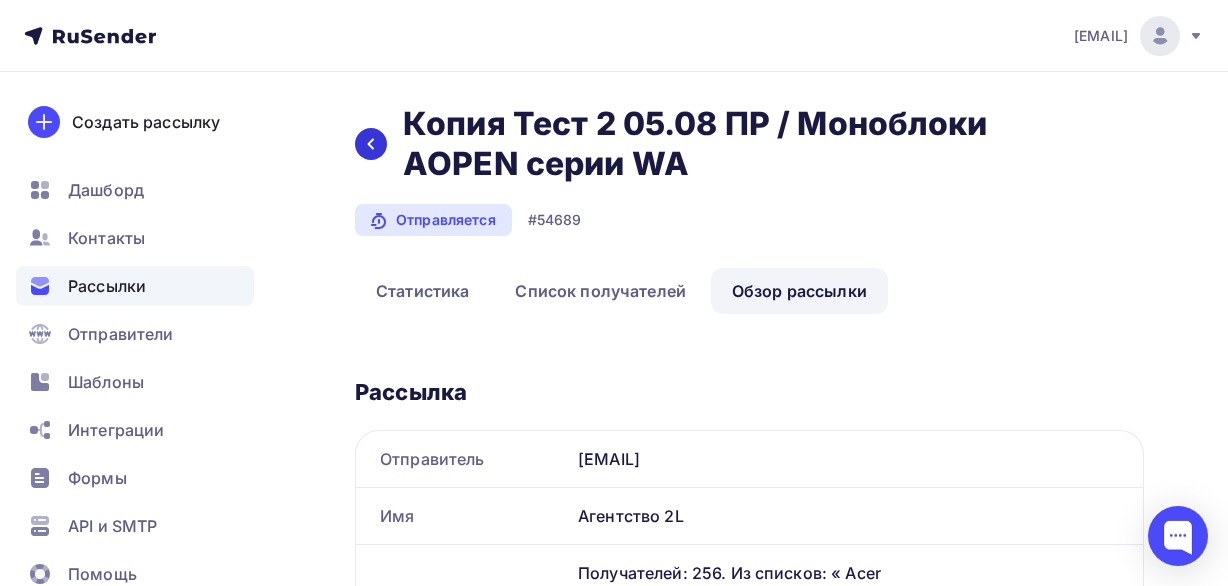 drag, startPoint x: 369, startPoint y: 140, endPoint x: 392, endPoint y: 138, distance: 23.086792 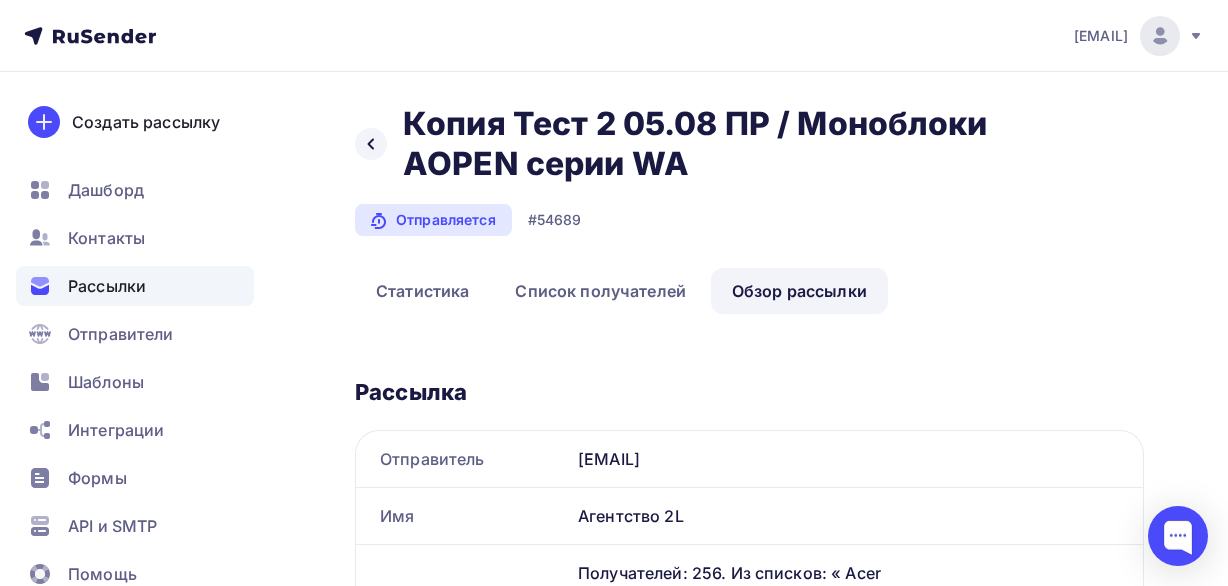 click 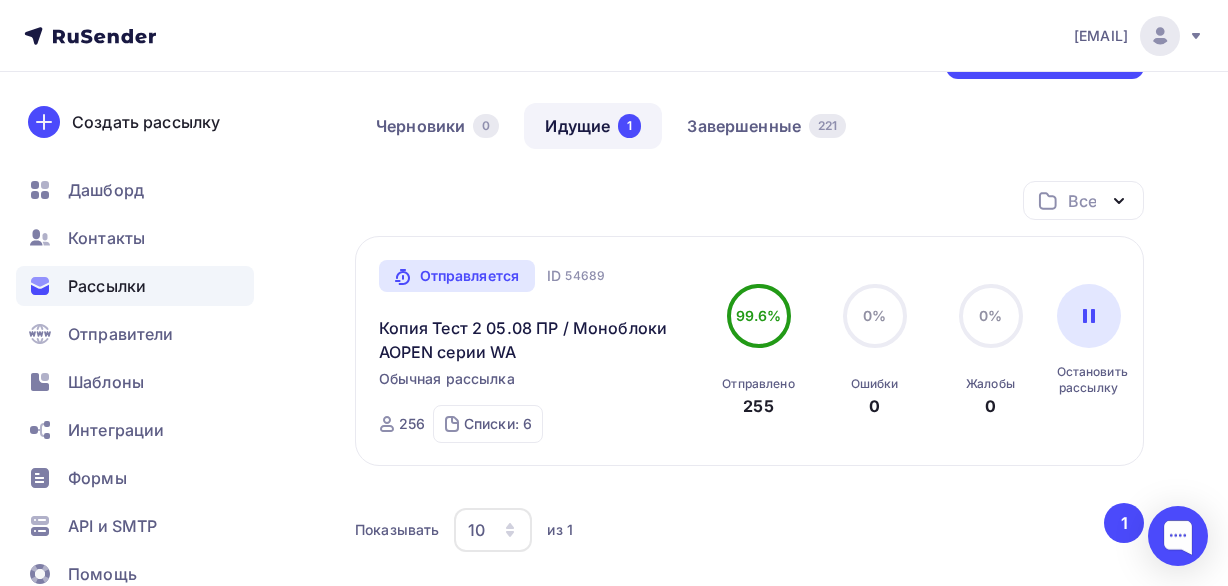 scroll, scrollTop: 0, scrollLeft: 0, axis: both 